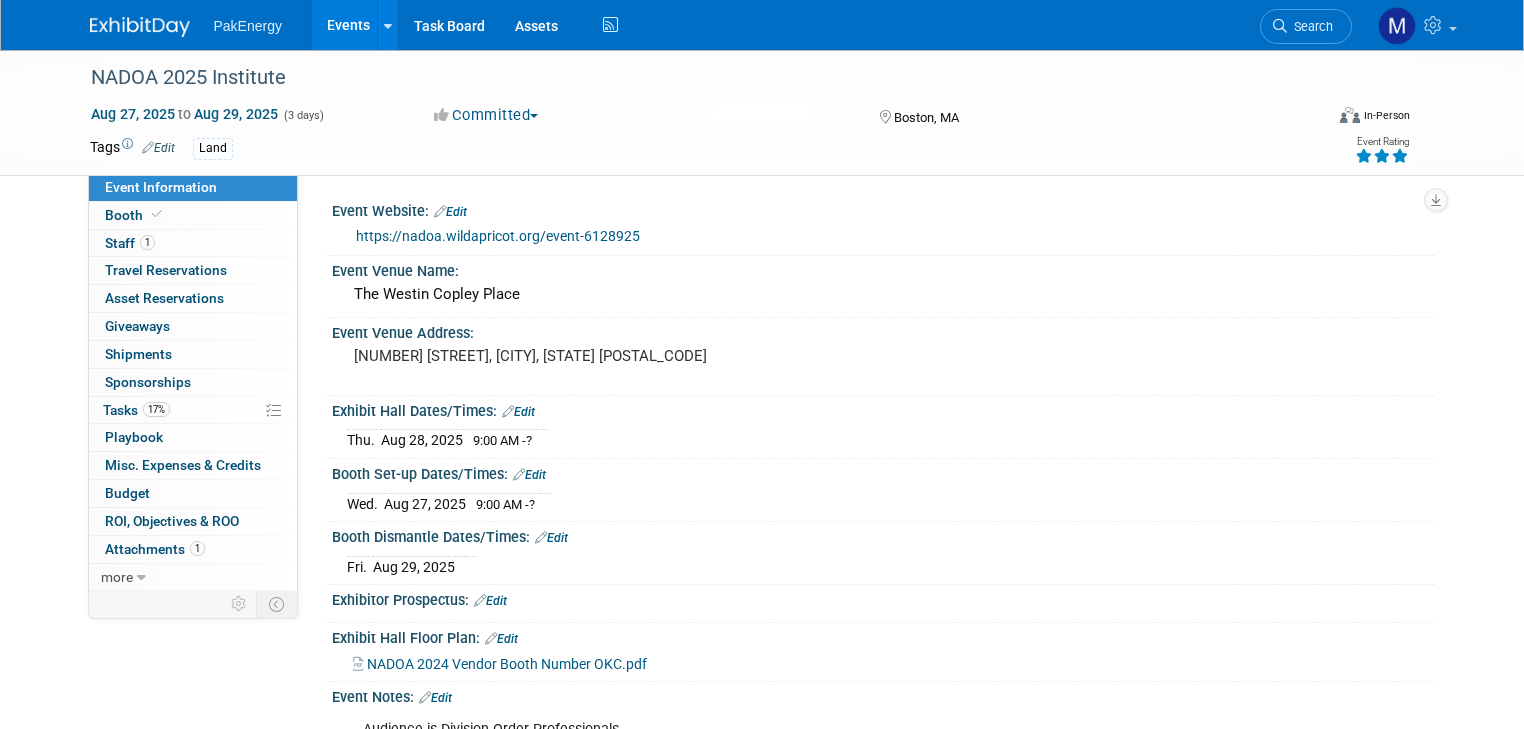 scroll, scrollTop: 0, scrollLeft: 0, axis: both 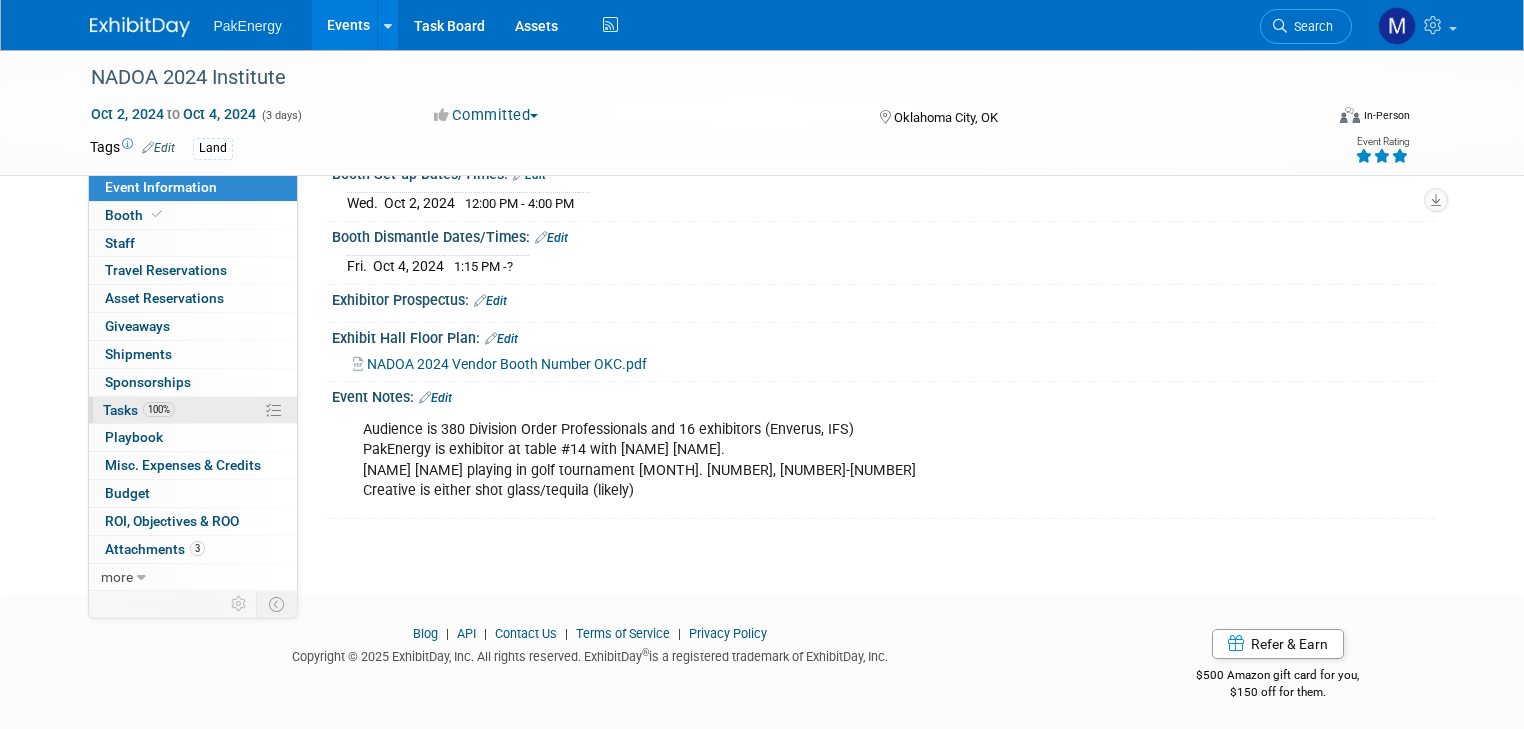 click on "Tasks 100%" at bounding box center (139, 410) 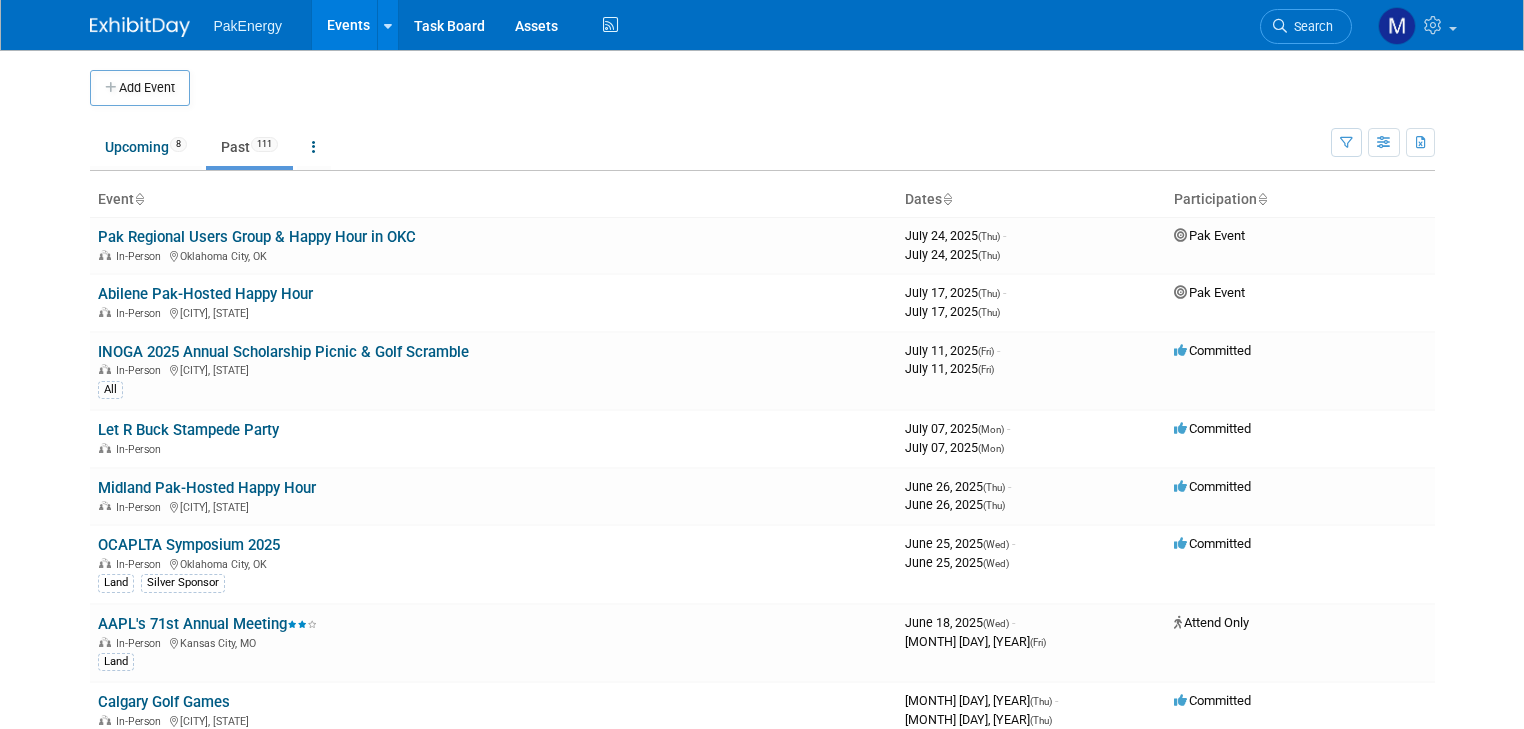 scroll, scrollTop: 0, scrollLeft: 0, axis: both 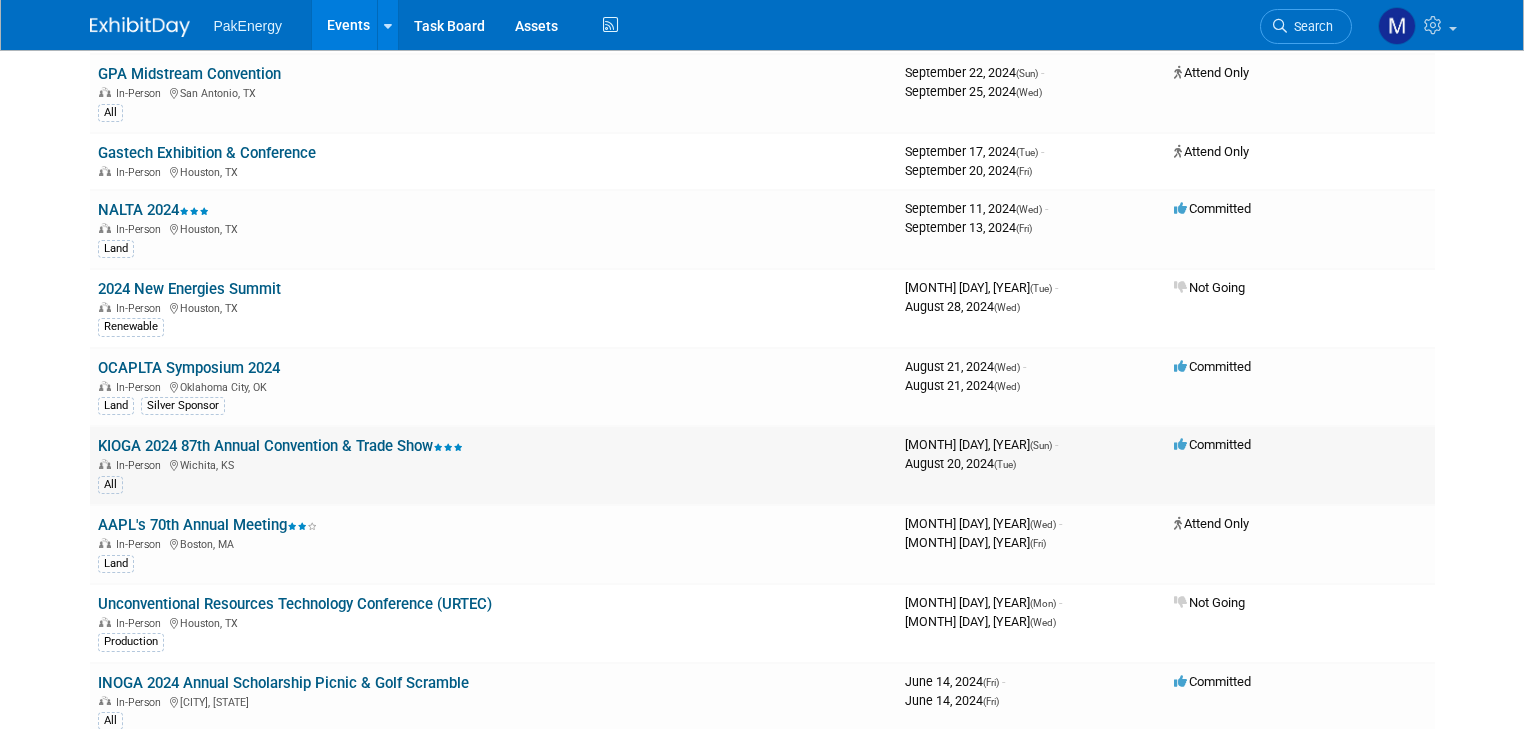 click on "KIOGA 2024 87th Annual Convention & Trade Show" at bounding box center [280, 446] 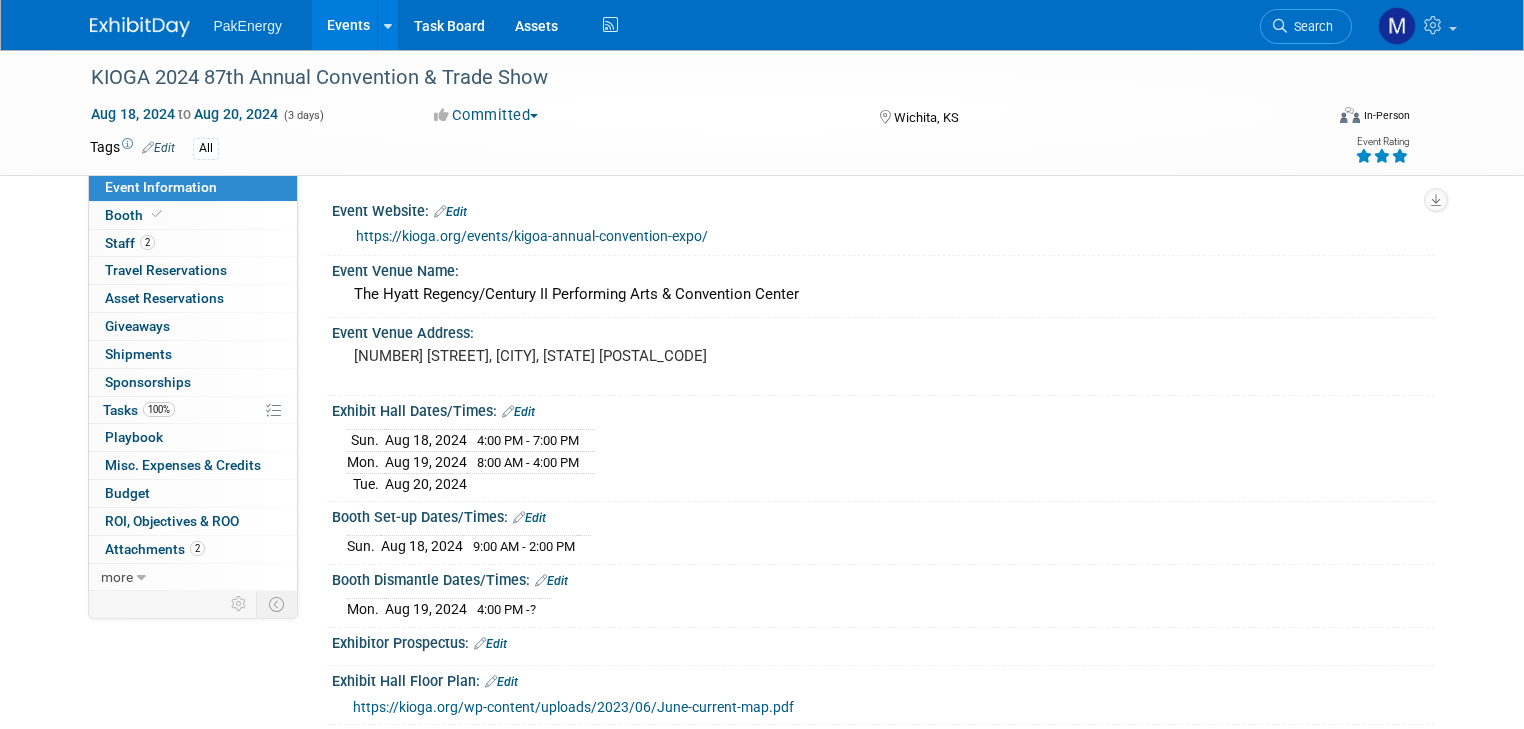 scroll, scrollTop: 0, scrollLeft: 0, axis: both 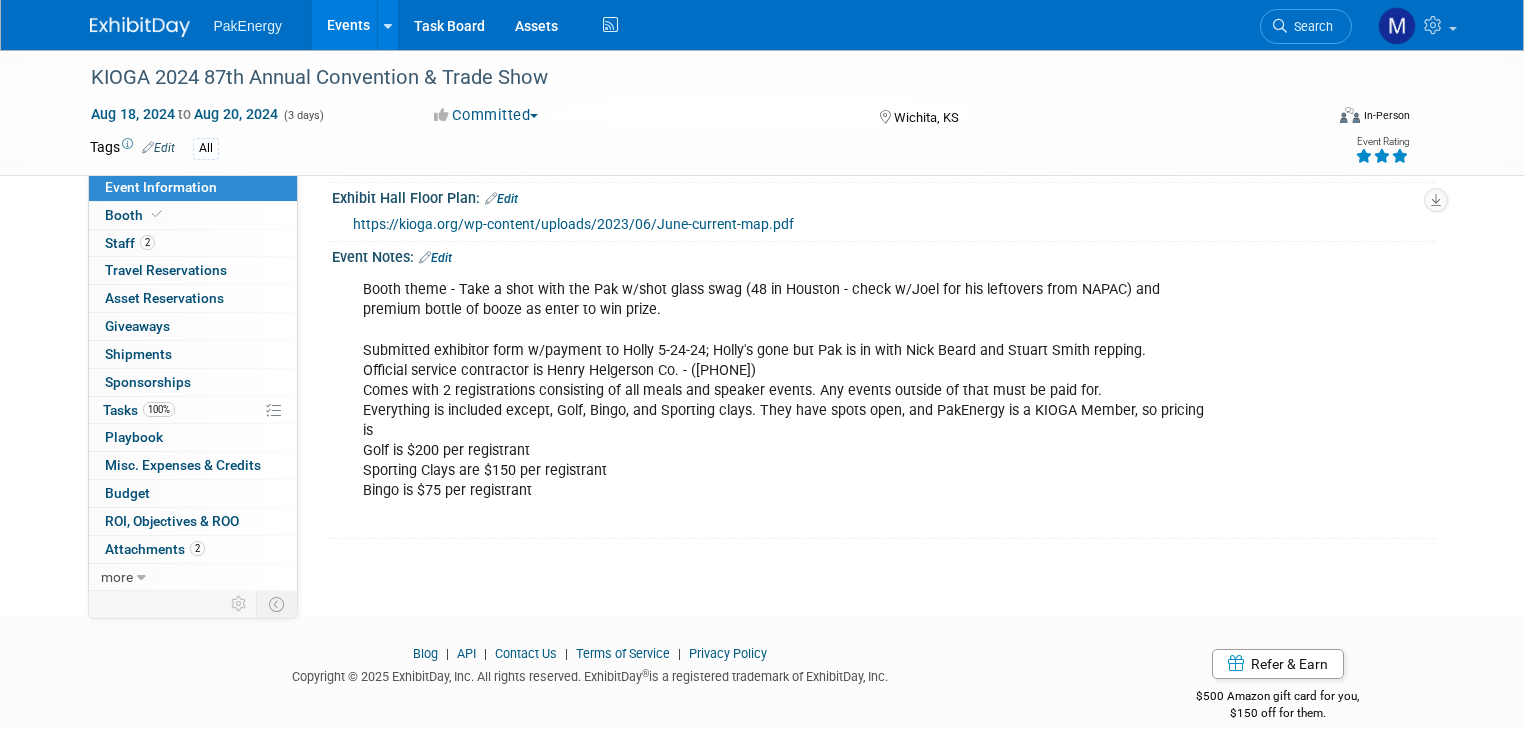 click on "KIOGA 2024 87th Annual Convention & Trade Show
Aug 18, 2024  to  Aug 20, 2024
(3 days)
Aug 18, 2024 to Aug 20, 2024
Committed
Committed
Considering
Not Going
Attend Only
Pak Event
Presenter
Wichita, KS
Virtual
In-Person
Hybrid
<img src="https://www.exhibitday.com/Images/Format-Virtual.png" style="width: 22px; height: 18px; margin-top: 2px; margin-bottom: 2px; margin-left: 2px; filter: Grayscale(70%); opacity: 0.9;" />   Virtual
<img src="https://www.exhibitday.com/Images/Format-InPerson.png" style="width: 22px; height: 18px; margin-top: 2px; margin-bottom: 2px; margin-left: 2px; filter: Grayscale(70%); opacity: 0.9;" />   In-Person
Tags
Edit
All
Event Rating
Event Information Tab:
Export tab to PDF
Booth Tab:" at bounding box center (762, 73) 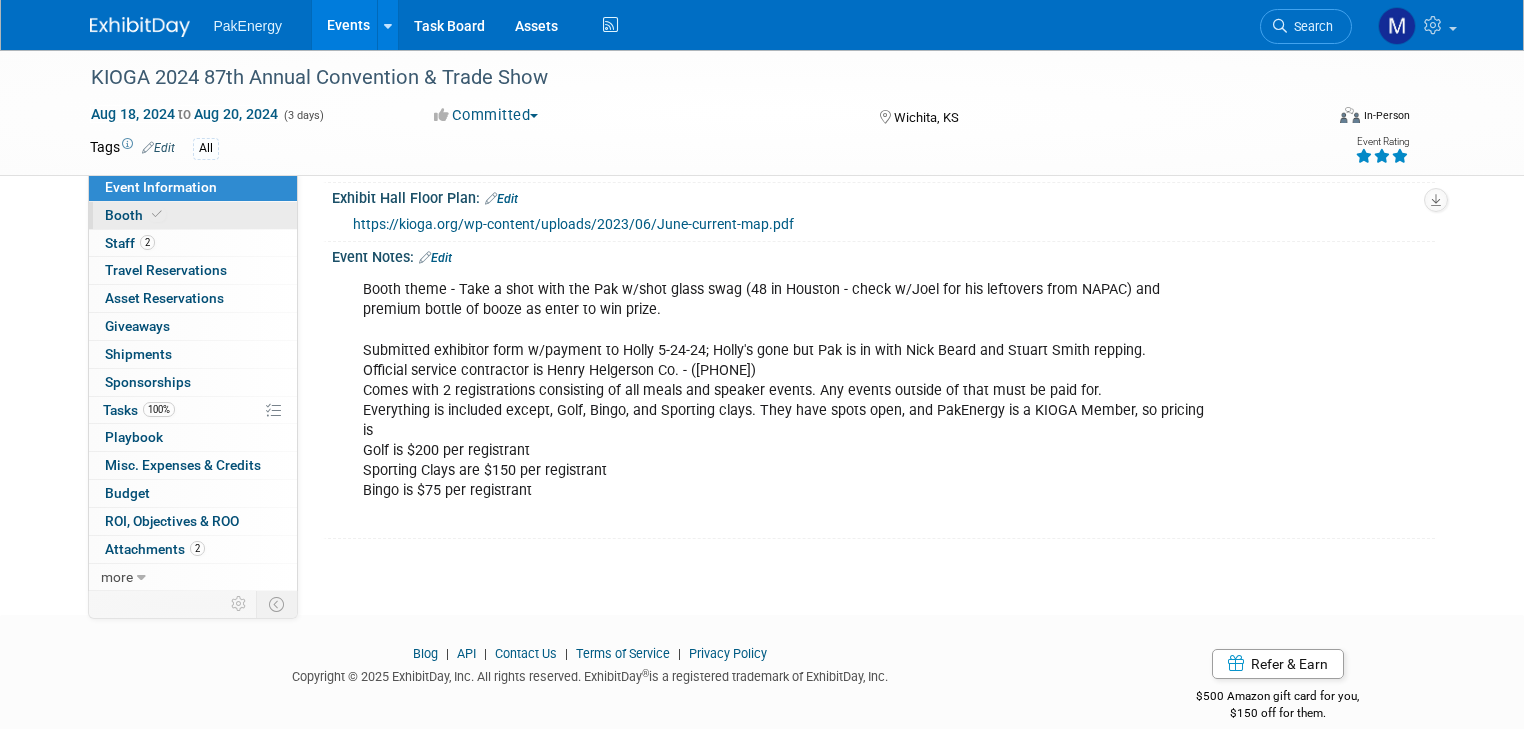 click on "Booth" at bounding box center [135, 215] 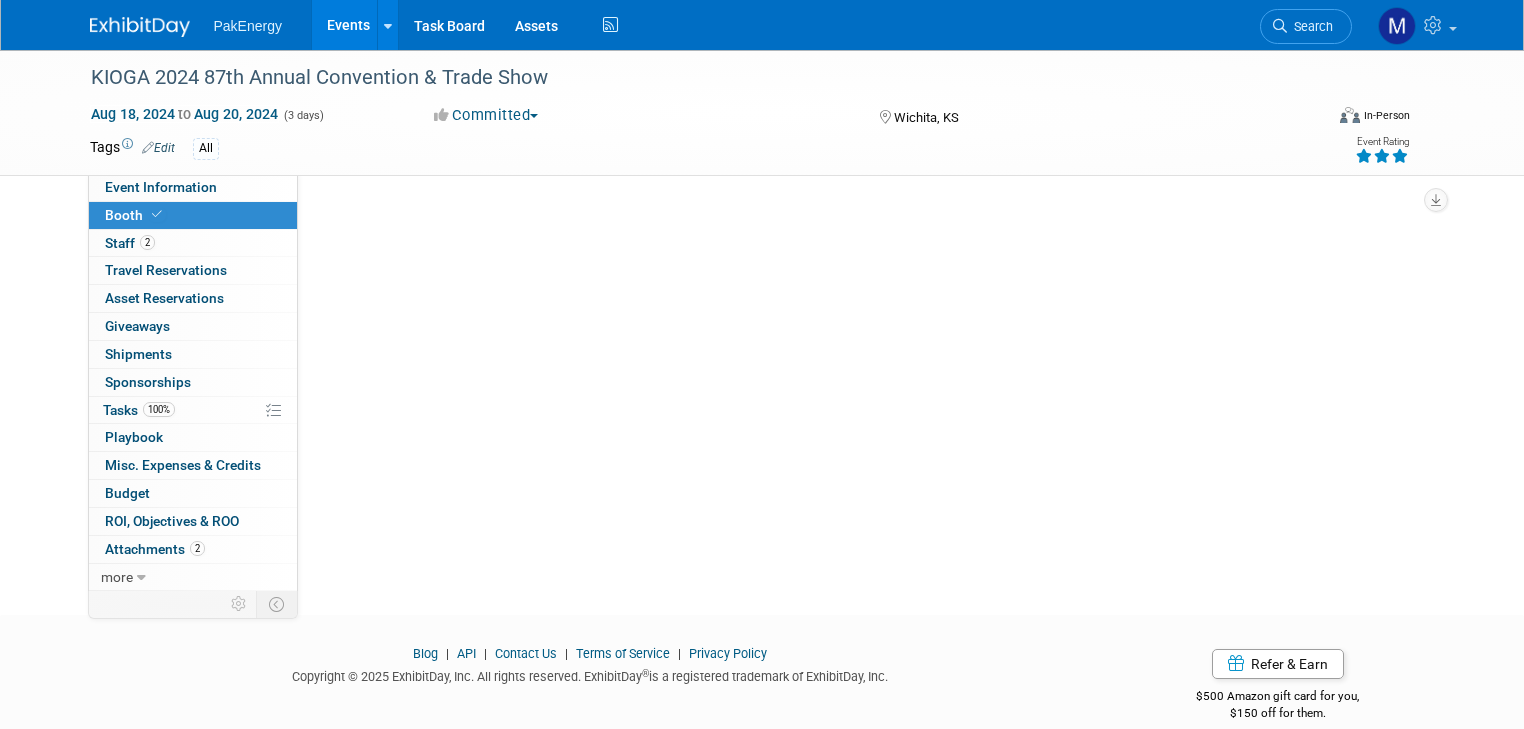 scroll, scrollTop: 0, scrollLeft: 0, axis: both 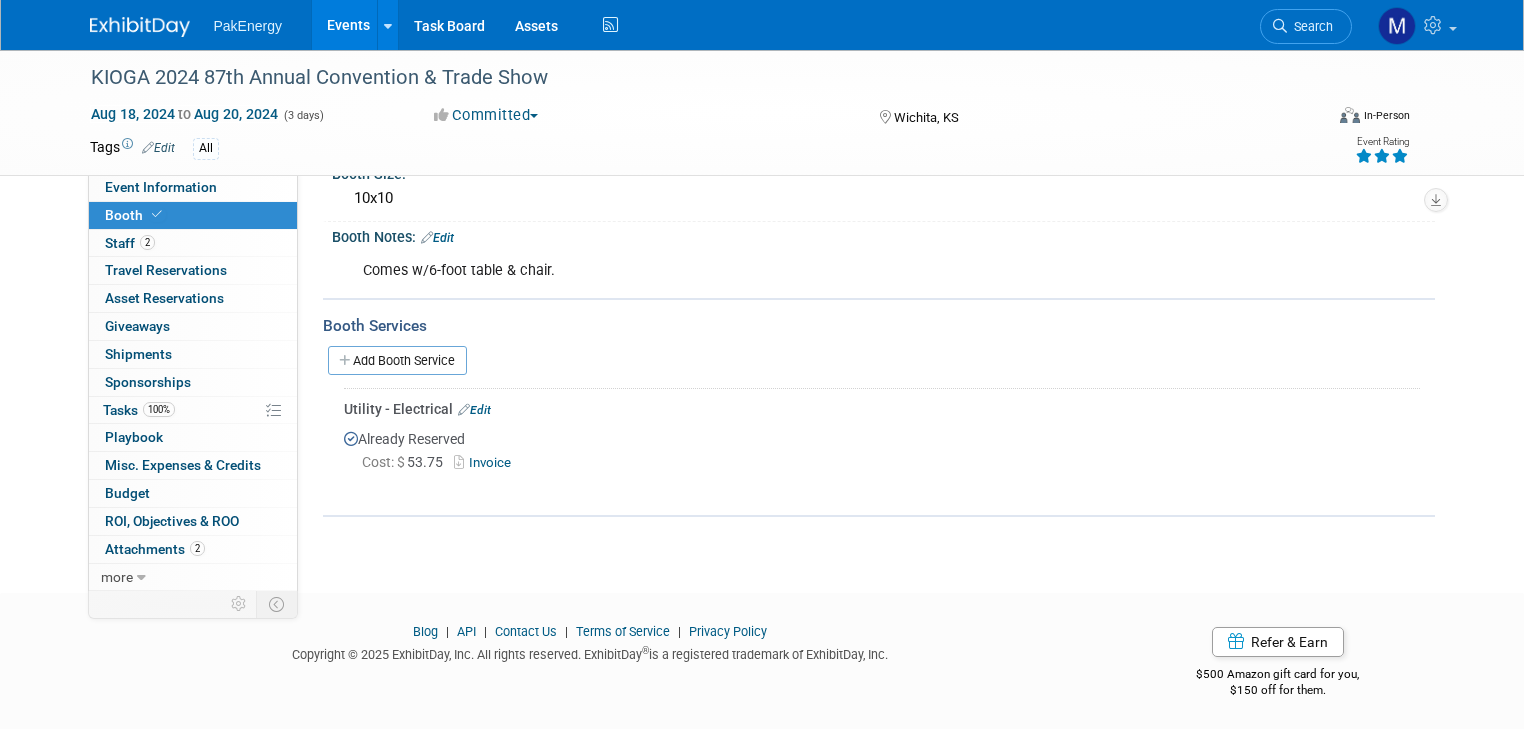 click on "Invoice" at bounding box center [486, 462] 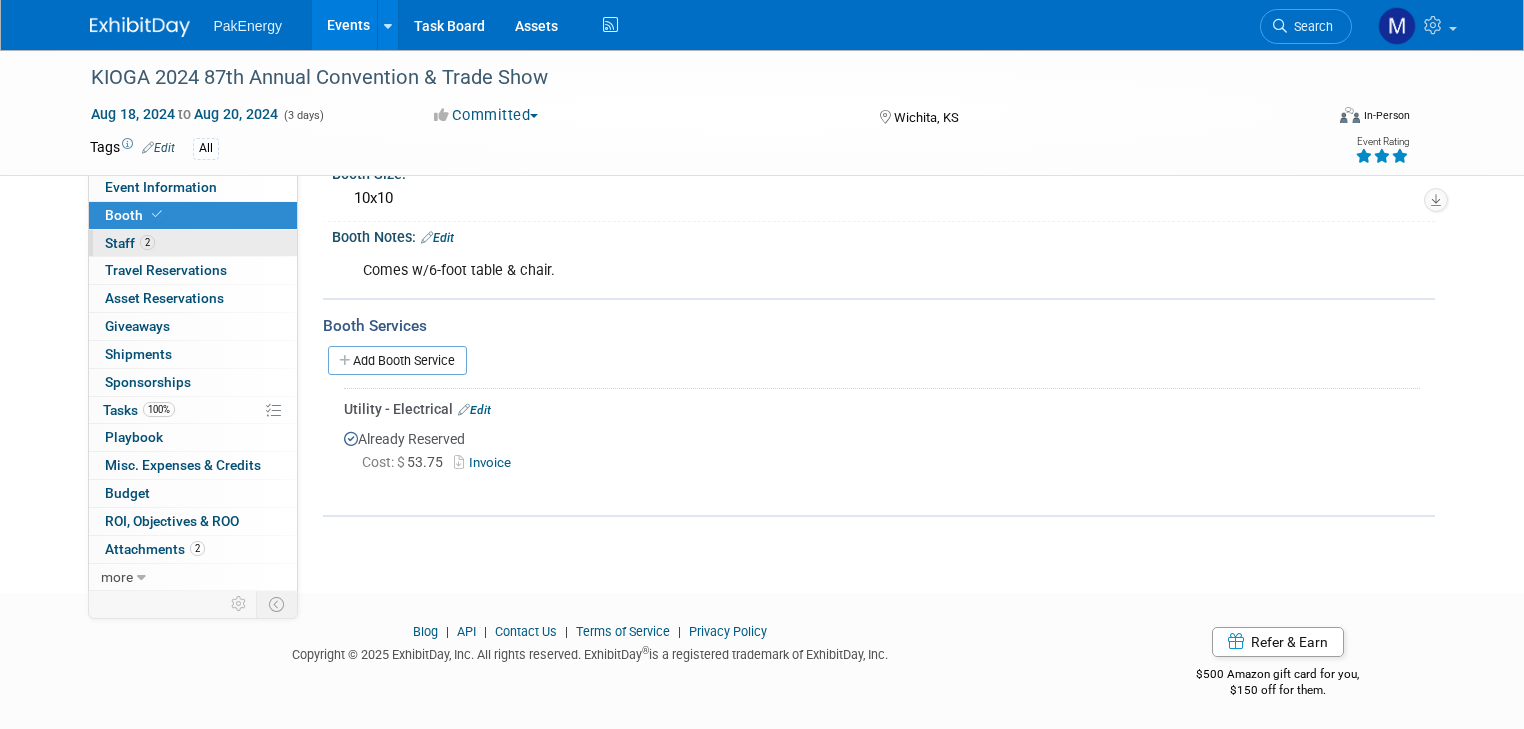 click on "Staff 2" at bounding box center (130, 243) 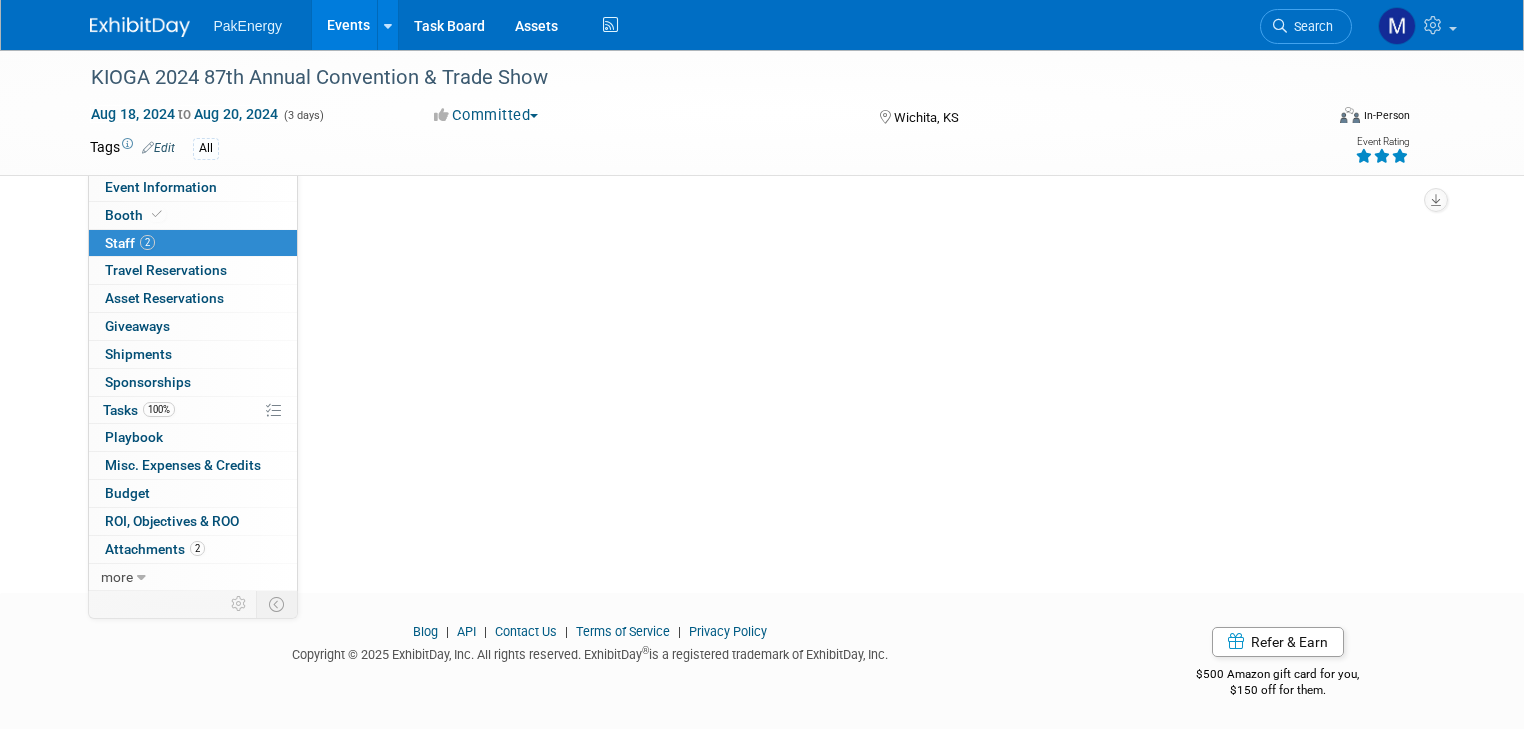 scroll, scrollTop: 0, scrollLeft: 0, axis: both 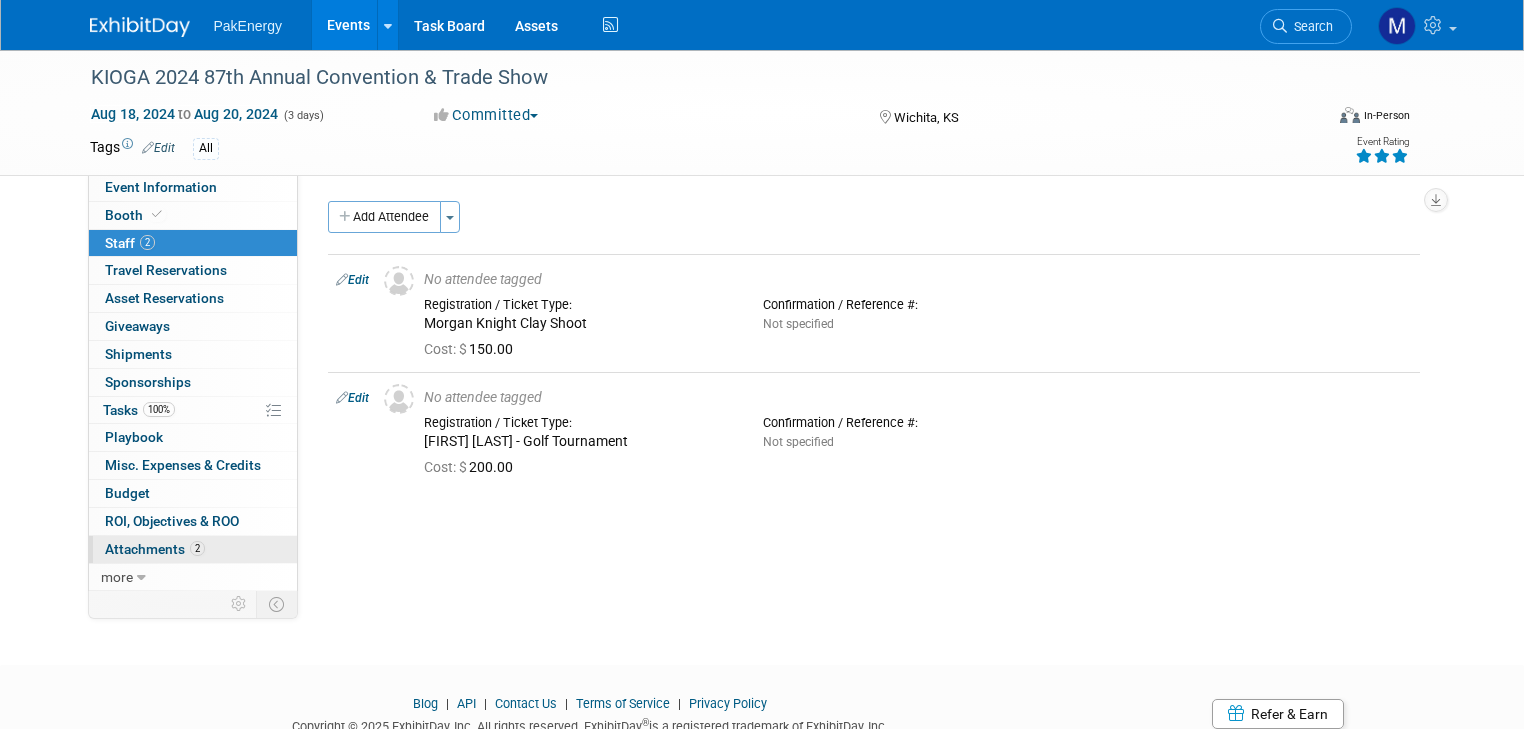 click on "2
Attachments 2" at bounding box center (193, 549) 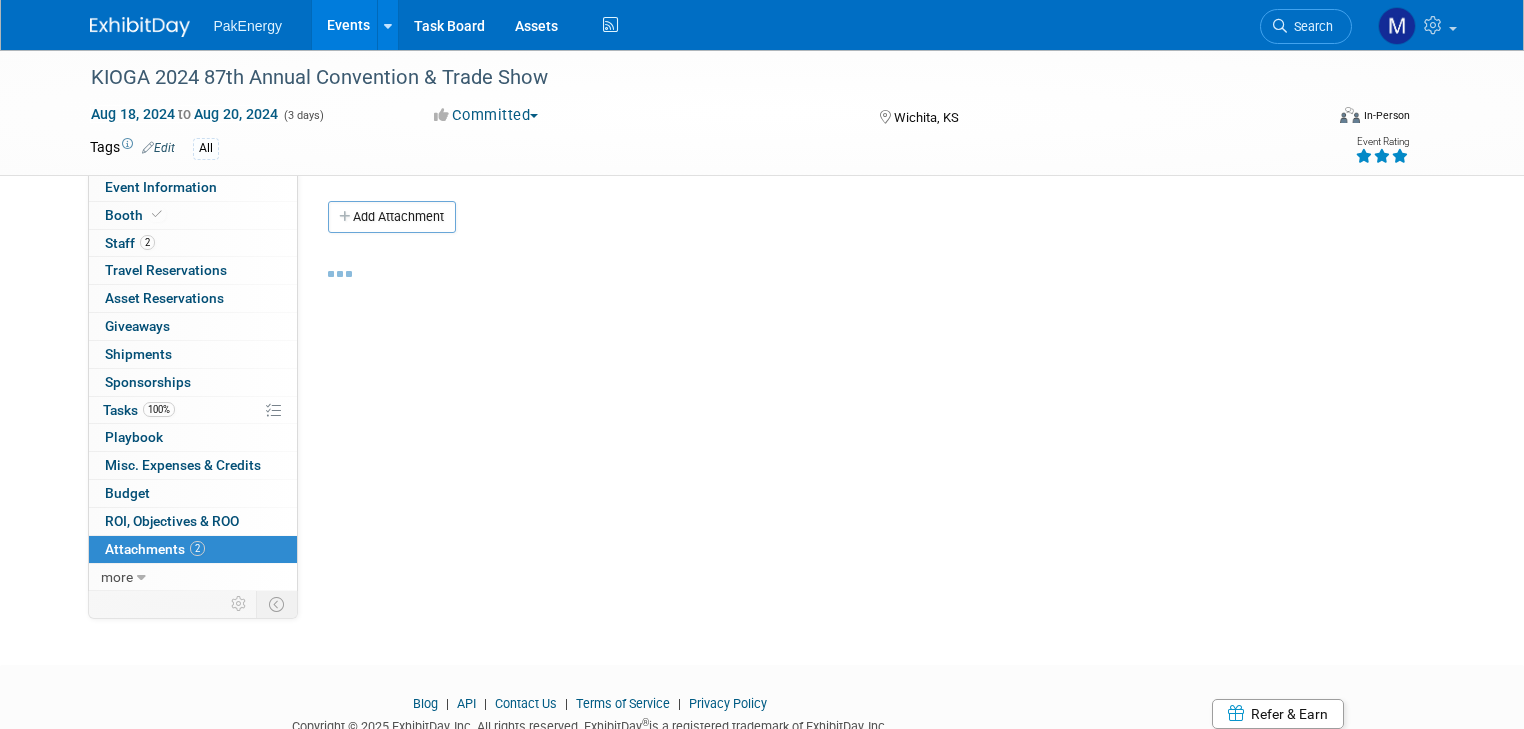 click on "2
Attachments 2" at bounding box center [193, 549] 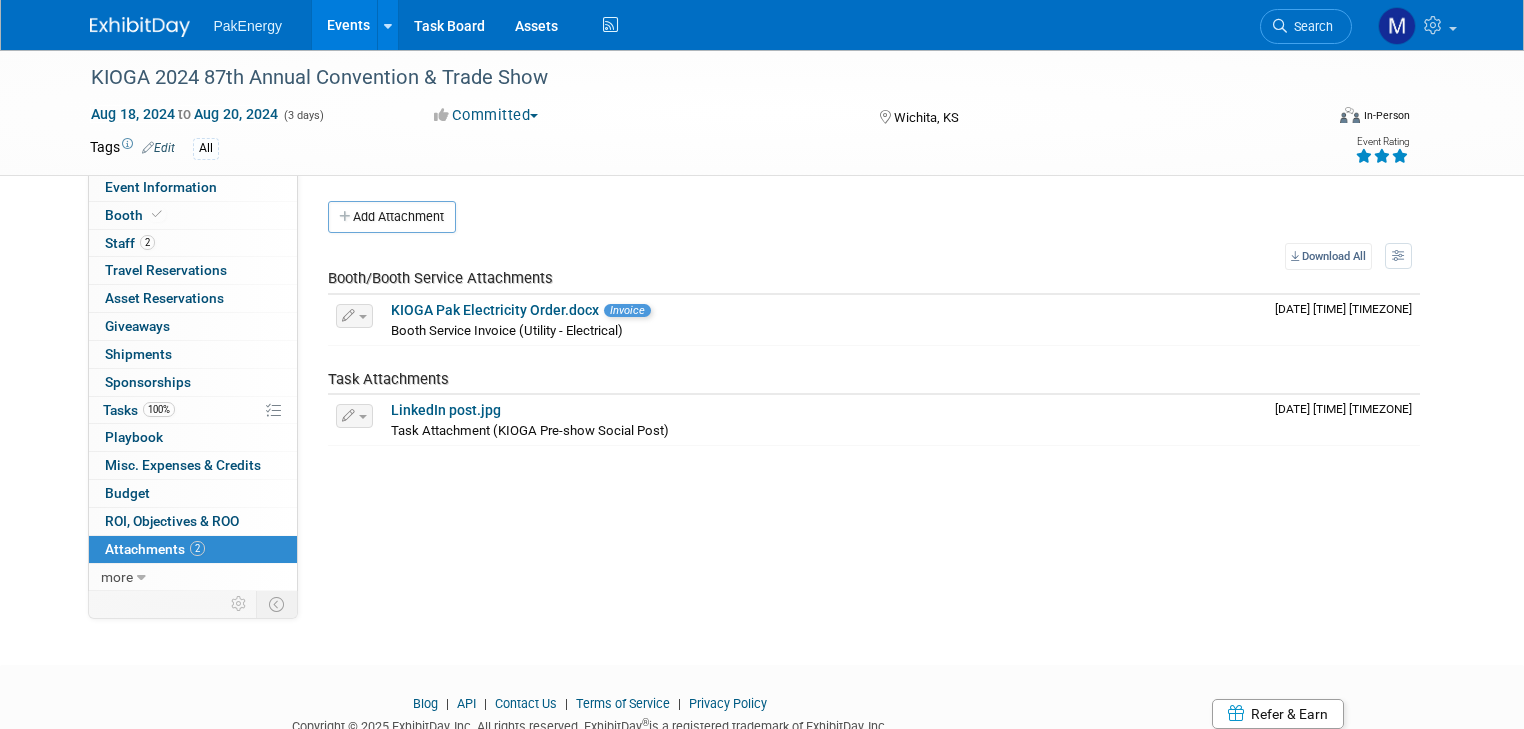 click on "Events" at bounding box center (348, 25) 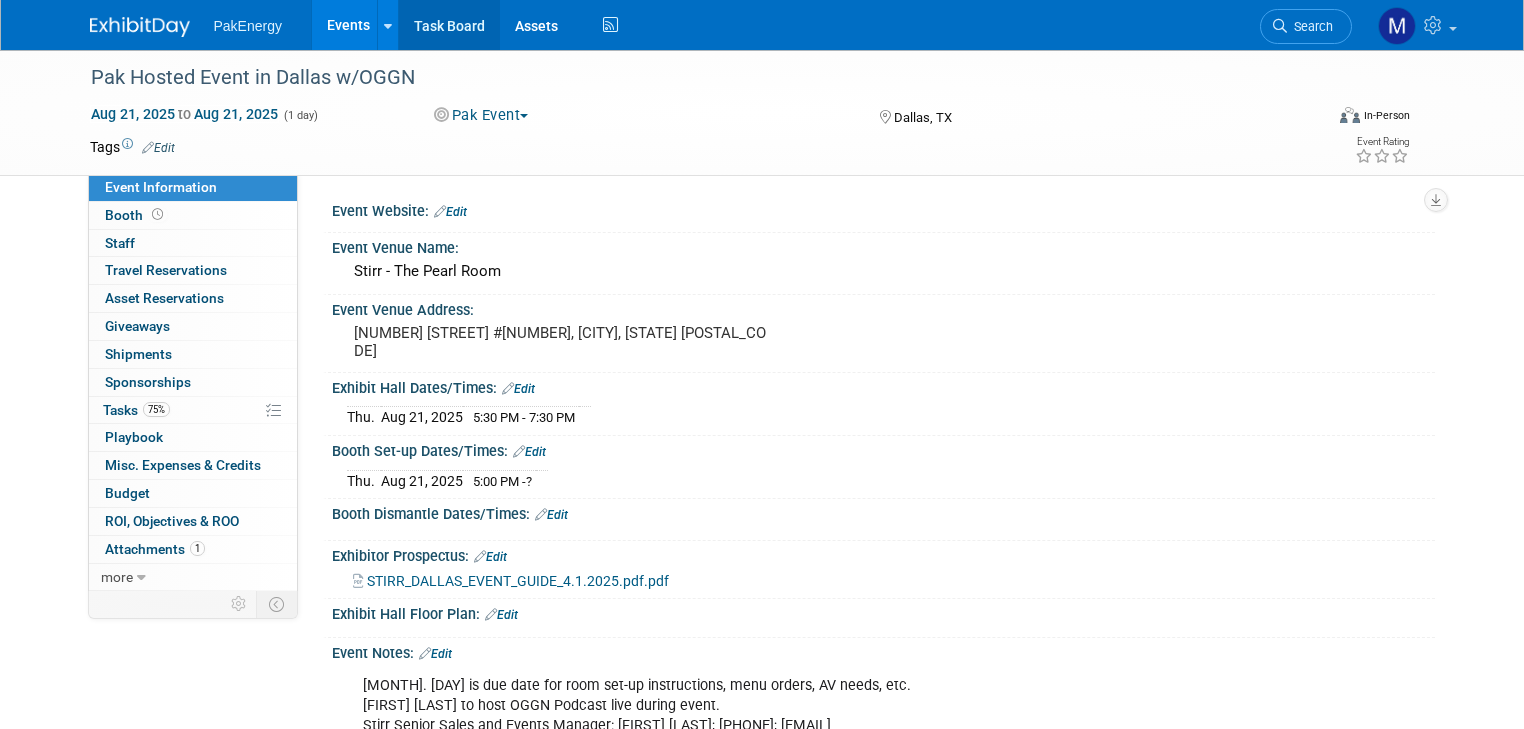 scroll, scrollTop: 207, scrollLeft: 0, axis: vertical 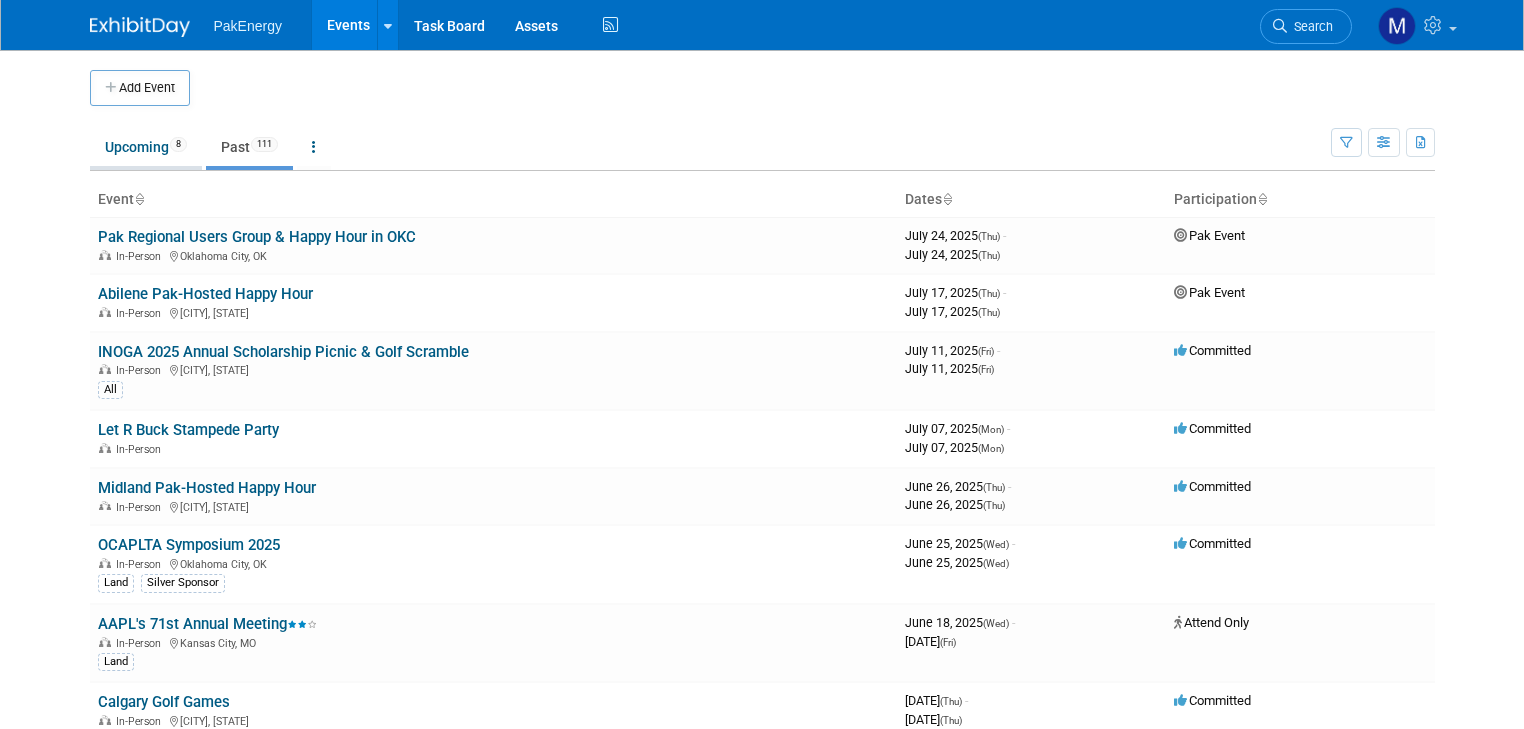 click on "Upcoming
8" at bounding box center [146, 147] 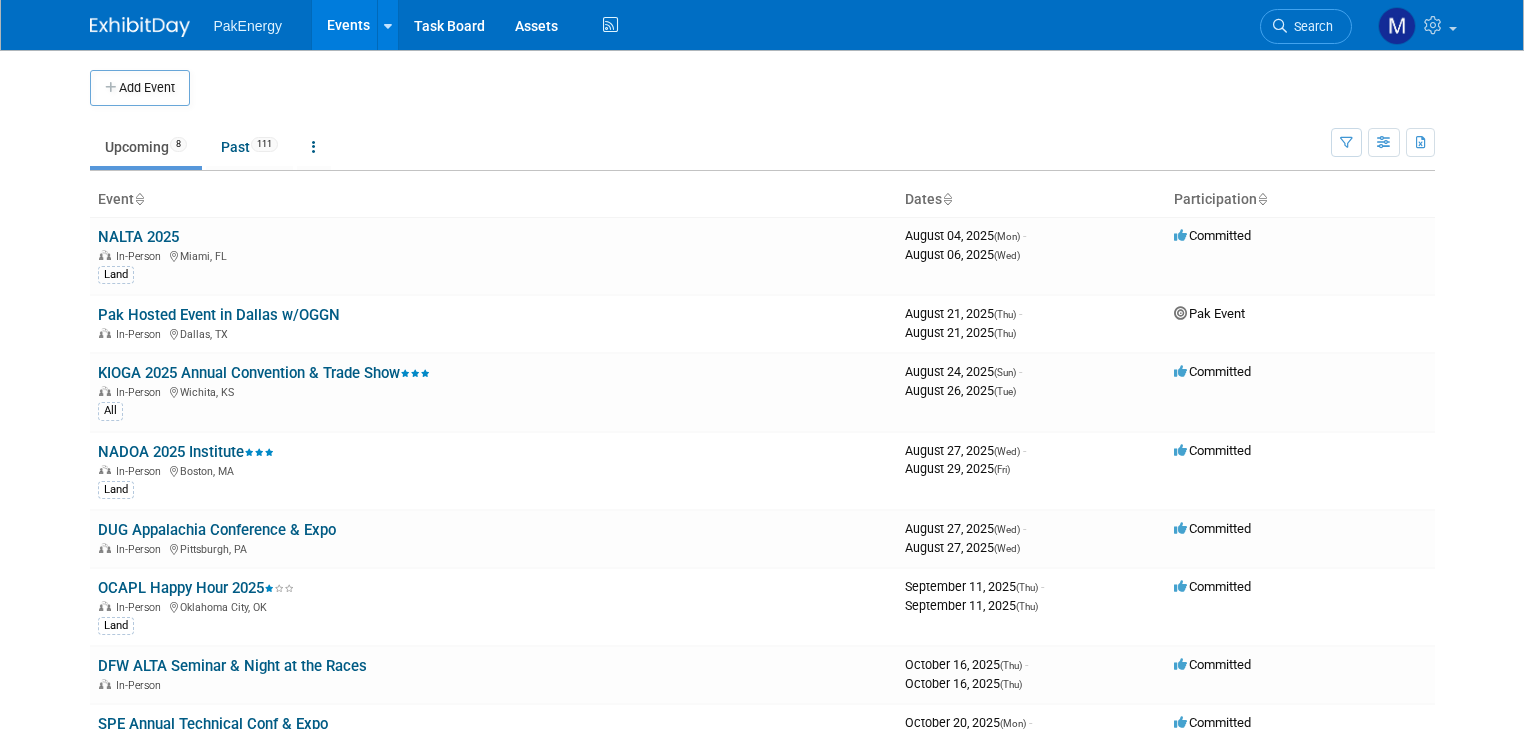 scroll, scrollTop: 0, scrollLeft: 0, axis: both 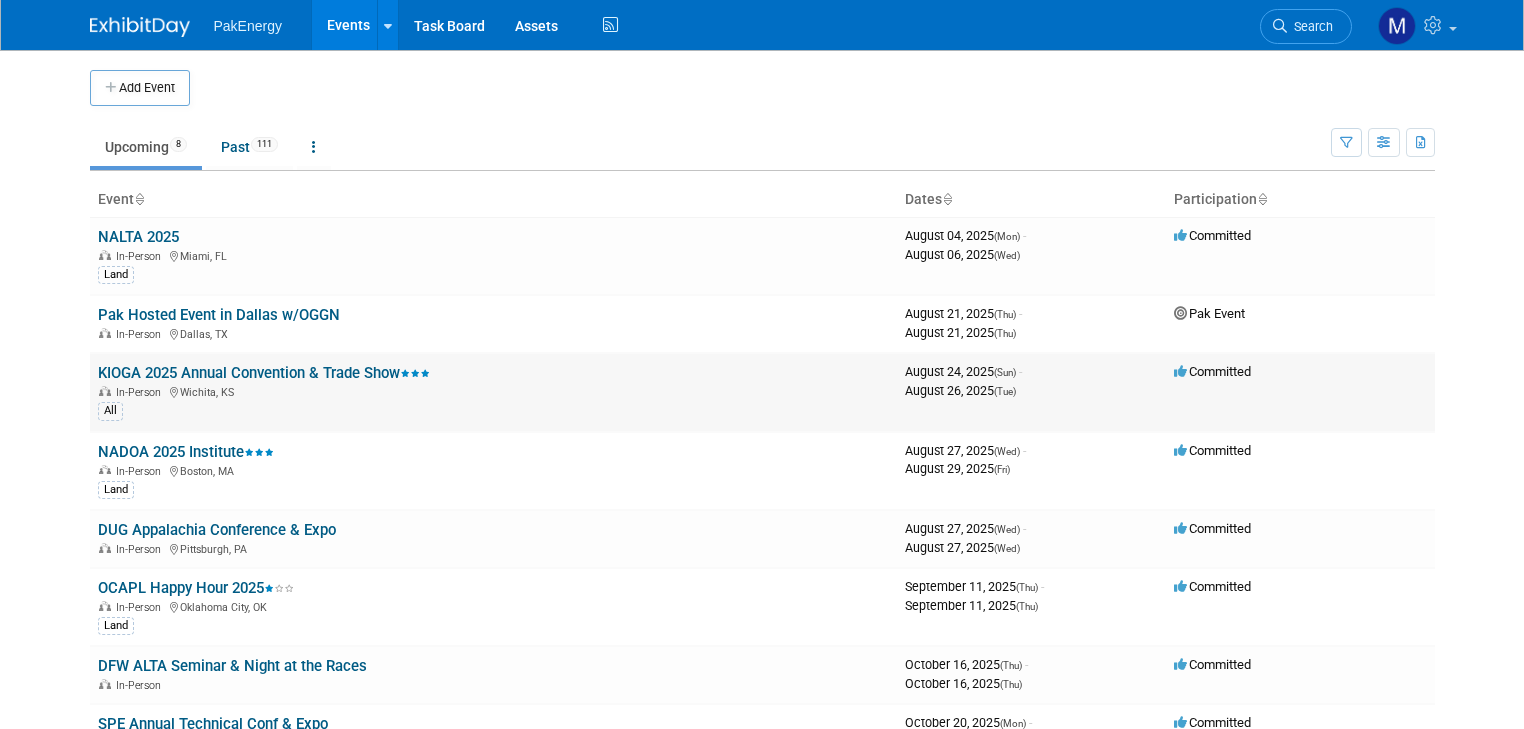 click on "KIOGA 2025 Annual Convention & Trade Show" at bounding box center [264, 373] 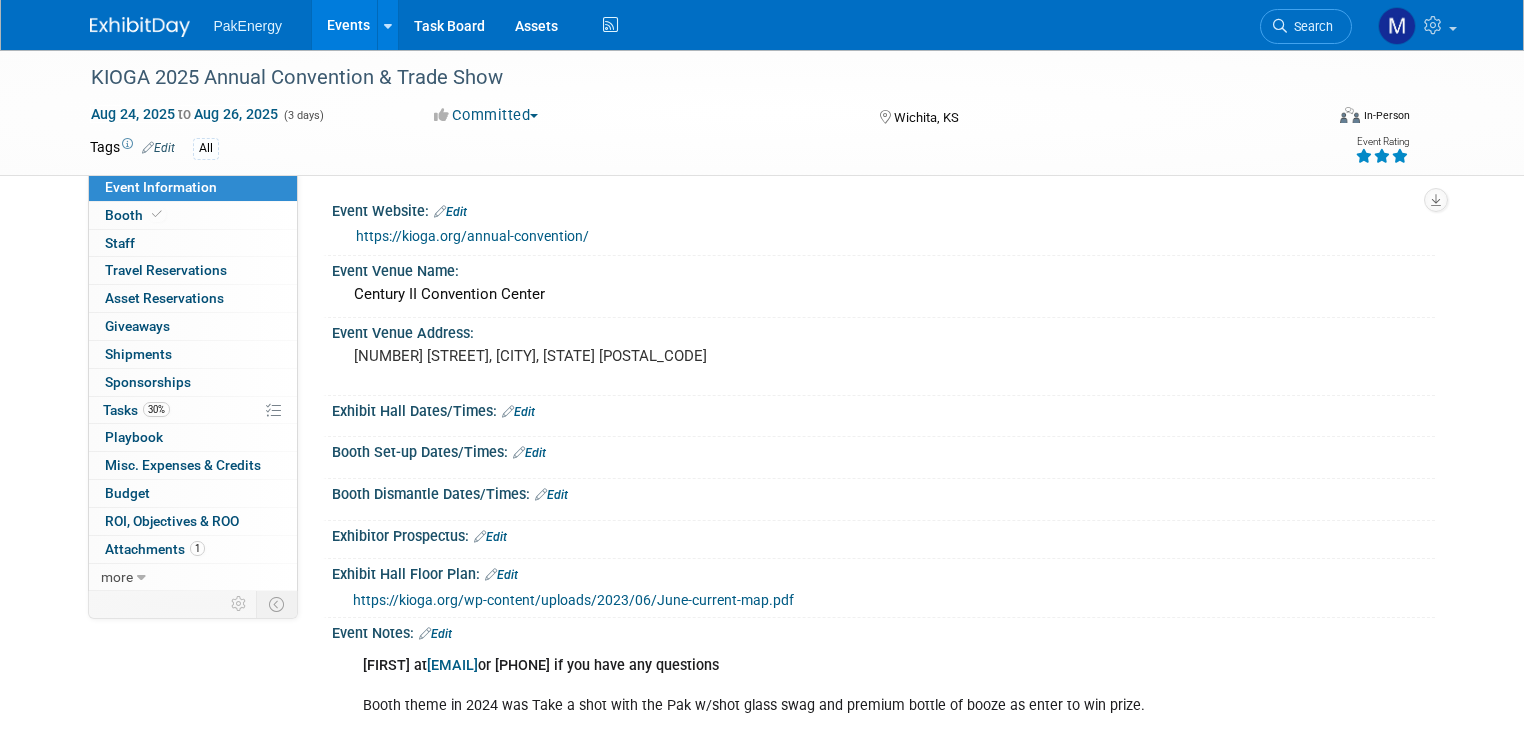 scroll, scrollTop: 0, scrollLeft: 0, axis: both 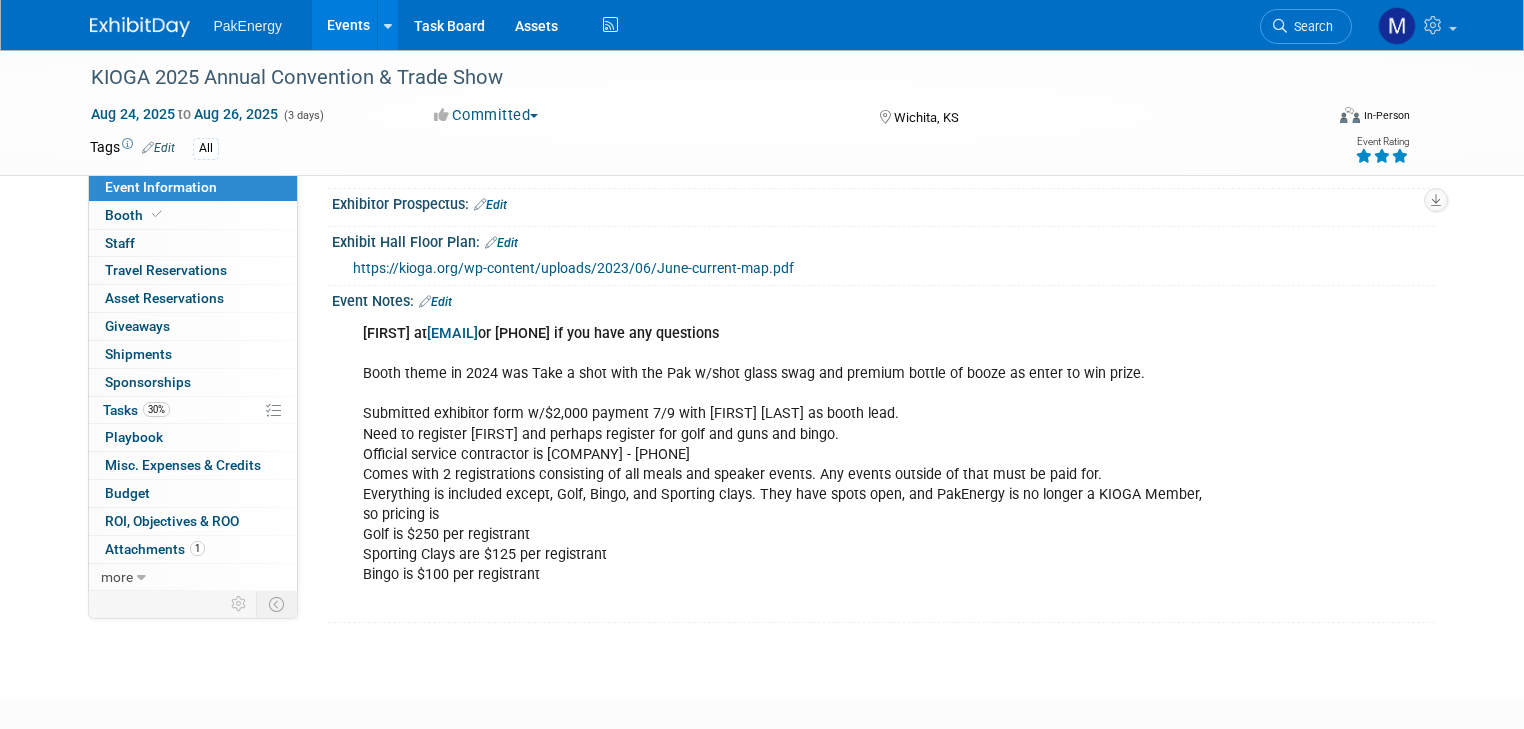 click on "[FIRST] at  [EMAIL]  or [PHONE] if you have any questions Booth theme in 2024 was Take a shot with the Pak w/shot glass swag and premium bottle of booze as enter to win prize. Submitted exhibitor form w/$2,000 payment 7/9 with [FIRST] [LAST] as booth lead. Need to register [FIRST] and perhaps register for golf and guns and bingo. Official service contractor is [COMPANY] - [PHONE] Comes with 2 registrations consisting of all meals and speaker events. Any events outside of that must be paid for. Everything is included except, Golf, Bingo, and Sporting clays. They have spots open, and PakEnergy is no longer a KIOGA Member, so pricing is Golf is $250 per registrant Sporting Clays are $125 per registrant Bingo is $100 per registrant" at bounding box center [785, 464] 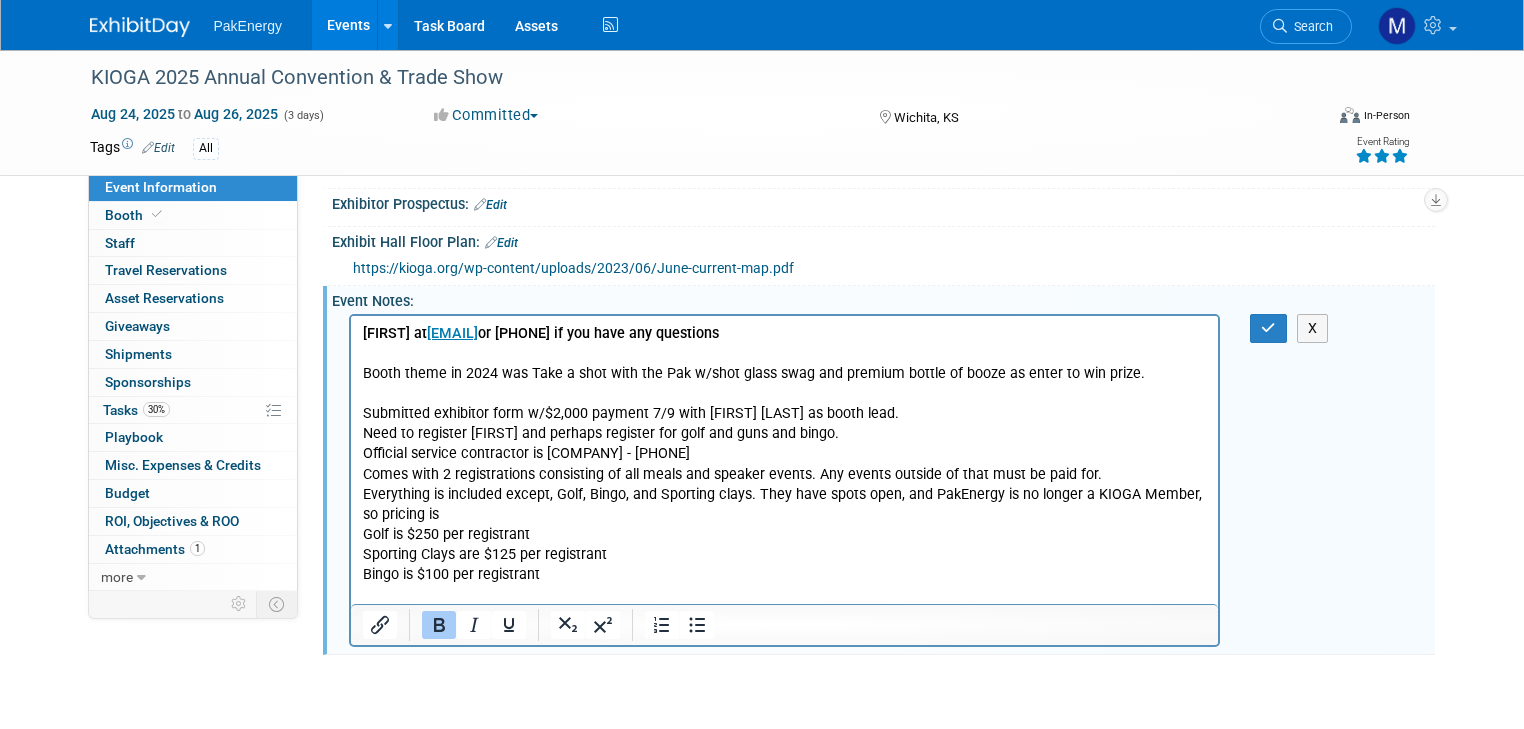 scroll, scrollTop: 0, scrollLeft: 0, axis: both 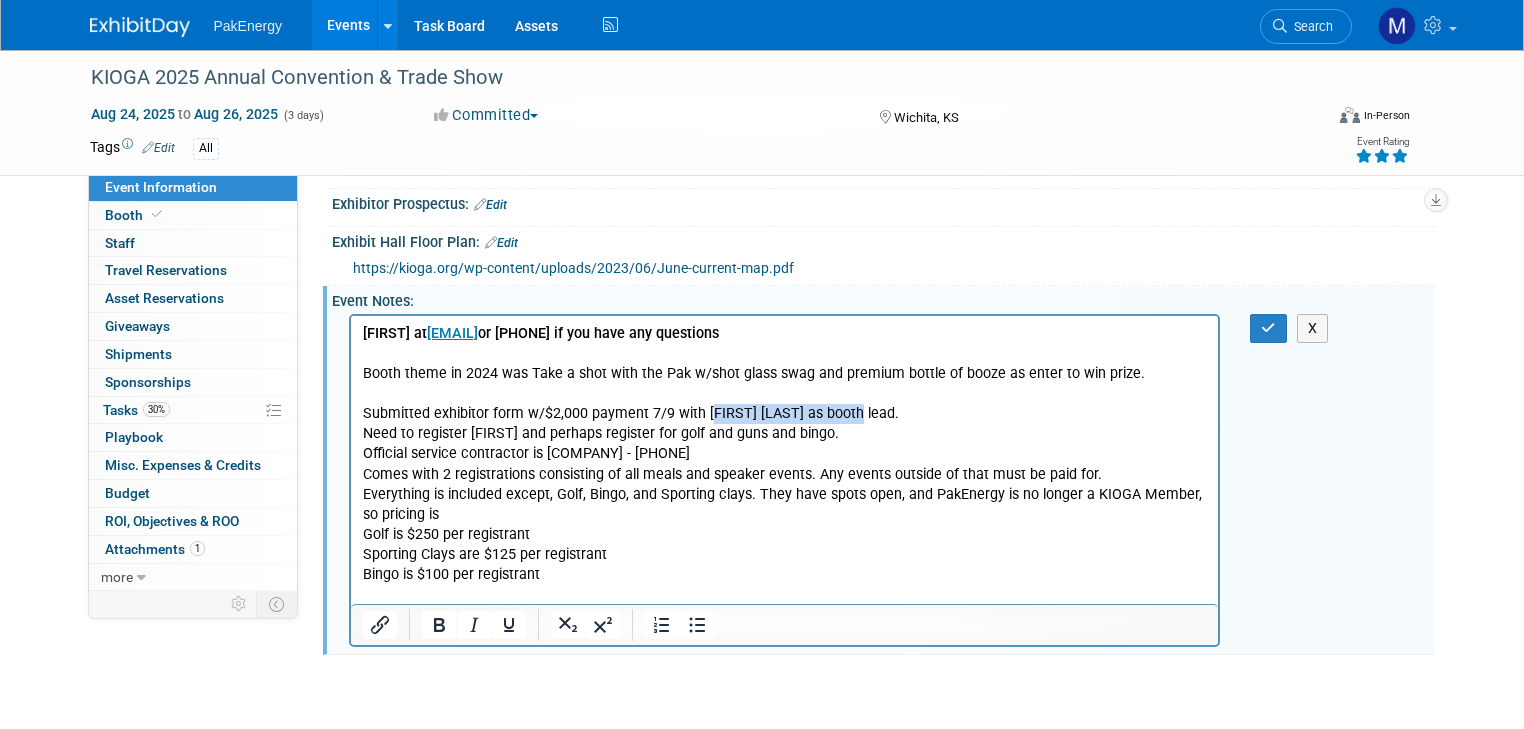 drag, startPoint x: 847, startPoint y: 413, endPoint x: 709, endPoint y: 405, distance: 138.23169 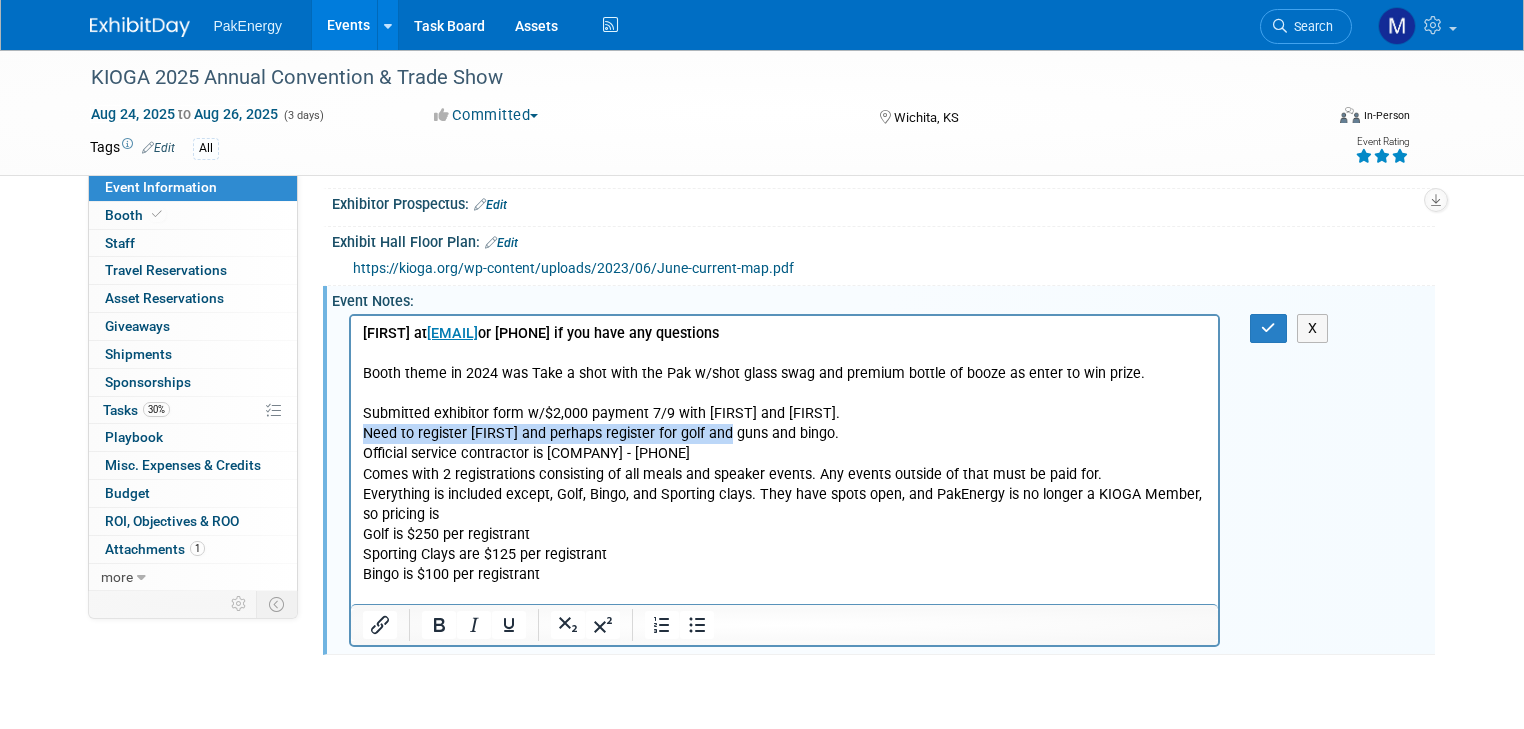 drag, startPoint x: 362, startPoint y: 430, endPoint x: 732, endPoint y: 436, distance: 370.04865 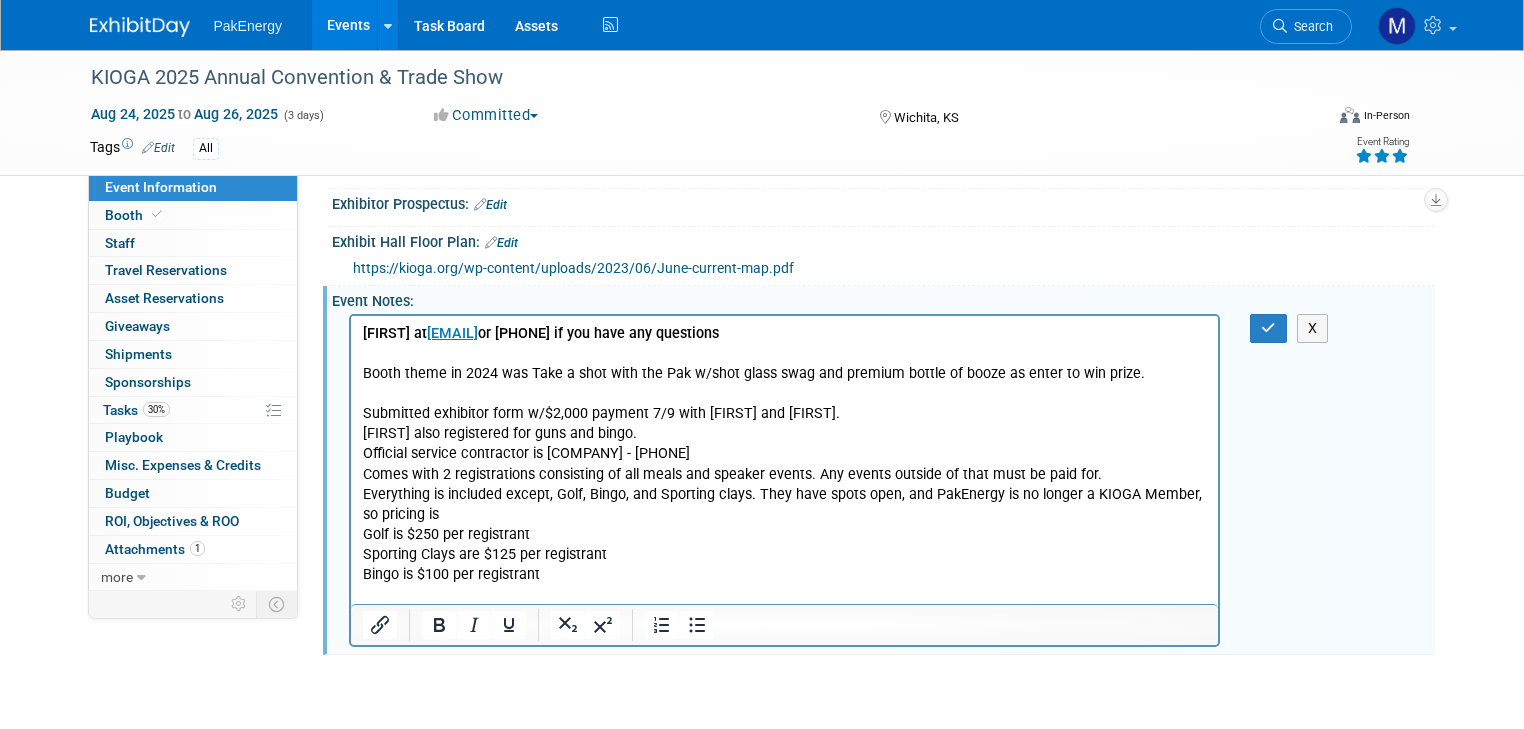 click on "Jennifer at  jsamford@kioga.org  or (785) 232-7772 if you have any questions Booth theme in 2024 was Take a shot with the Pak w/shot glass swag and premium bottle of booze as enter to win prize. Submitted exhibitor form w/$2,000 payment 7/9 with Joel and Connor. Connor also registered for guns and bingo.  Official service contractor is Henry Helgerson Co. - (316)943-1851 Comes with 2 registrations consisting of all meals and speaker events. Any events outside of that must be paid for.  Everything is included except, Golf, Bingo, and Sporting clays. They have spots open, and PakEnergy is no longer a KIOGA Member, so pricing is Golf is $250 per registrant Sporting Clays are $125 per registrant Bingo is $100 per registrant" at bounding box center (784, 464) 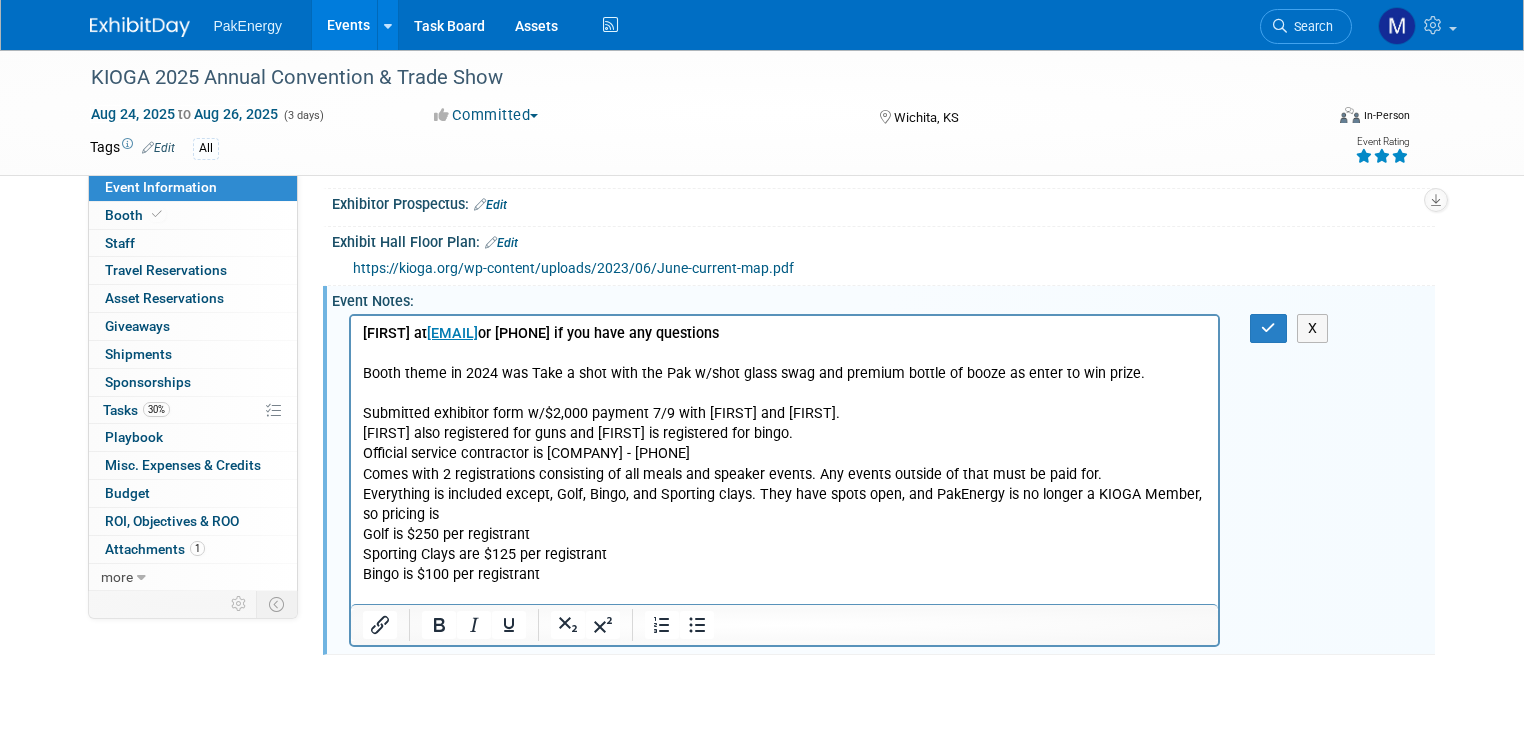 click on "Jennifer at  jsamford@kioga.org  or (785) 232-7772 if you have any questions Booth theme in 2024 was Take a shot with the Pak w/shot glass swag and premium bottle of booze as enter to win prize. Submitted exhibitor form w/$2,000 payment 7/9 with Joel and Connor. Connor also registered for guns and Joel is registered for bingo.  Official service contractor is Henry Helgerson Co. - (316)943-1851 Comes with 2 registrations consisting of all meals and speaker events. Any events outside of that must be paid for.  Everything is included except, Golf, Bingo, and Sporting clays. They have spots open, and PakEnergy is no longer a KIOGA Member, so pricing is Golf is $250 per registrant Sporting Clays are $125 per registrant Bingo is $100 per registrant" at bounding box center [784, 464] 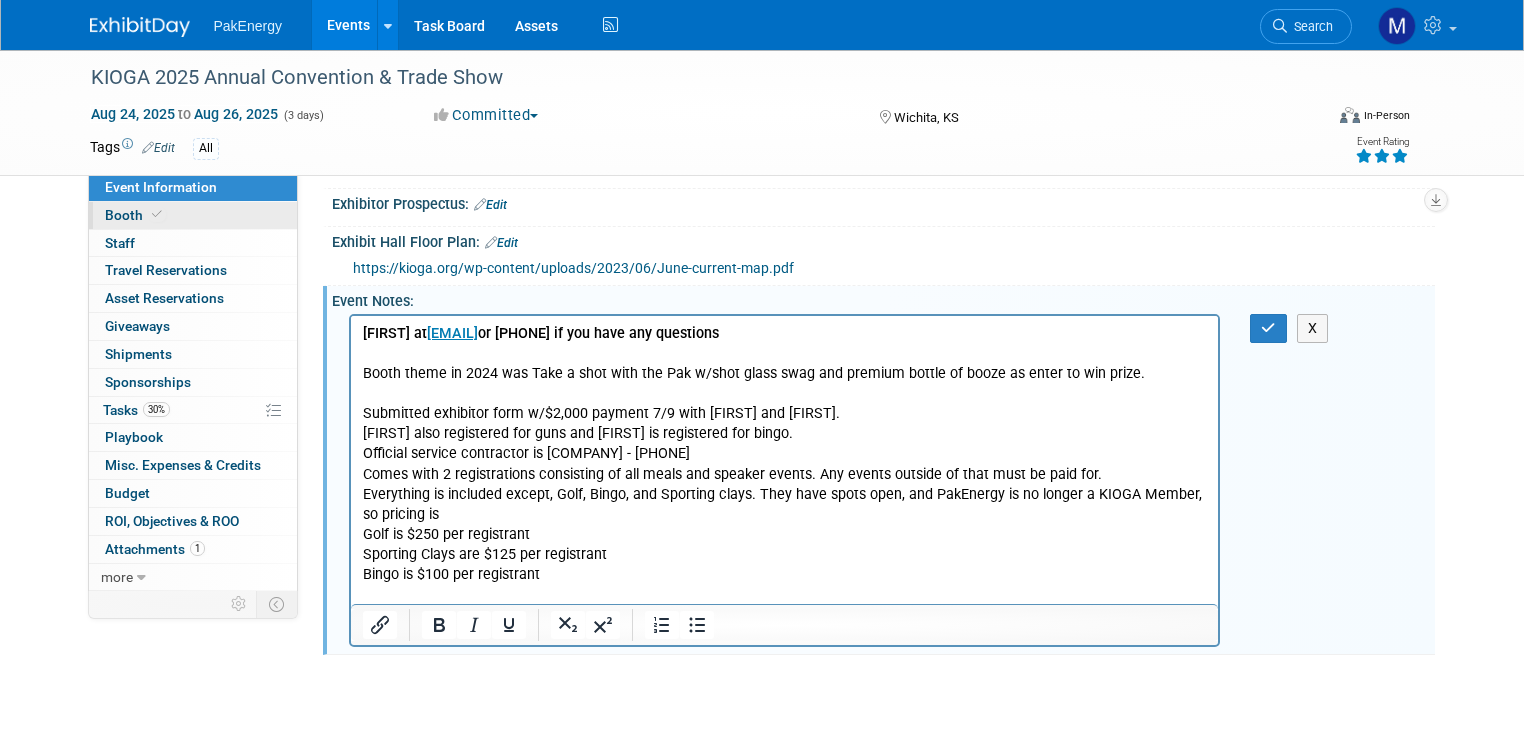 click on "Booth" at bounding box center [135, 215] 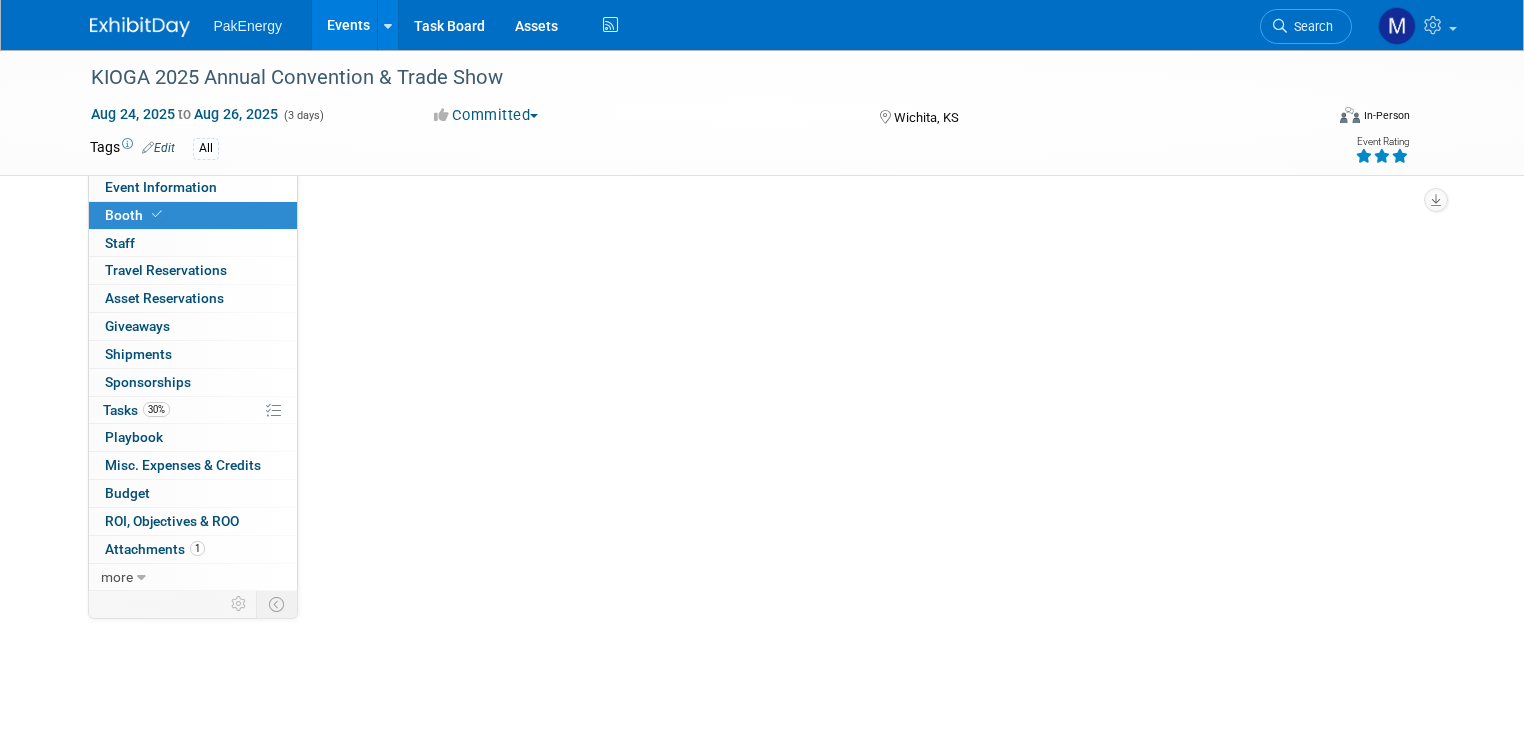 scroll, scrollTop: 0, scrollLeft: 0, axis: both 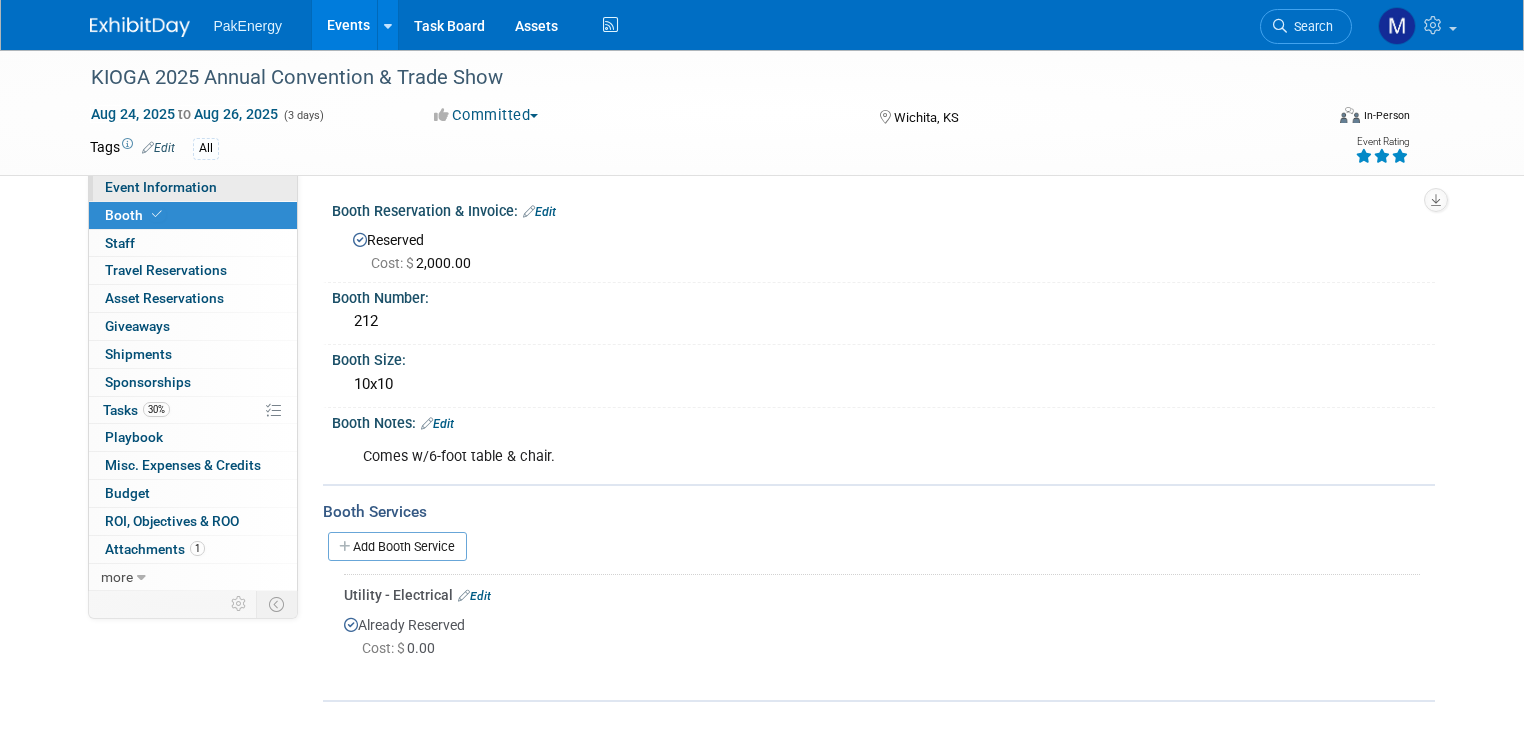 click on "Event Information" at bounding box center [161, 187] 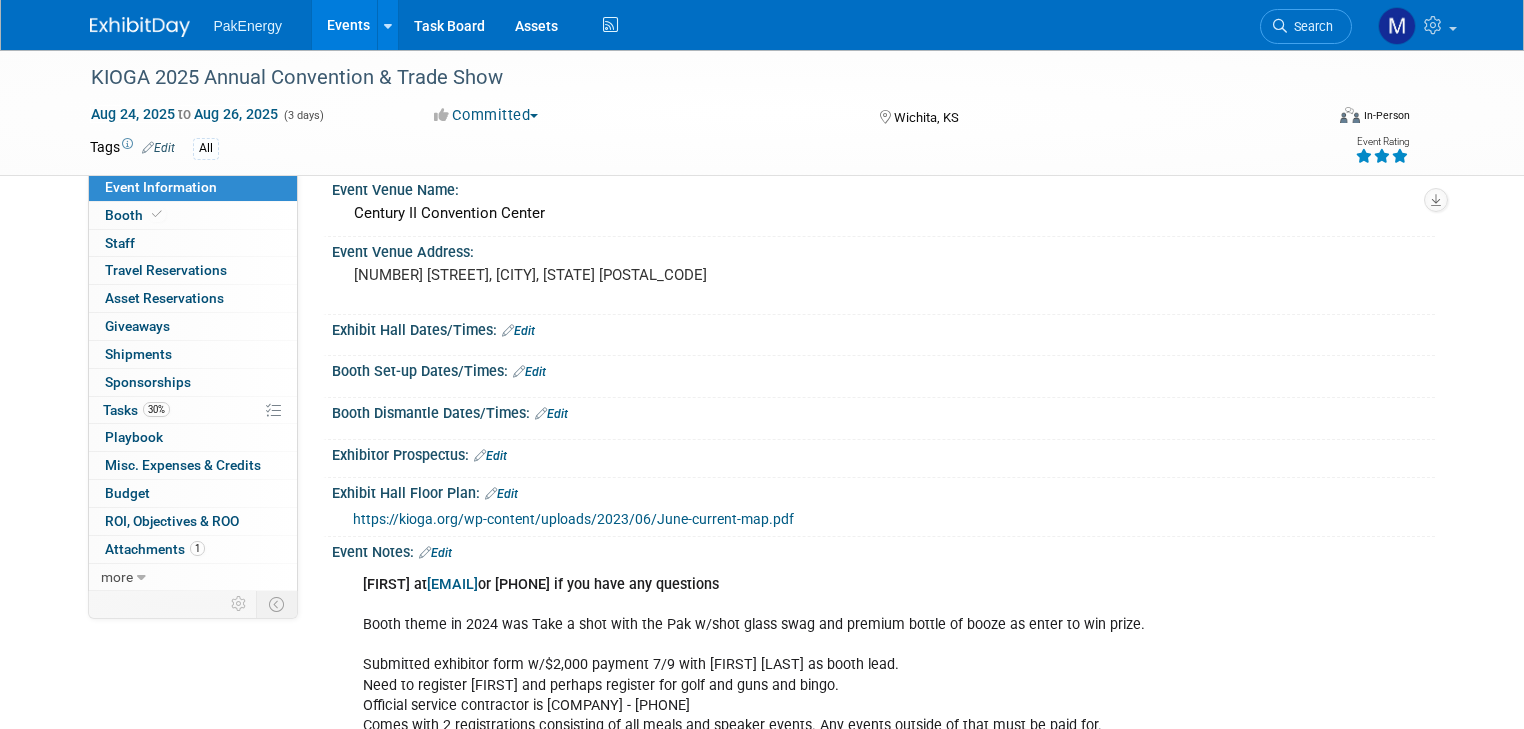 scroll, scrollTop: 2, scrollLeft: 0, axis: vertical 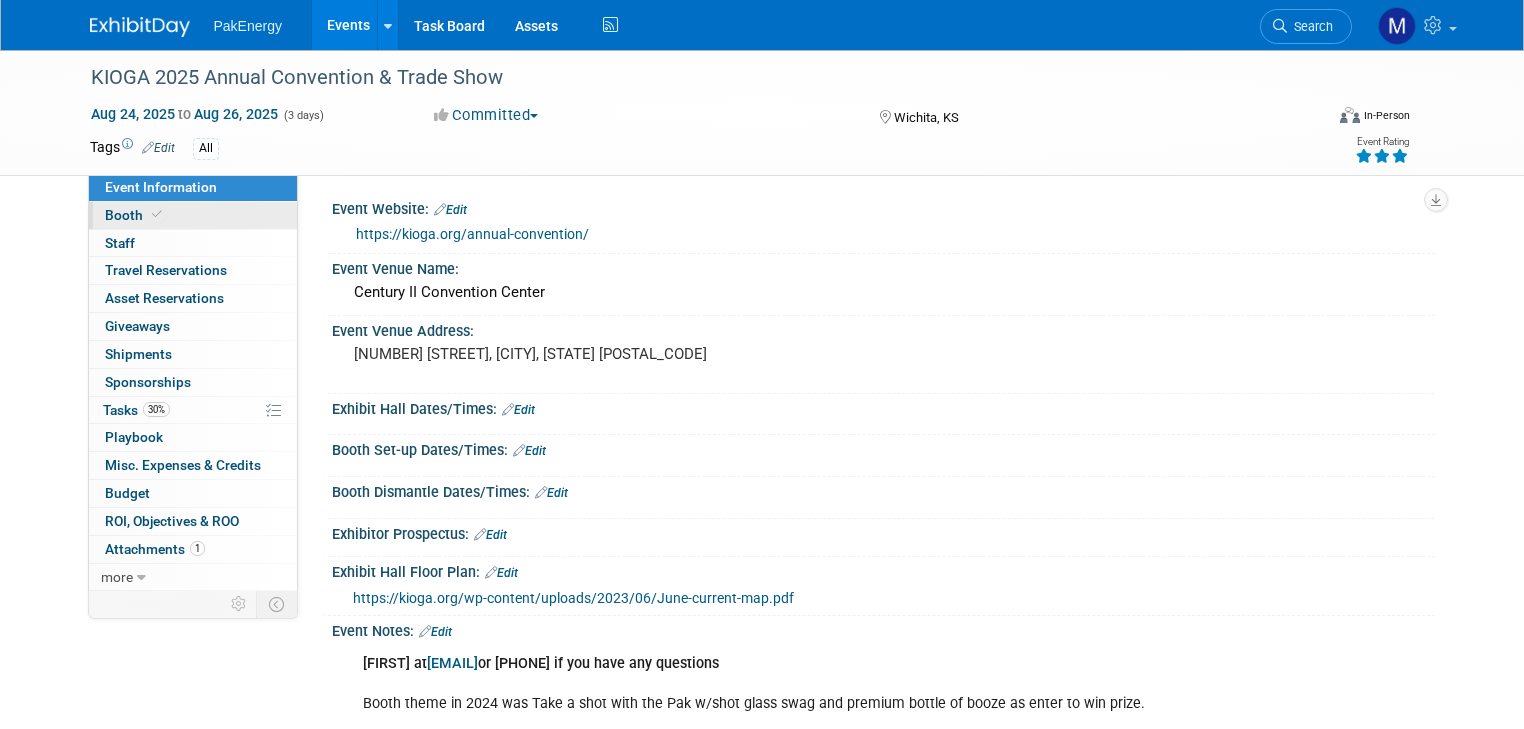 click on "Booth" at bounding box center (135, 215) 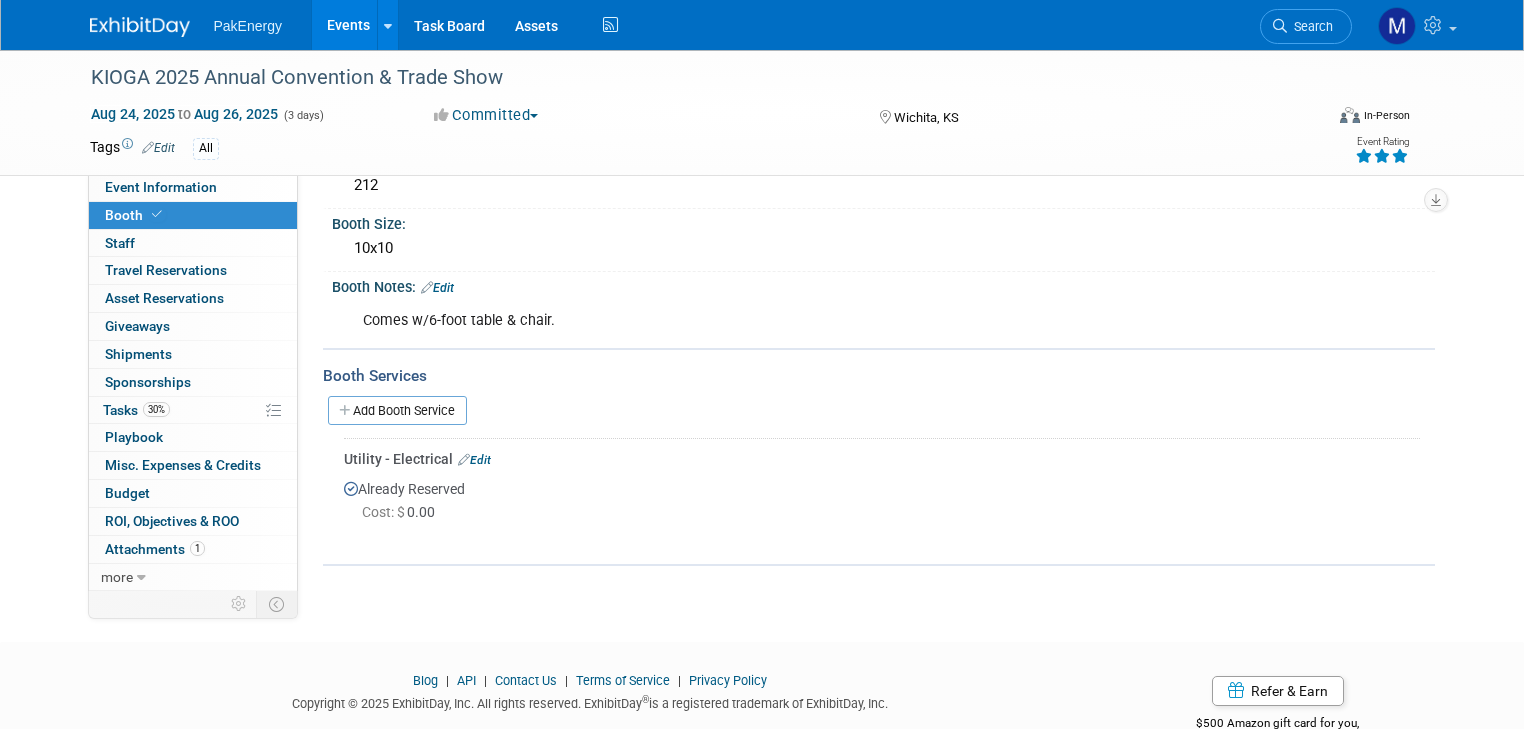 scroll, scrollTop: 0, scrollLeft: 0, axis: both 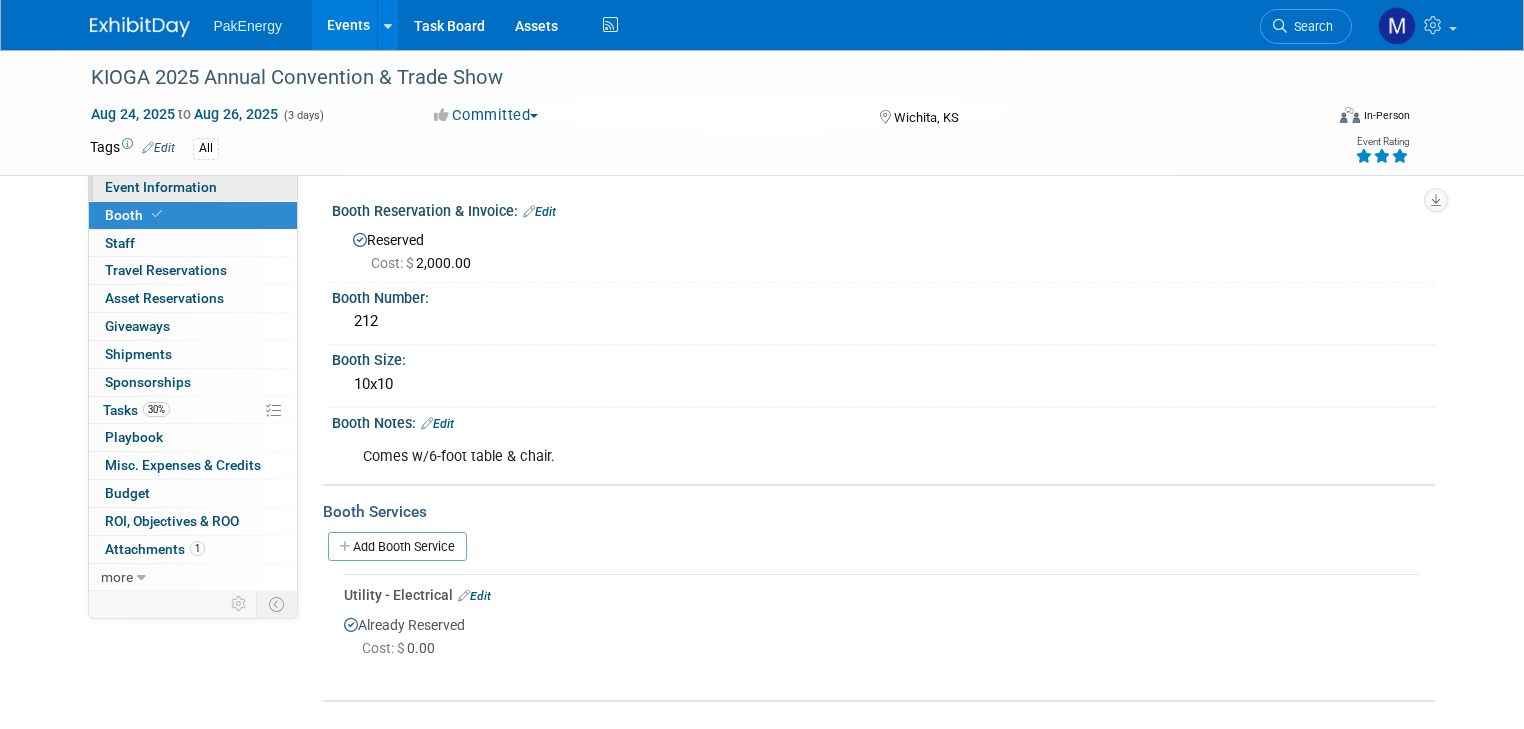 click on "Event Information" at bounding box center (161, 187) 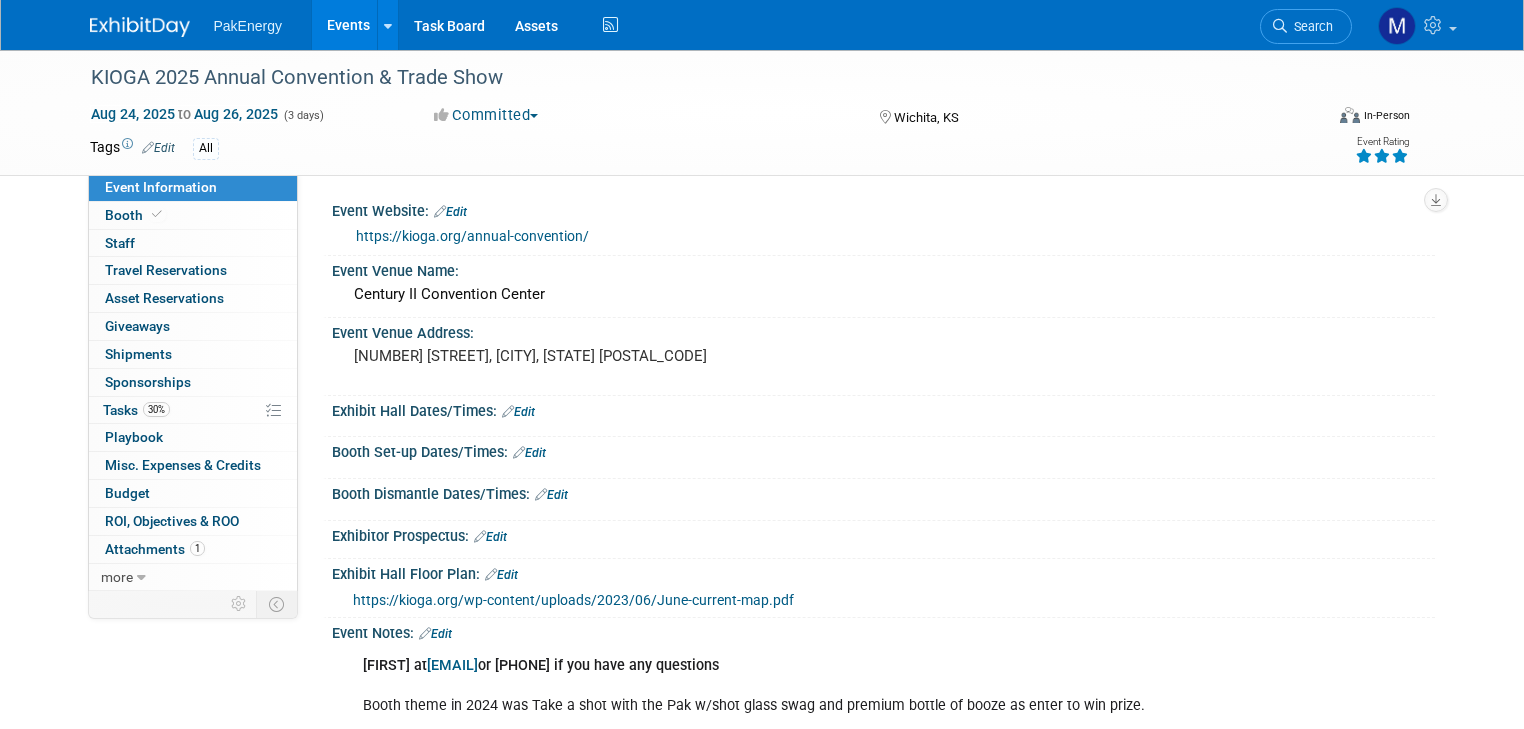 click on "Edit" at bounding box center (518, 412) 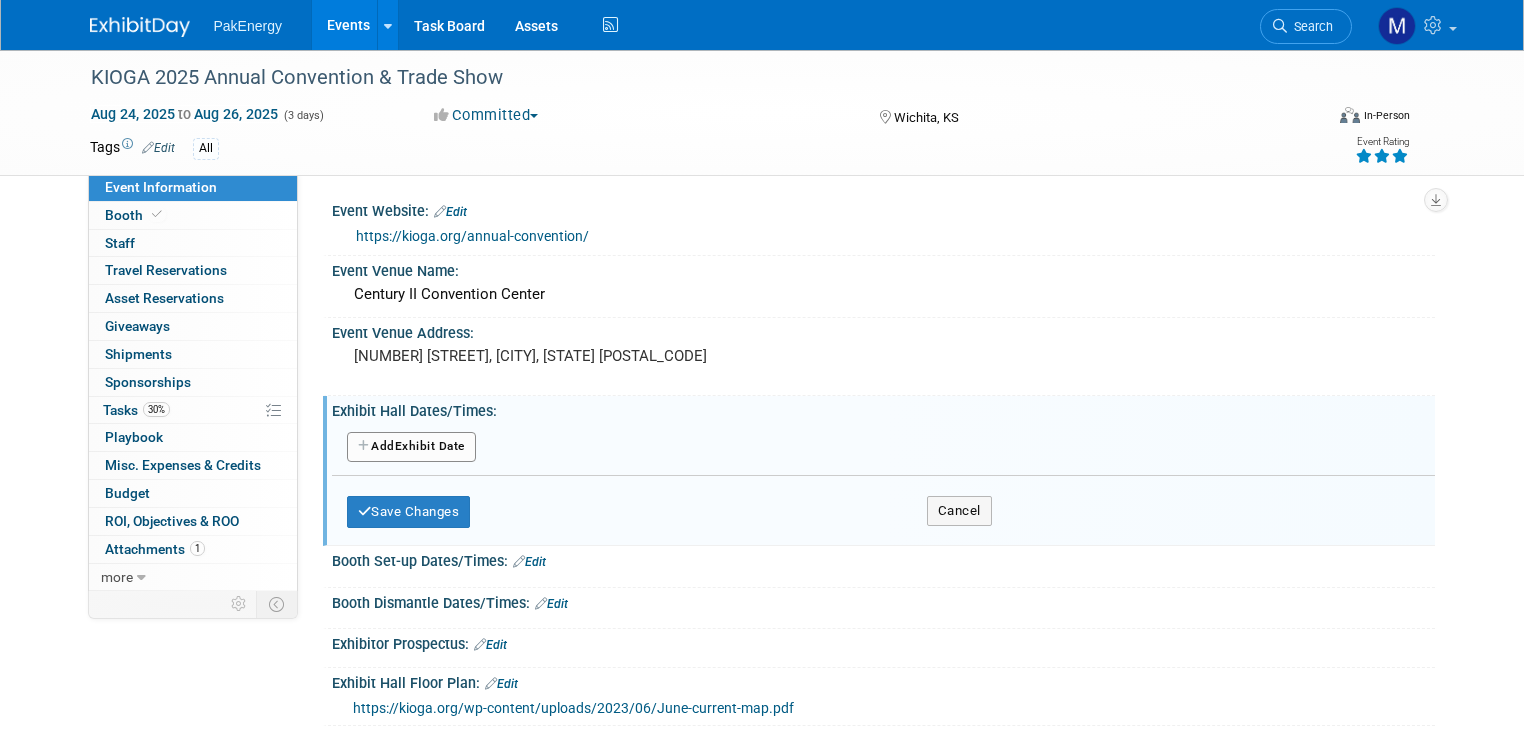 click on "Add  Another  Exhibit Date" at bounding box center (411, 447) 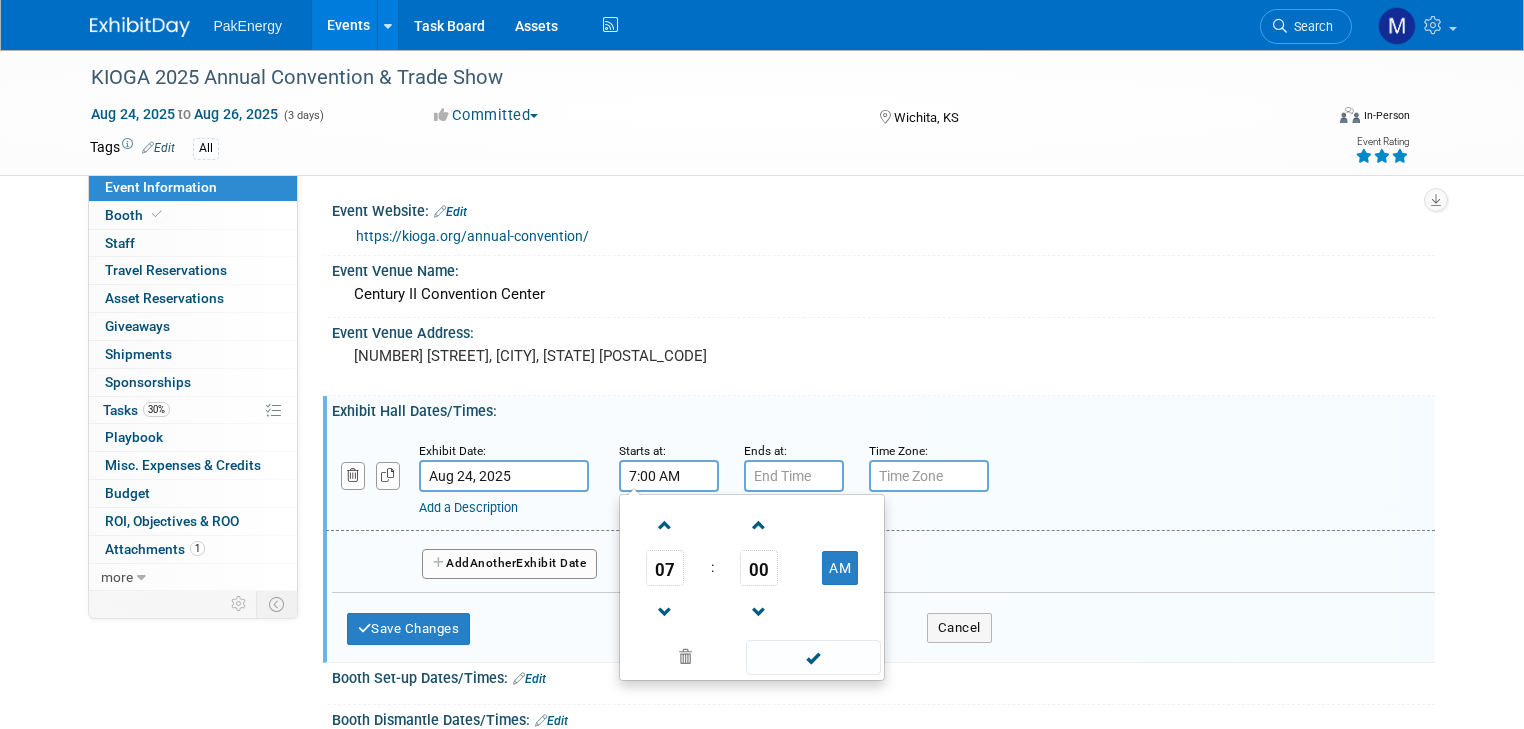 click on "7:00 AM" at bounding box center [669, 476] 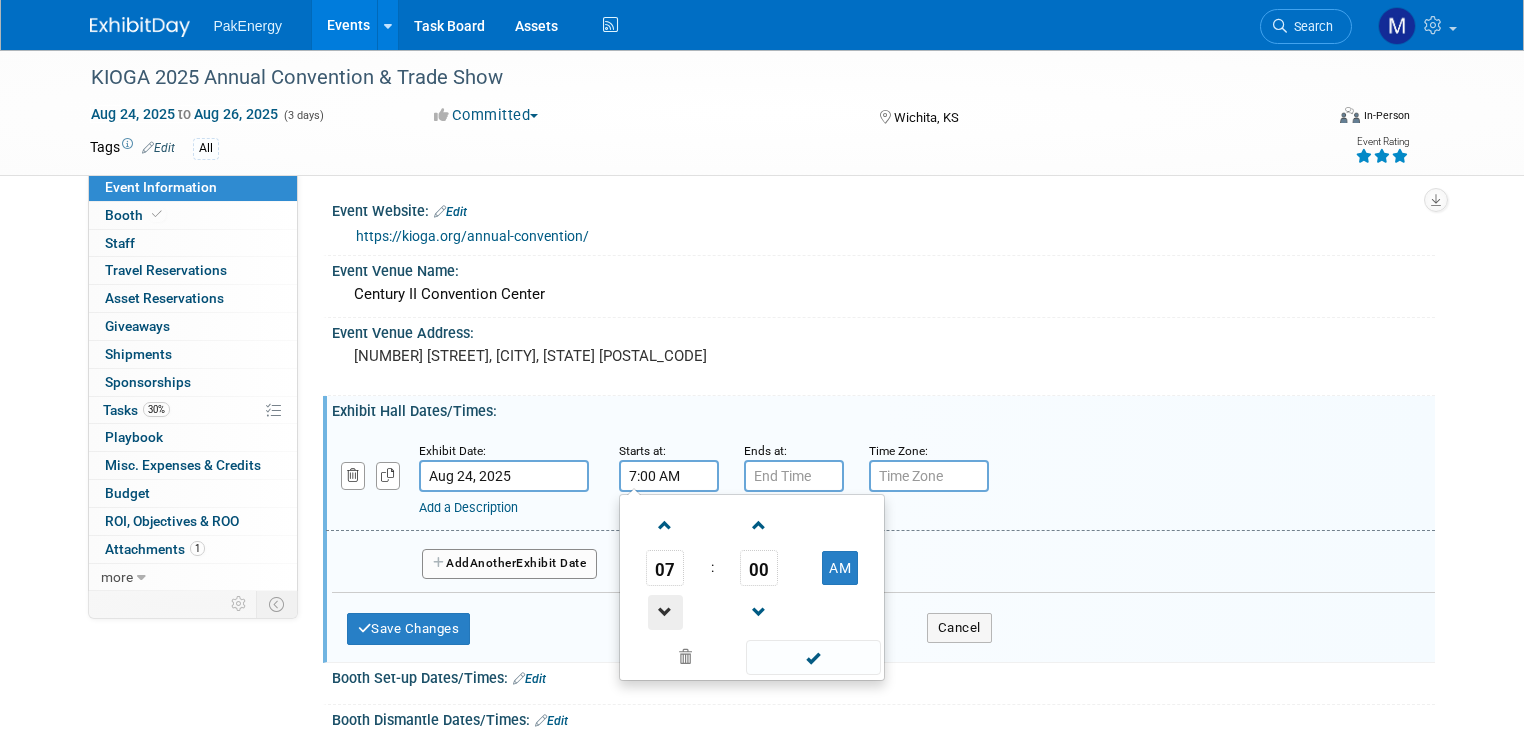 click at bounding box center [665, 612] 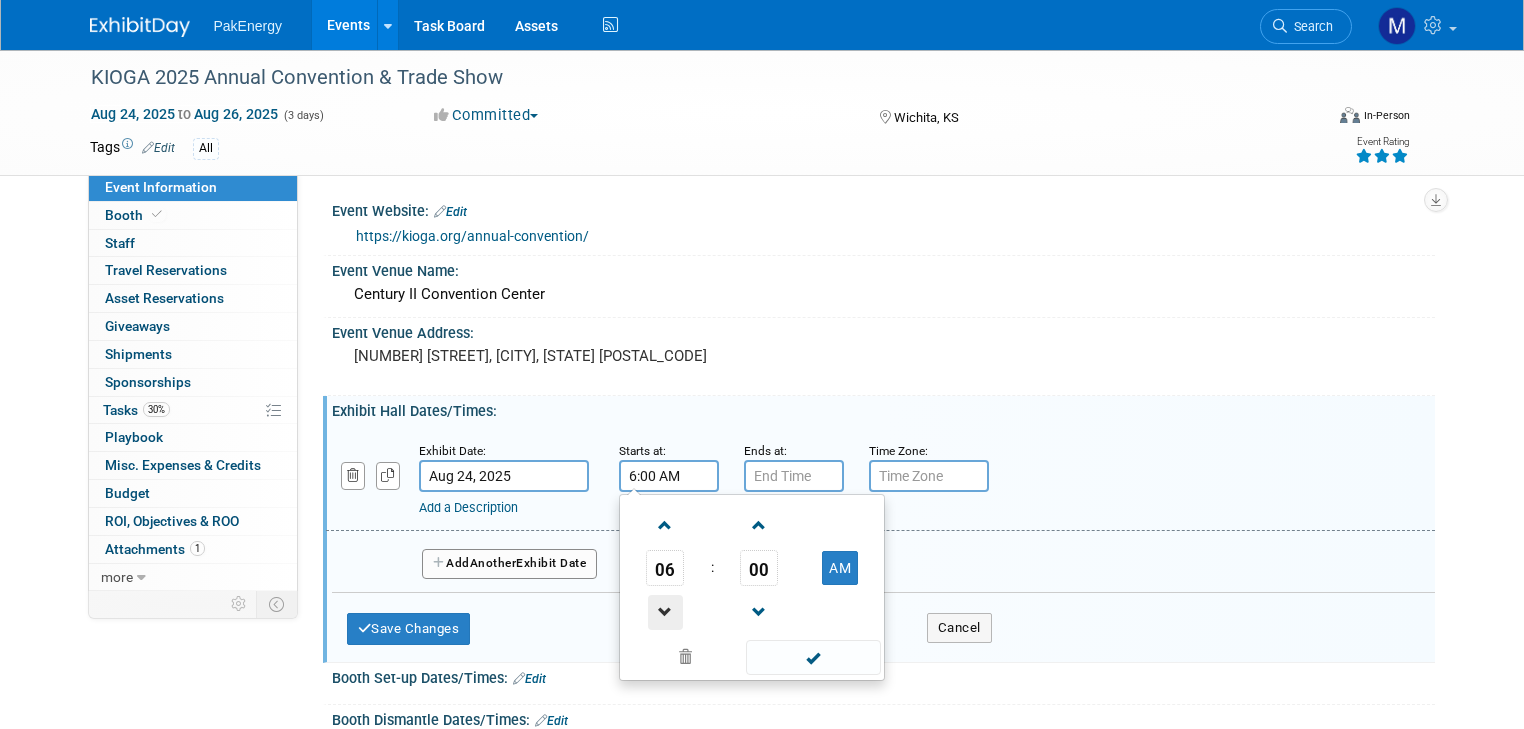 click at bounding box center (665, 612) 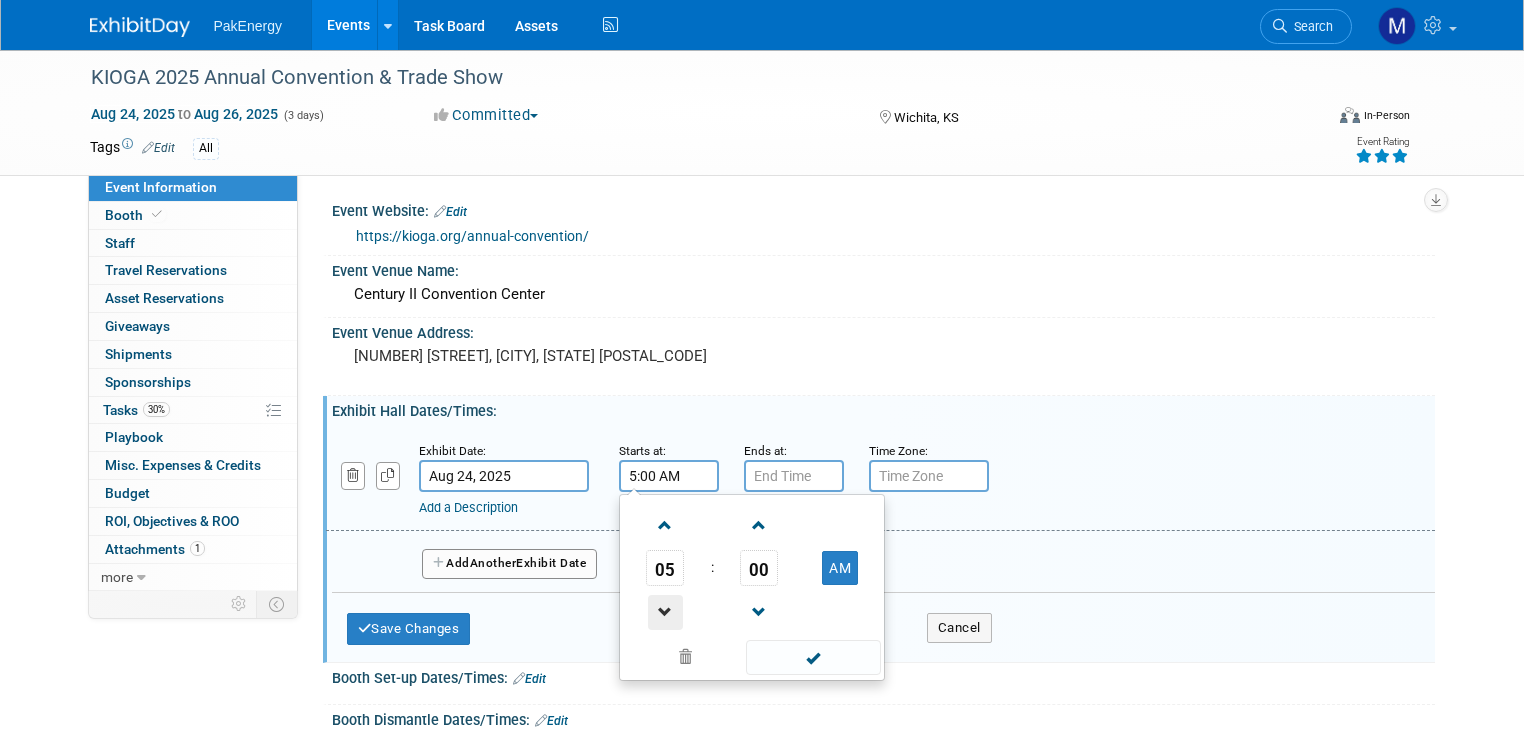 click at bounding box center [665, 612] 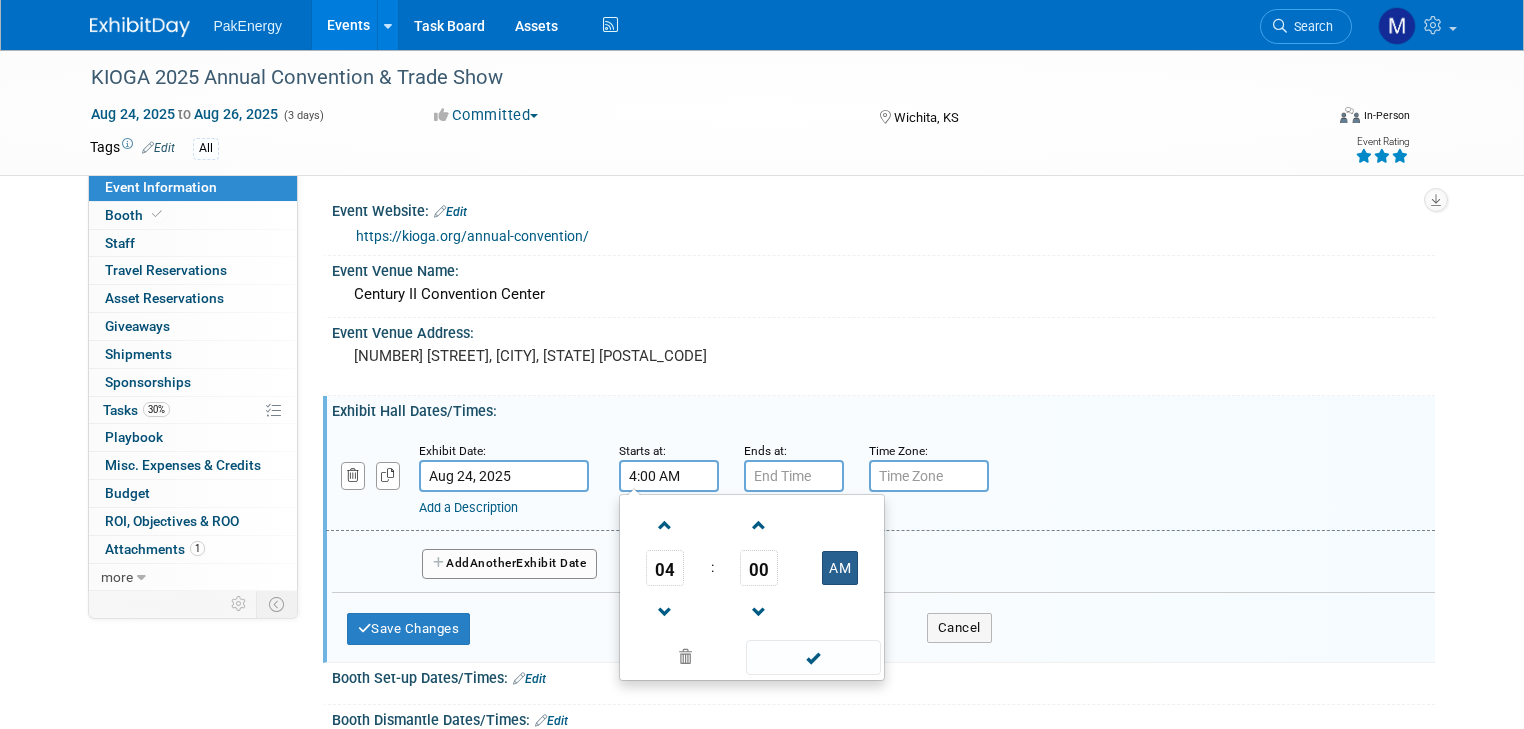 click on "AM" at bounding box center [840, 568] 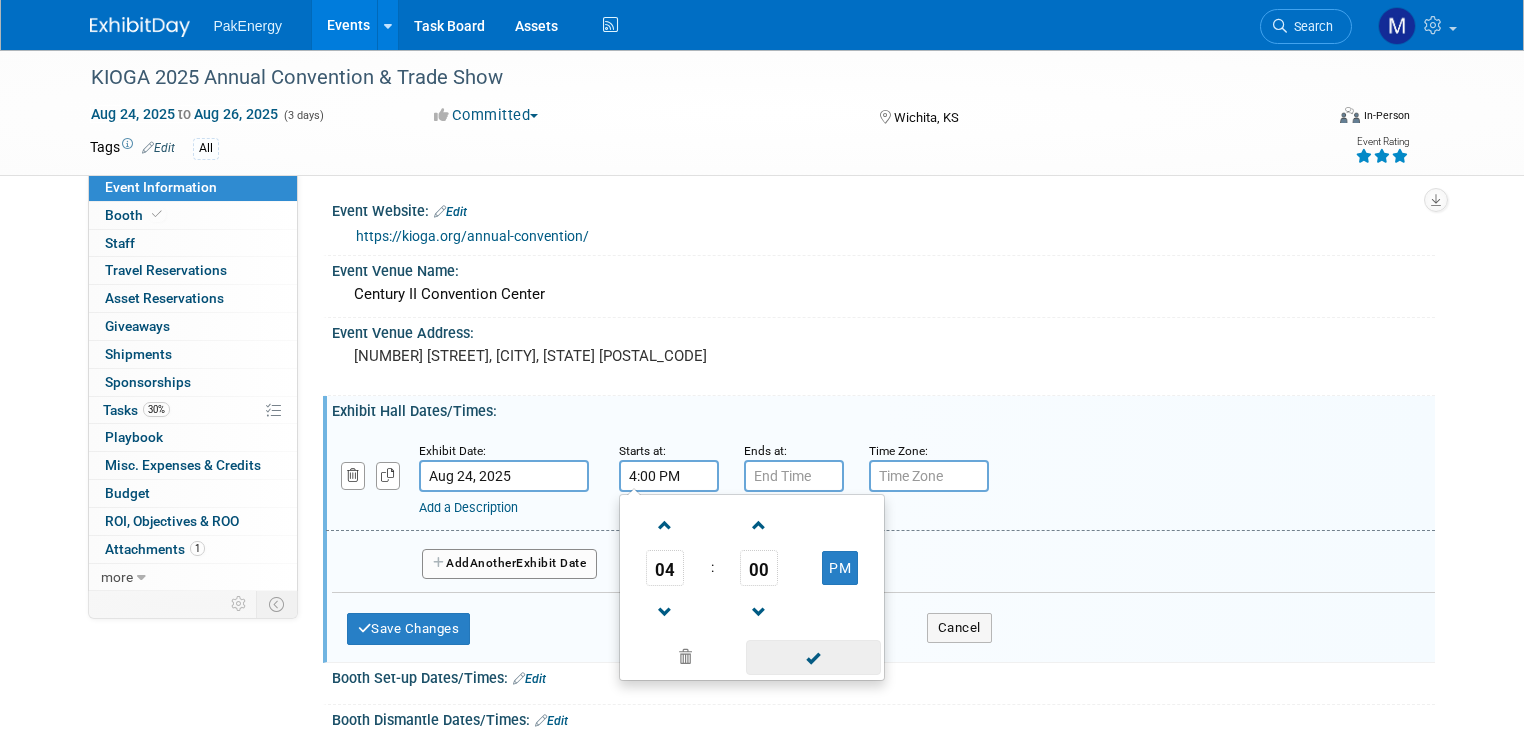 click at bounding box center [813, 657] 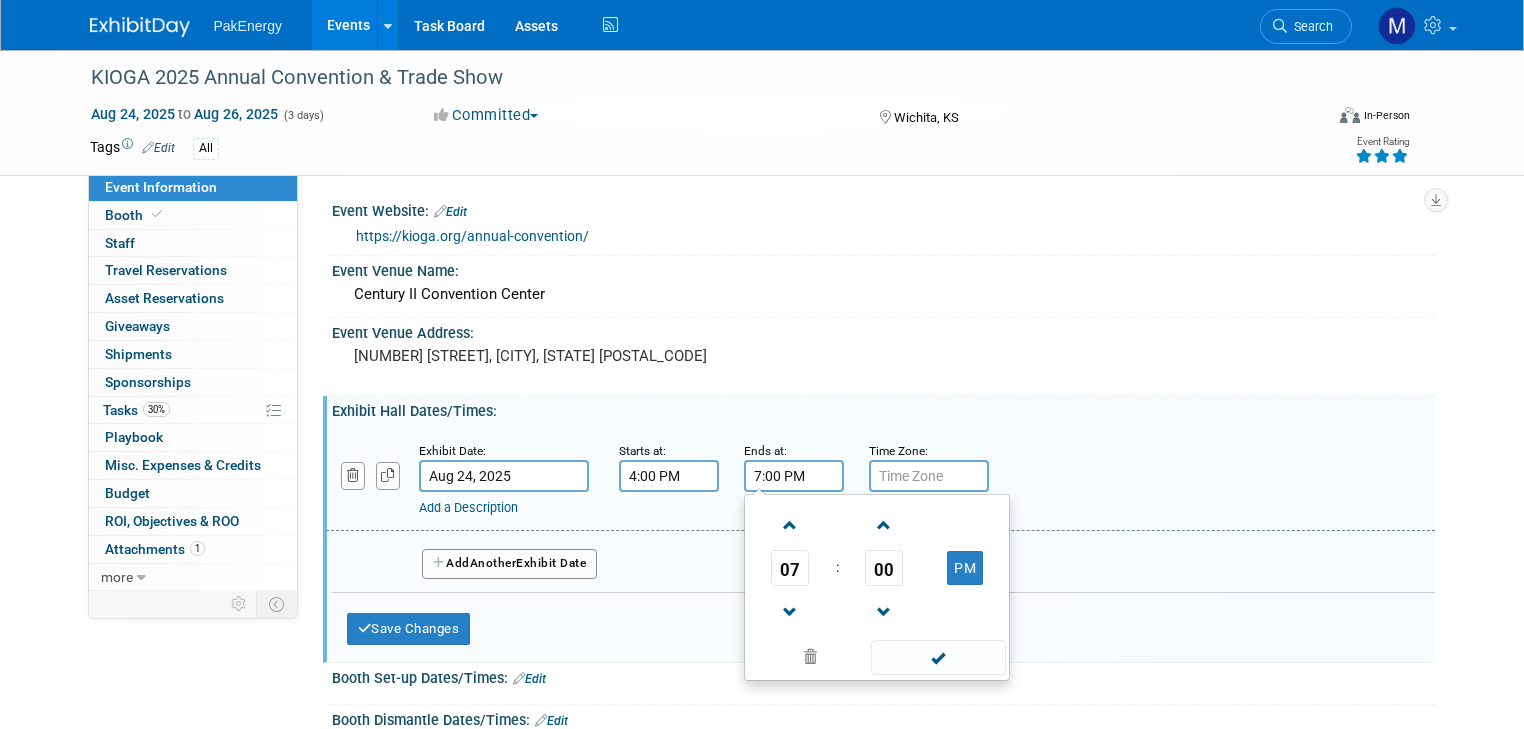 click on "7:00 PM" at bounding box center (794, 476) 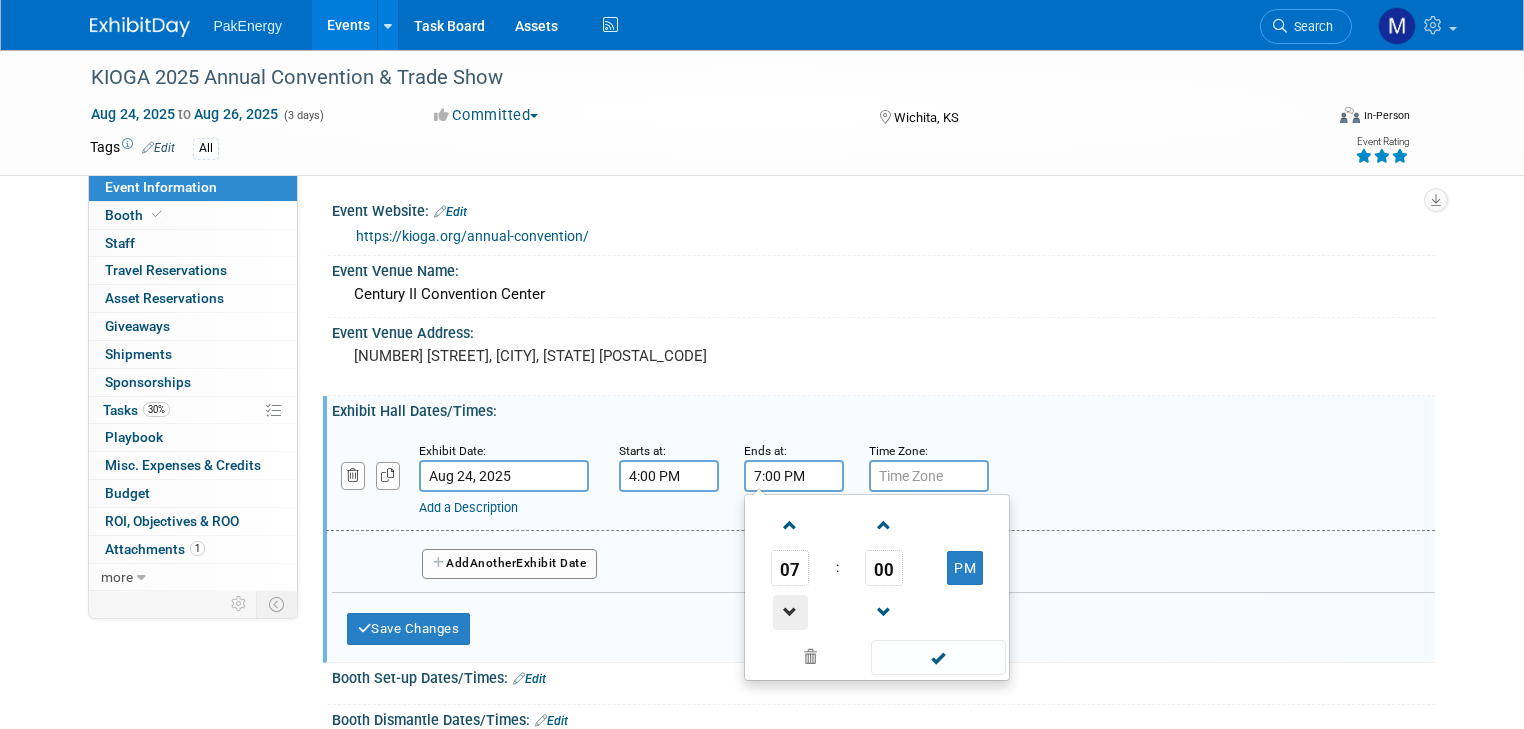 click at bounding box center (790, 612) 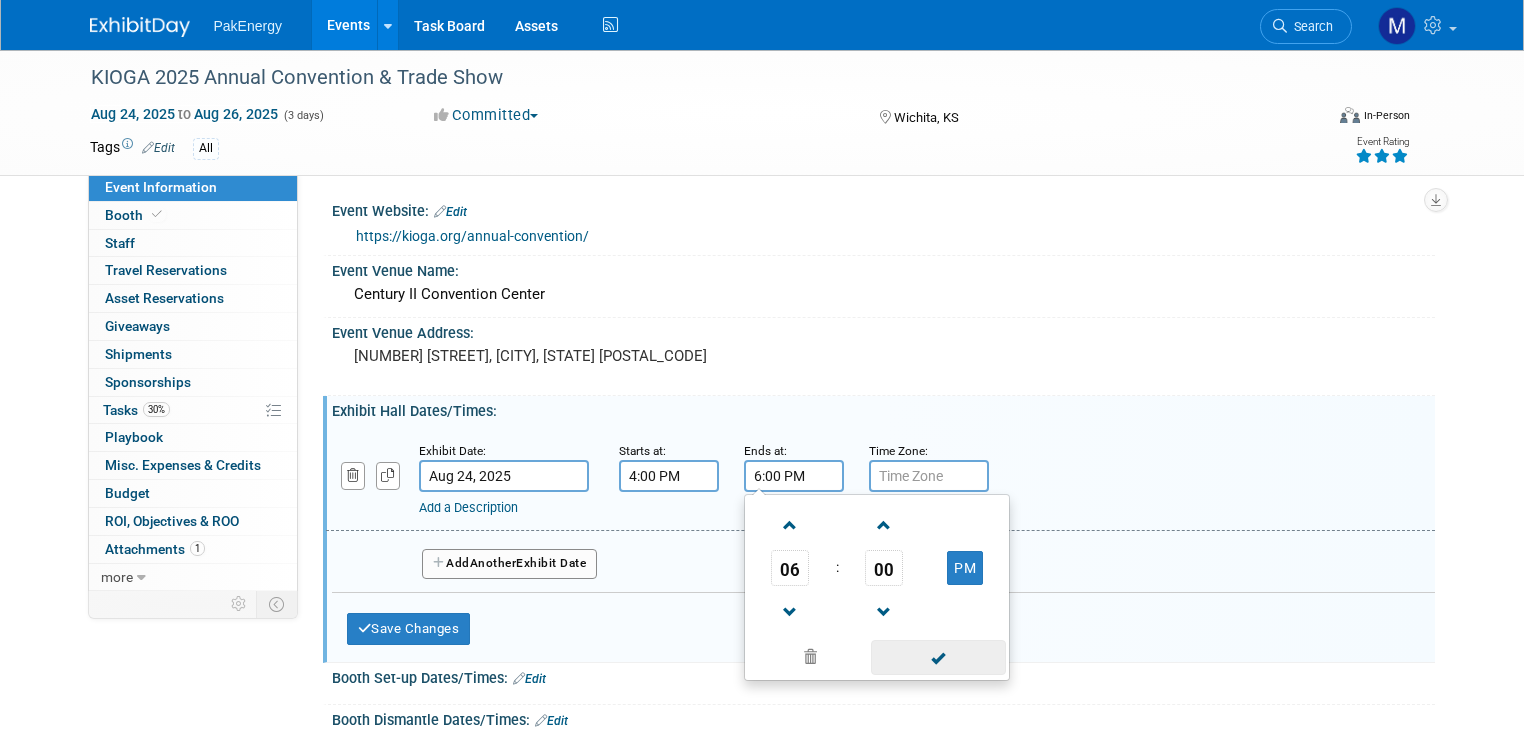 click at bounding box center [938, 657] 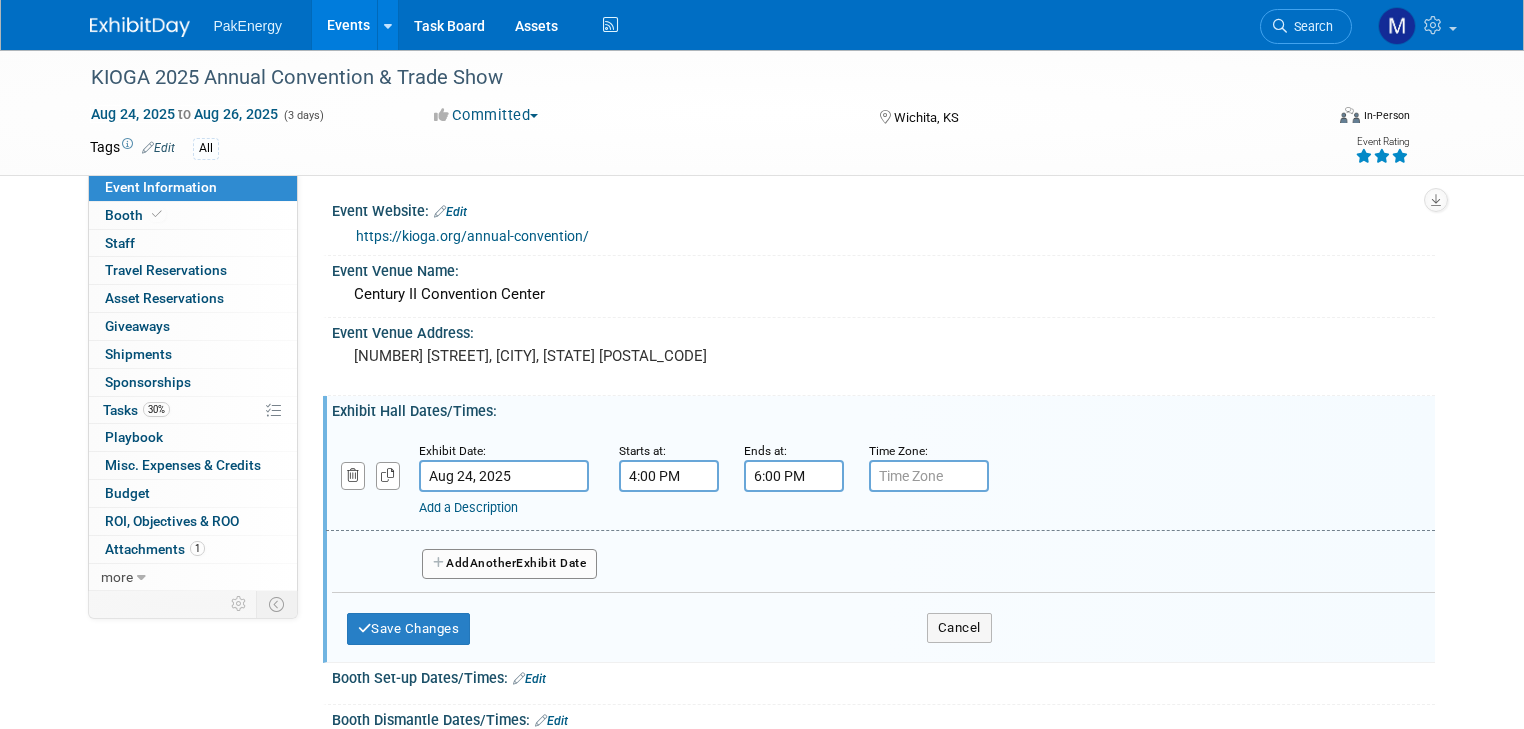 click on "Add  Another  Exhibit Date" at bounding box center (510, 564) 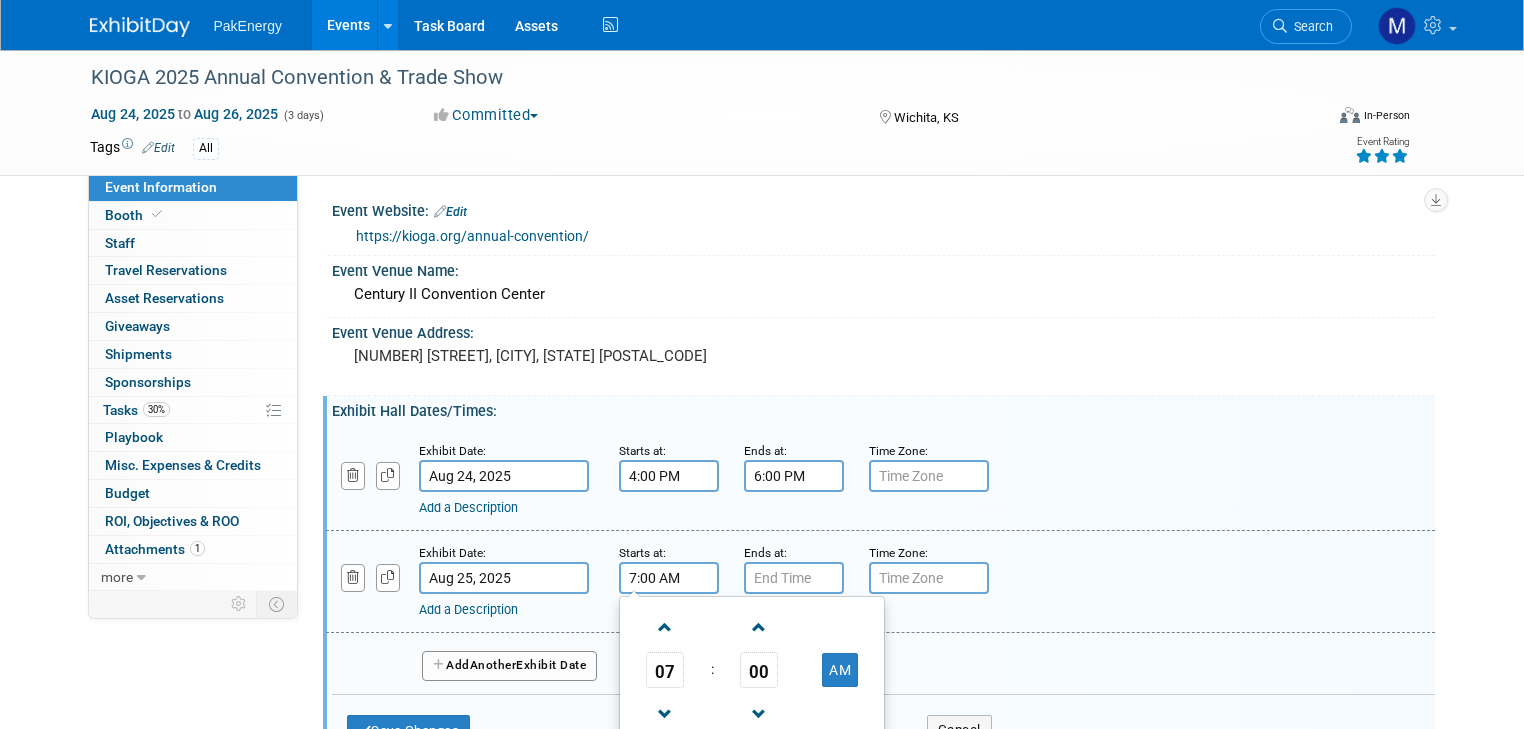 click on "7:00 AM" at bounding box center [669, 578] 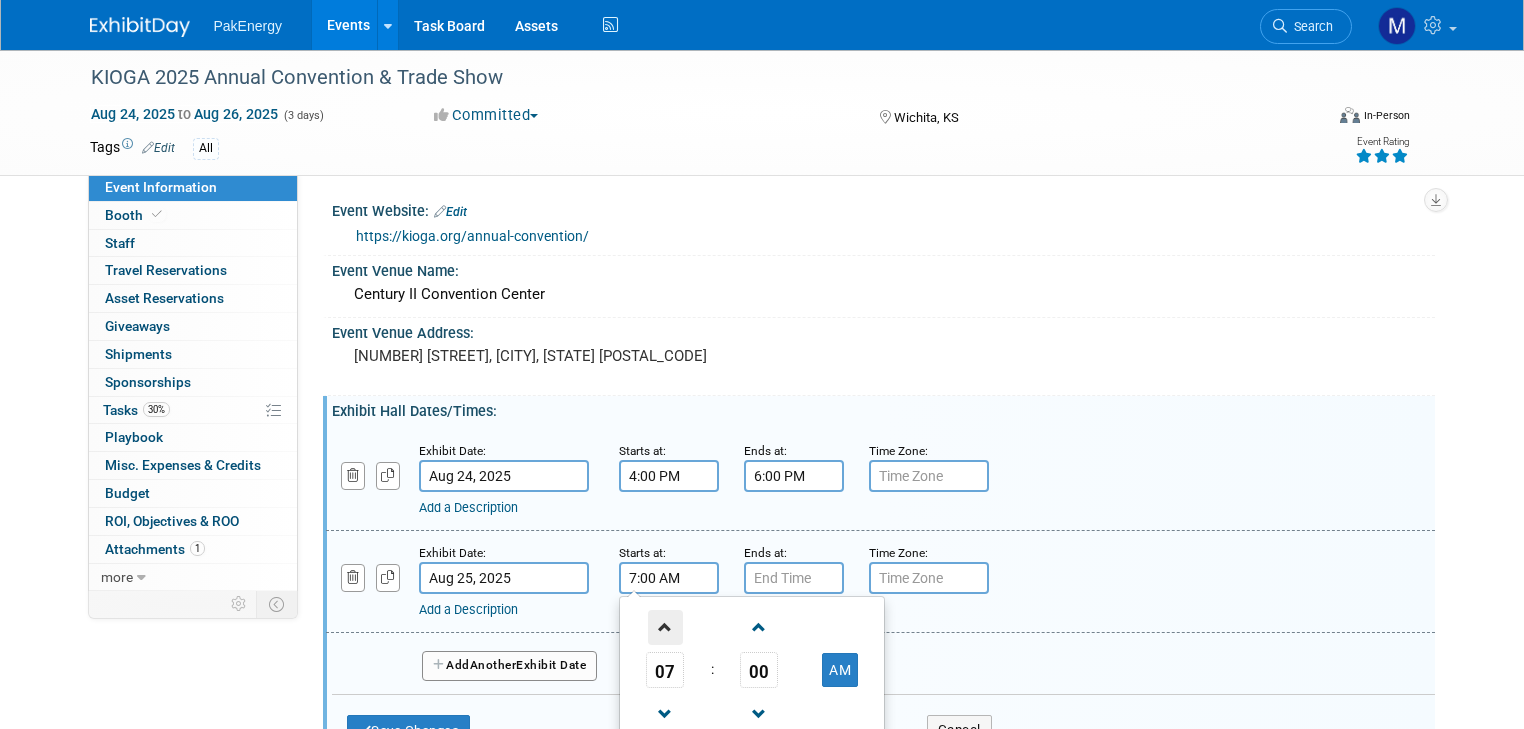 click at bounding box center [665, 627] 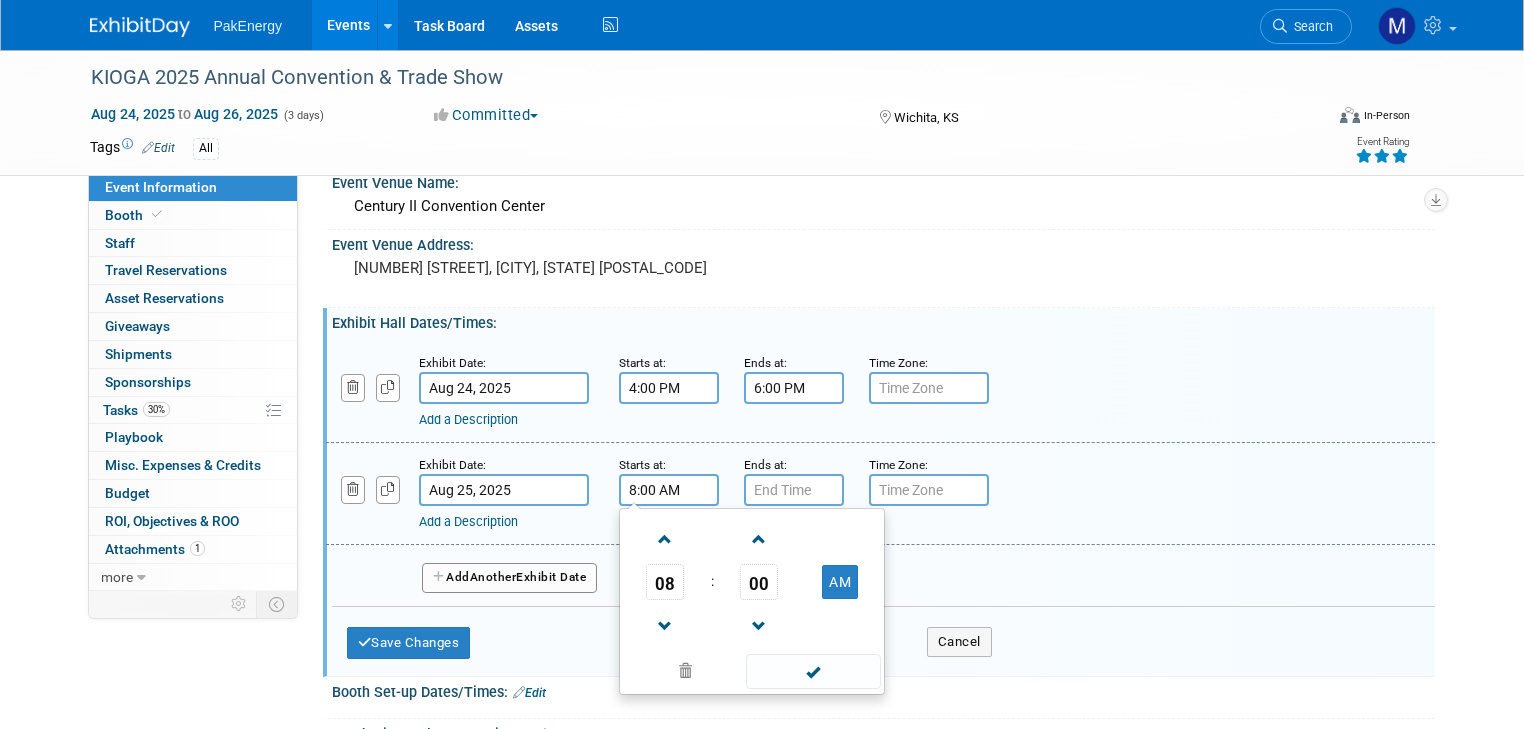scroll, scrollTop: 158, scrollLeft: 0, axis: vertical 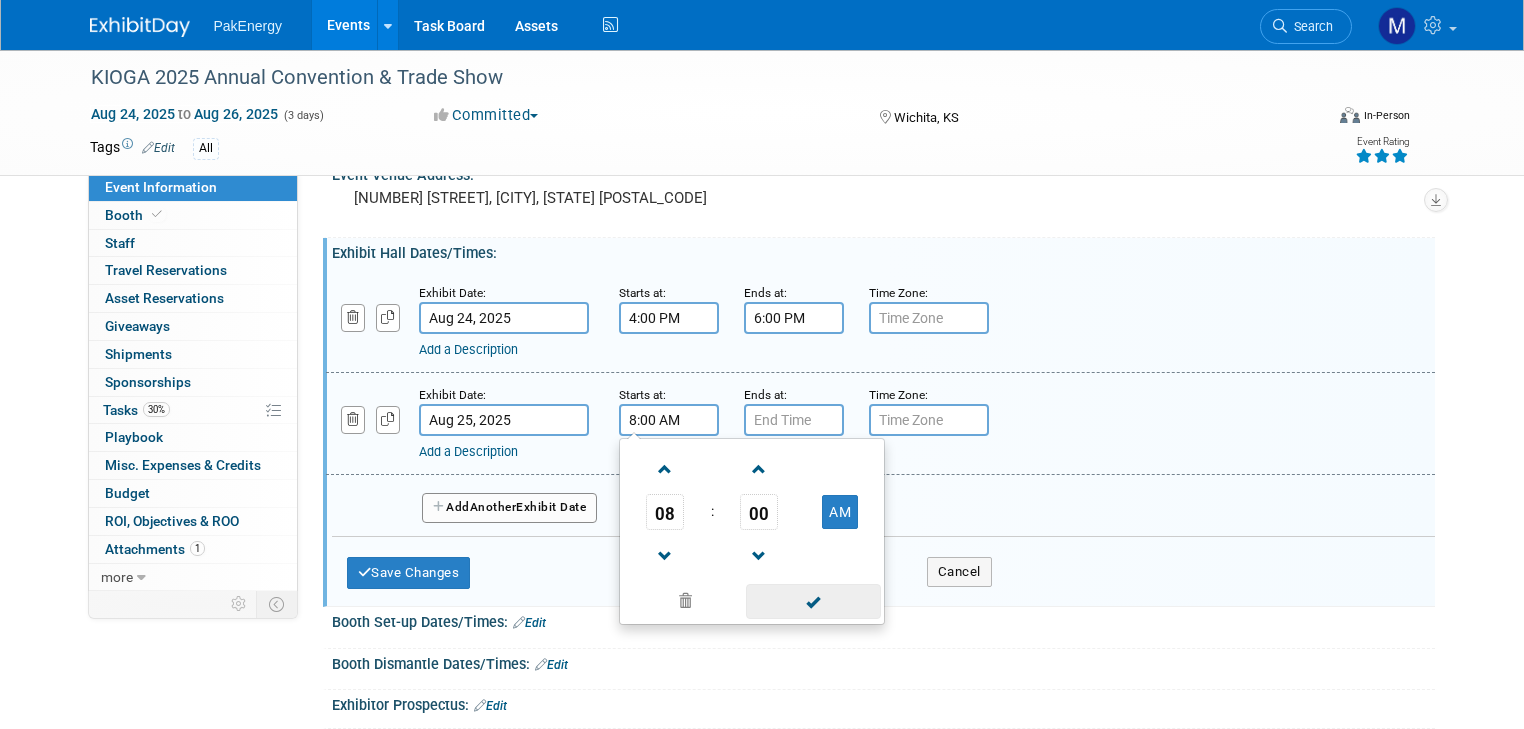click at bounding box center (813, 601) 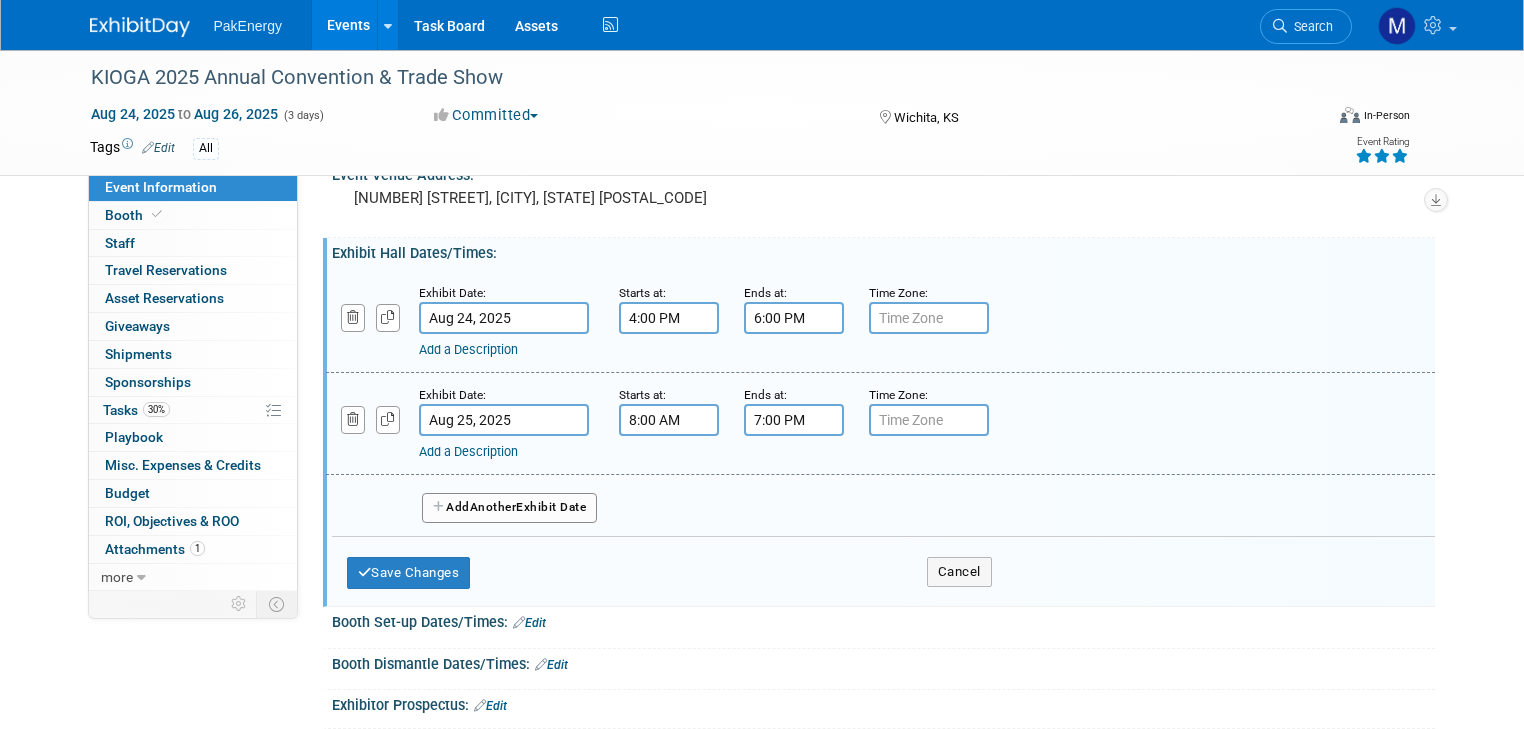 click on "7:00 PM" at bounding box center [794, 420] 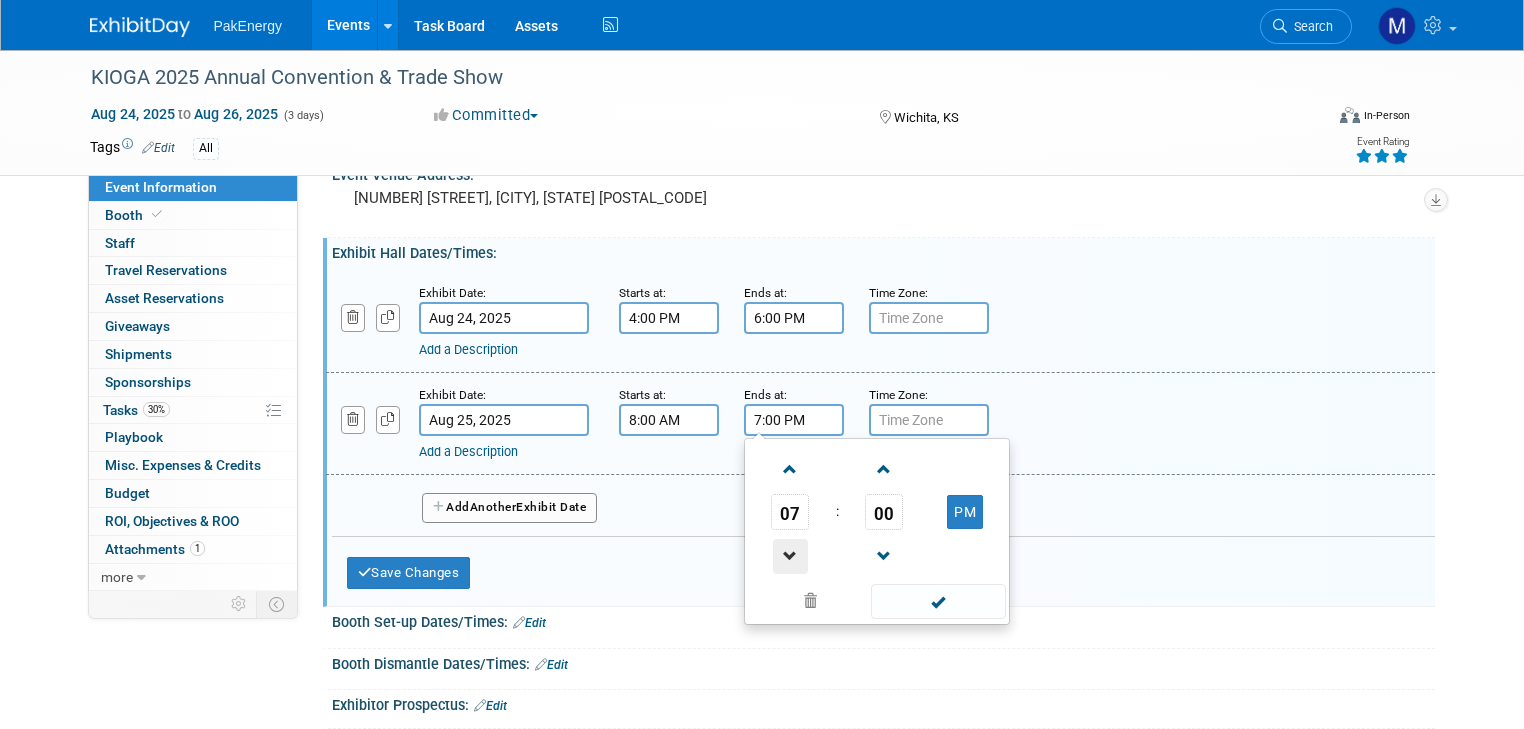 click at bounding box center [790, 556] 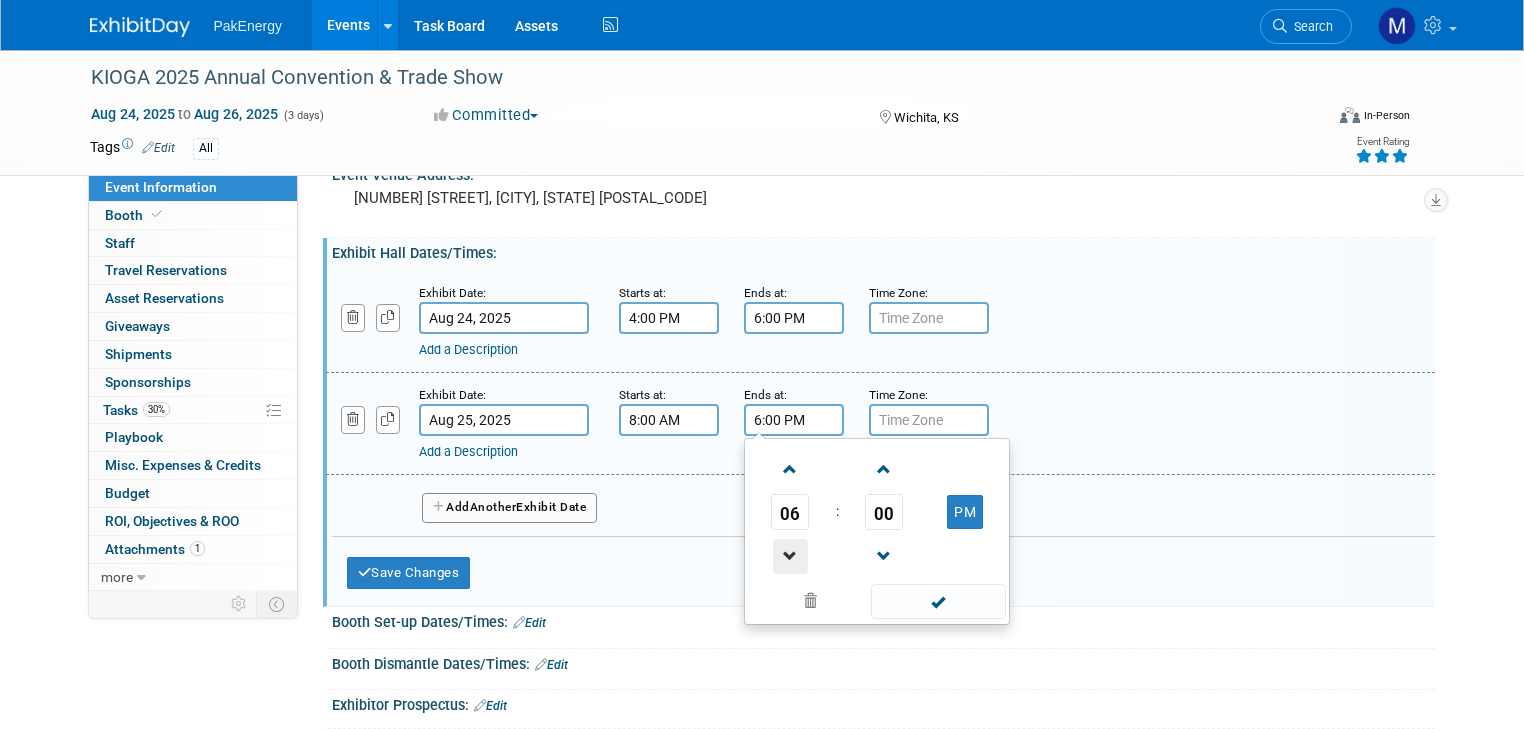 click at bounding box center [790, 556] 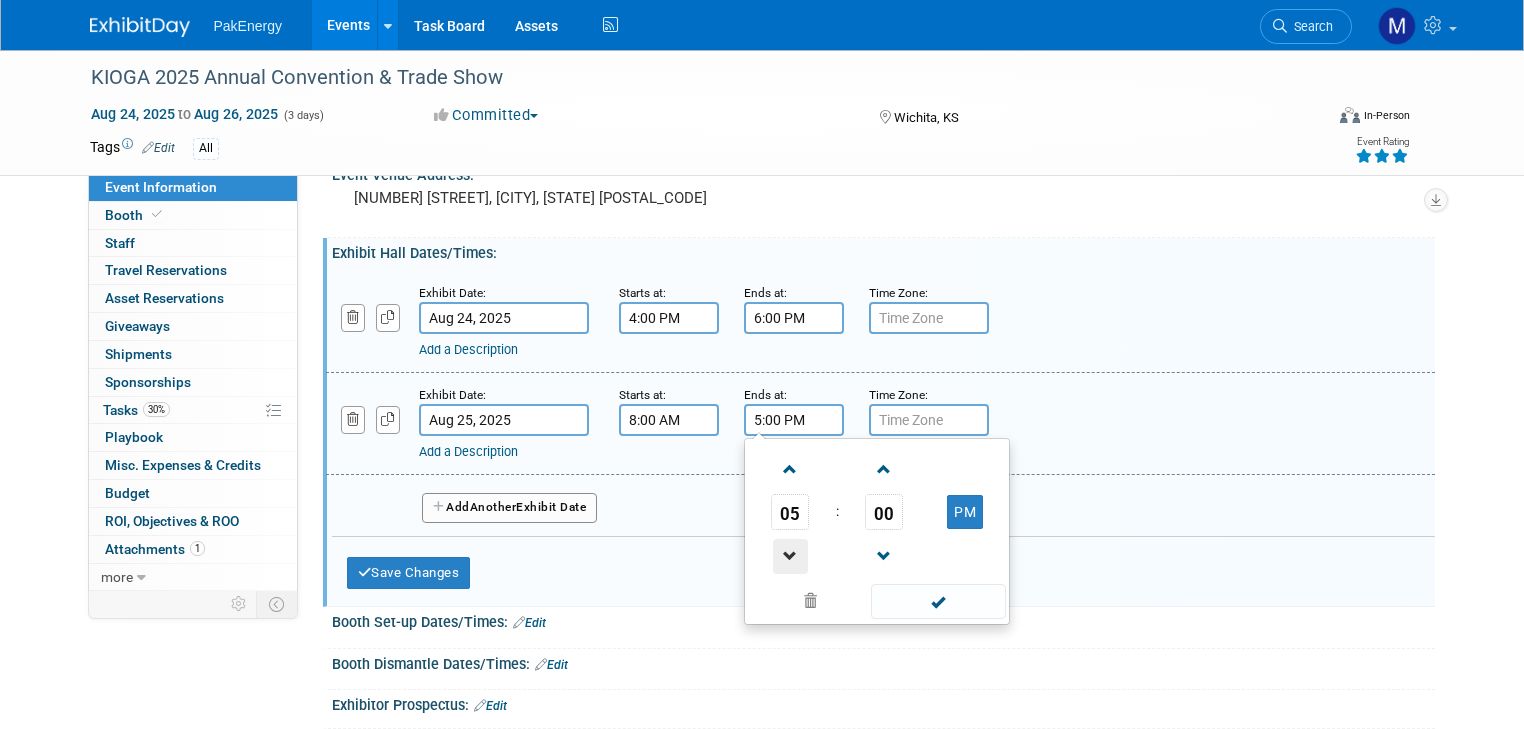 click at bounding box center (790, 556) 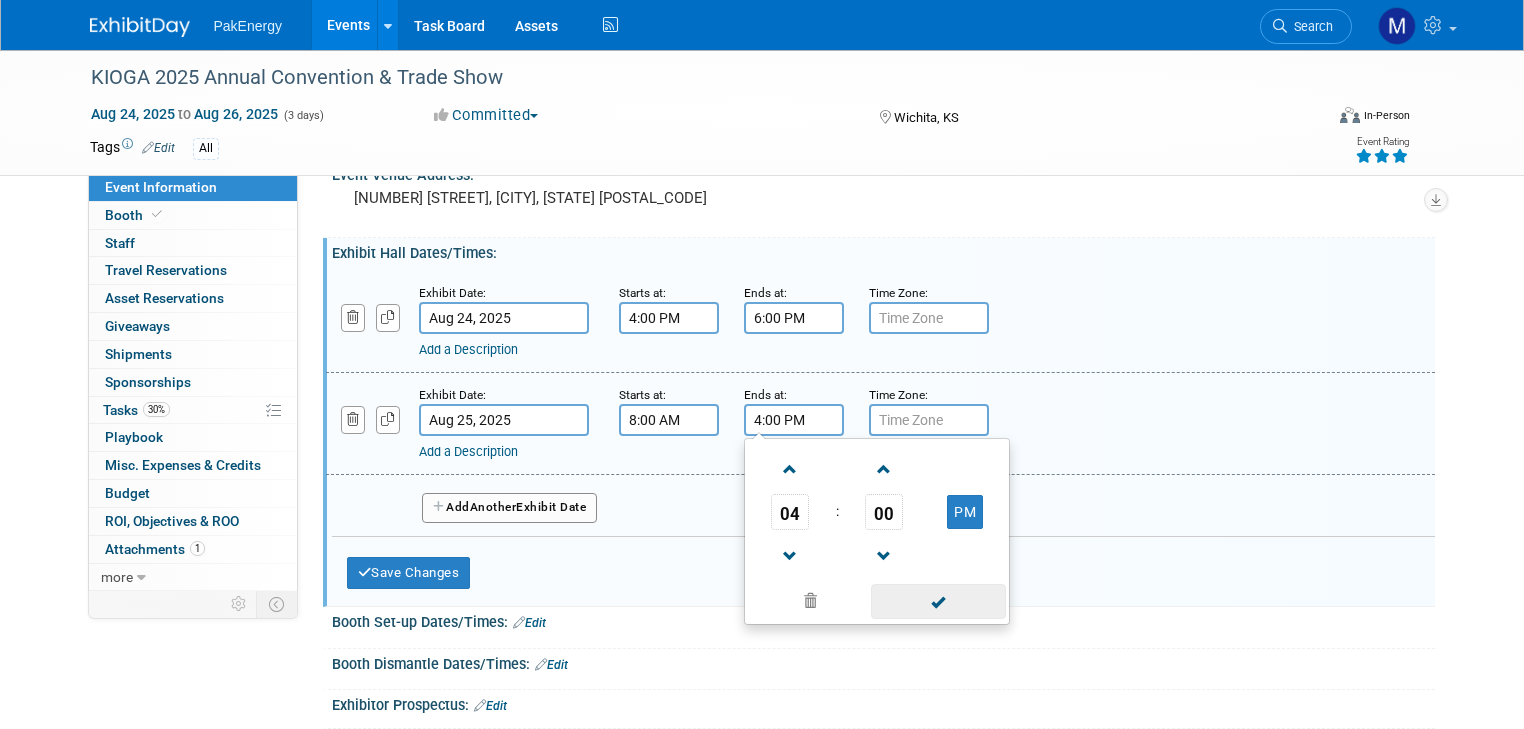 click at bounding box center [938, 601] 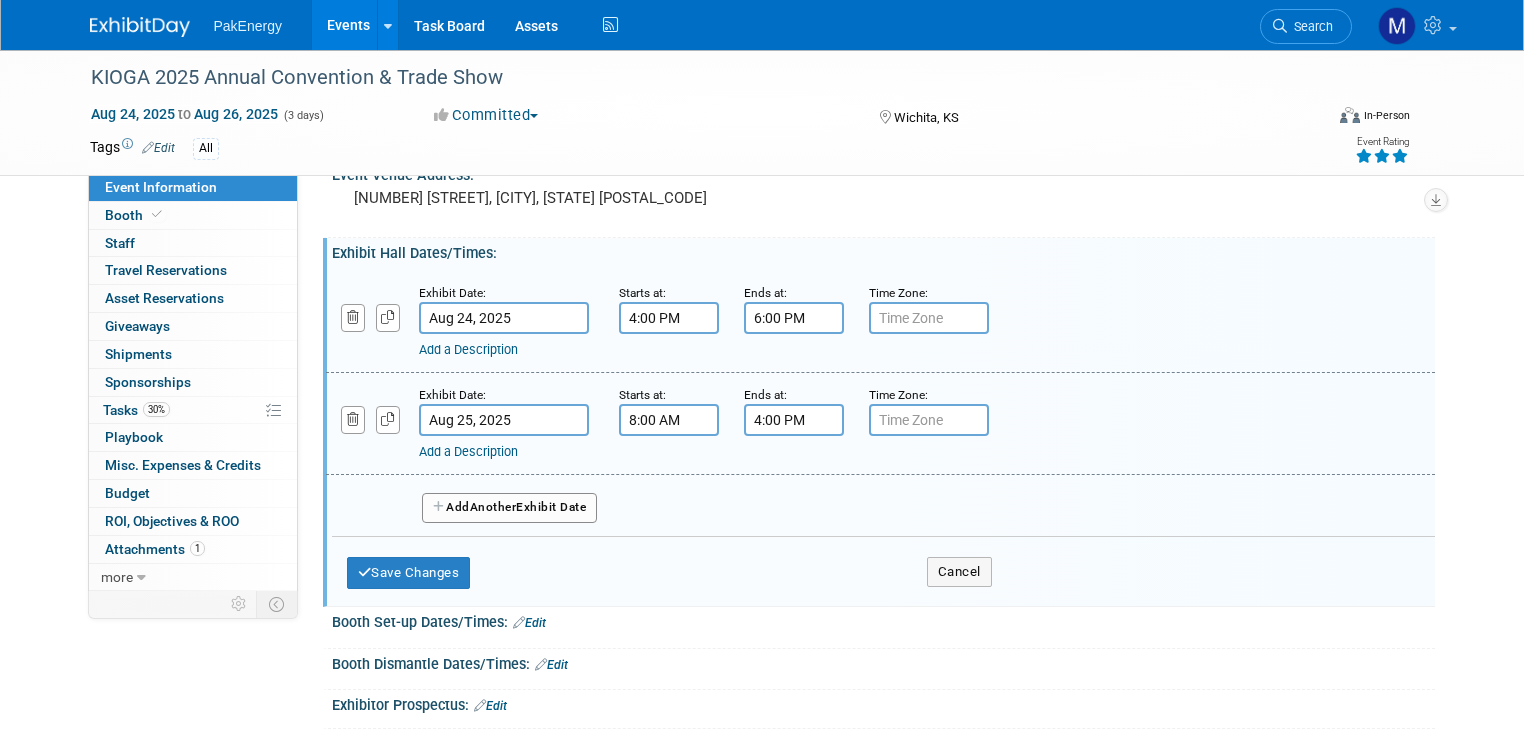 click on "Another" at bounding box center [493, 507] 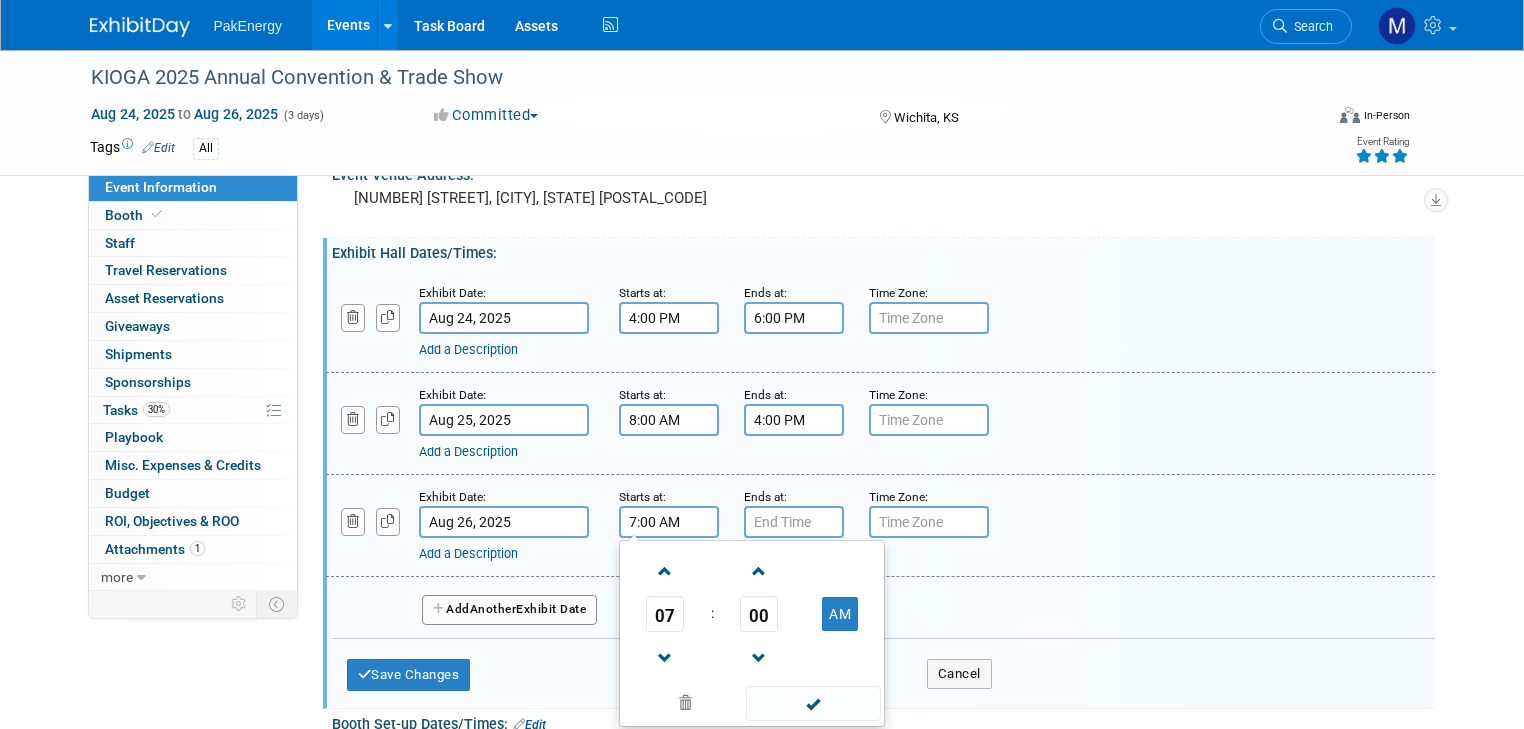 click on "7:00 AM" at bounding box center [669, 522] 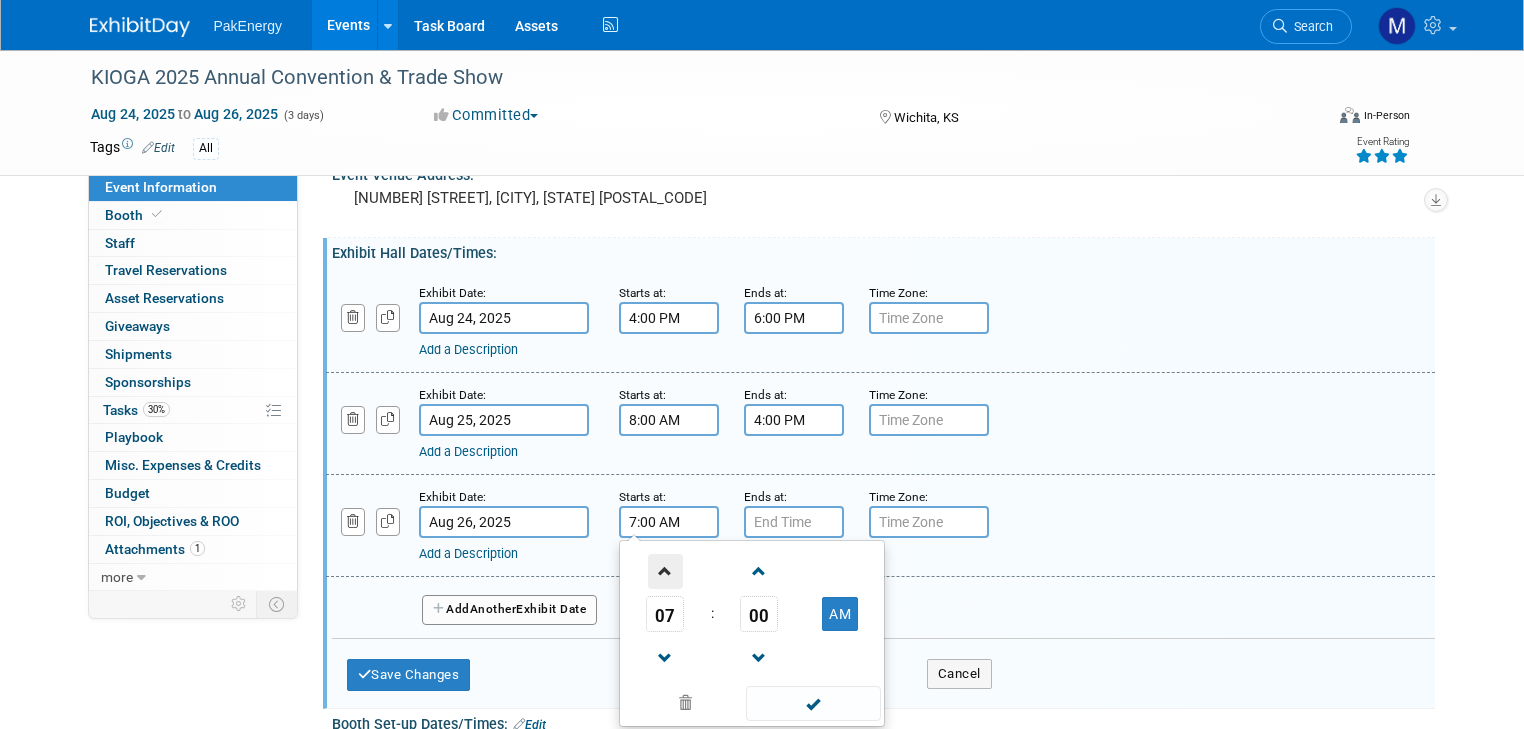 click at bounding box center (665, 571) 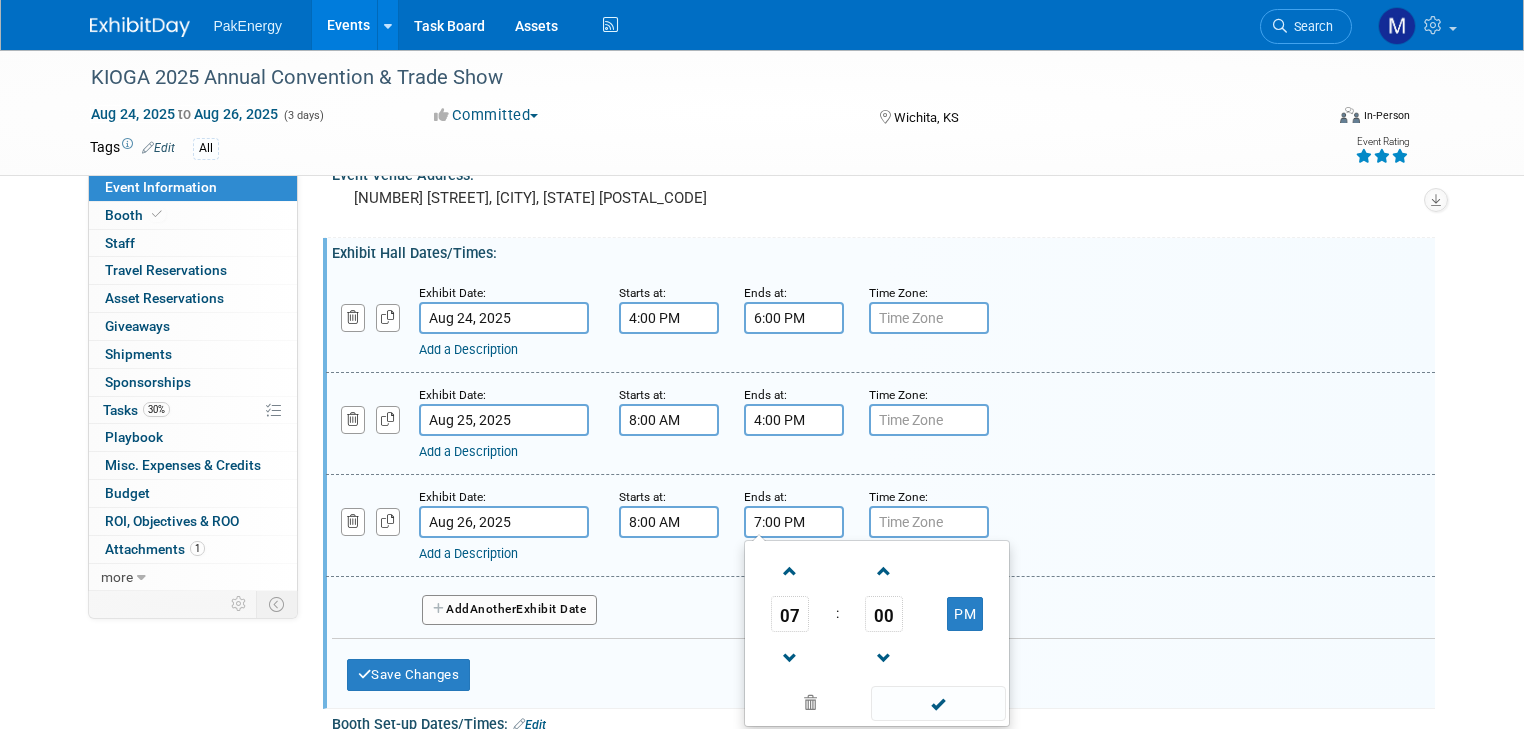click on "7:00 PM" at bounding box center (794, 522) 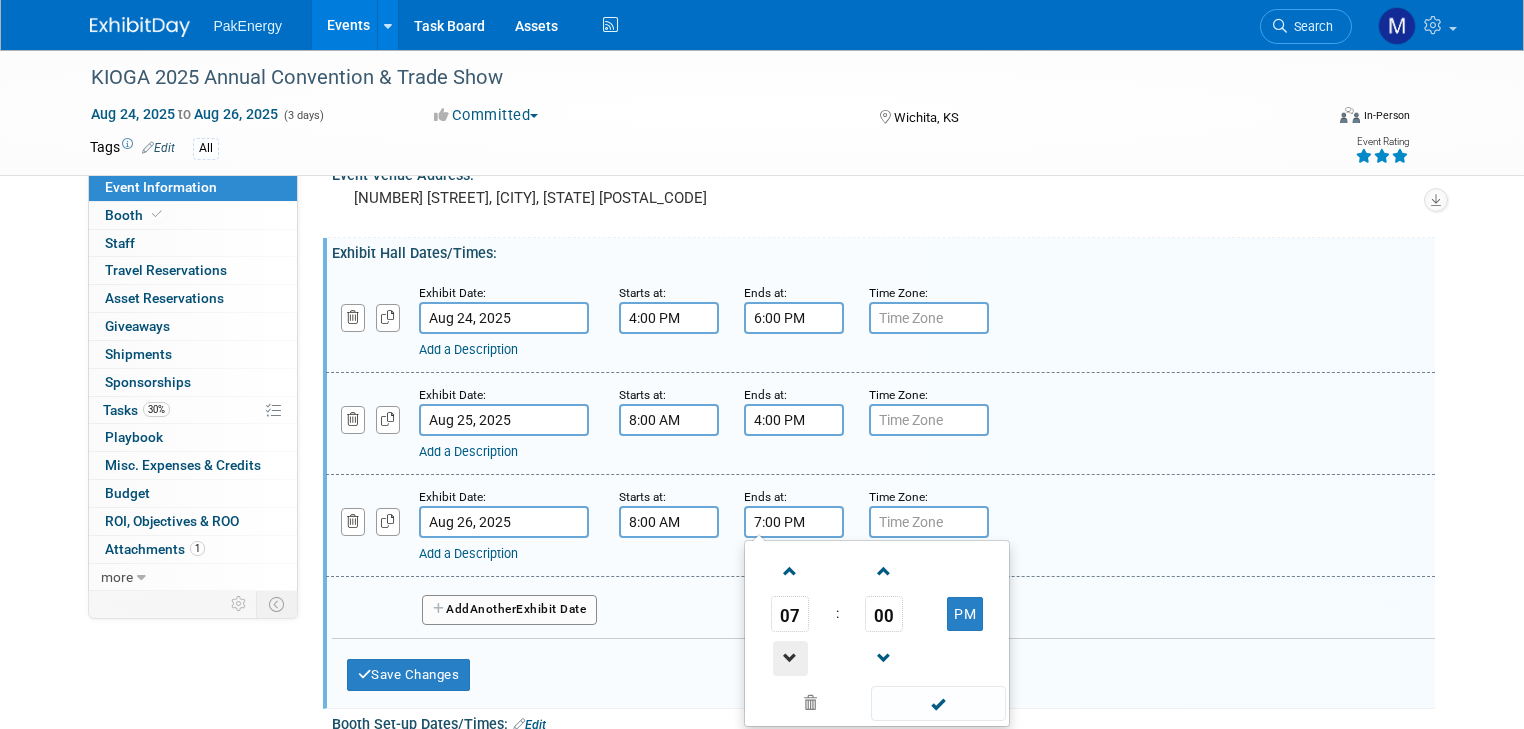 click at bounding box center (790, 658) 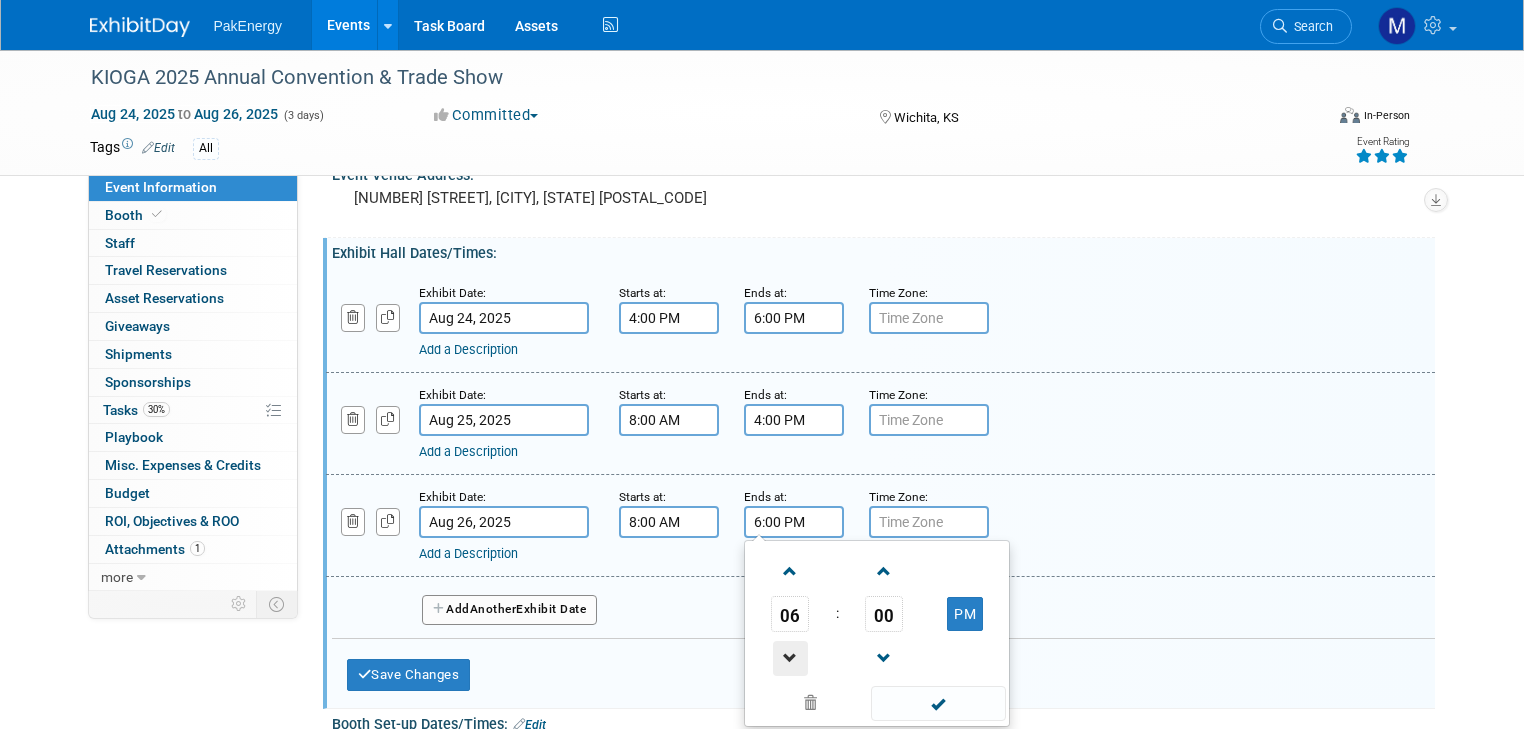 click at bounding box center [790, 658] 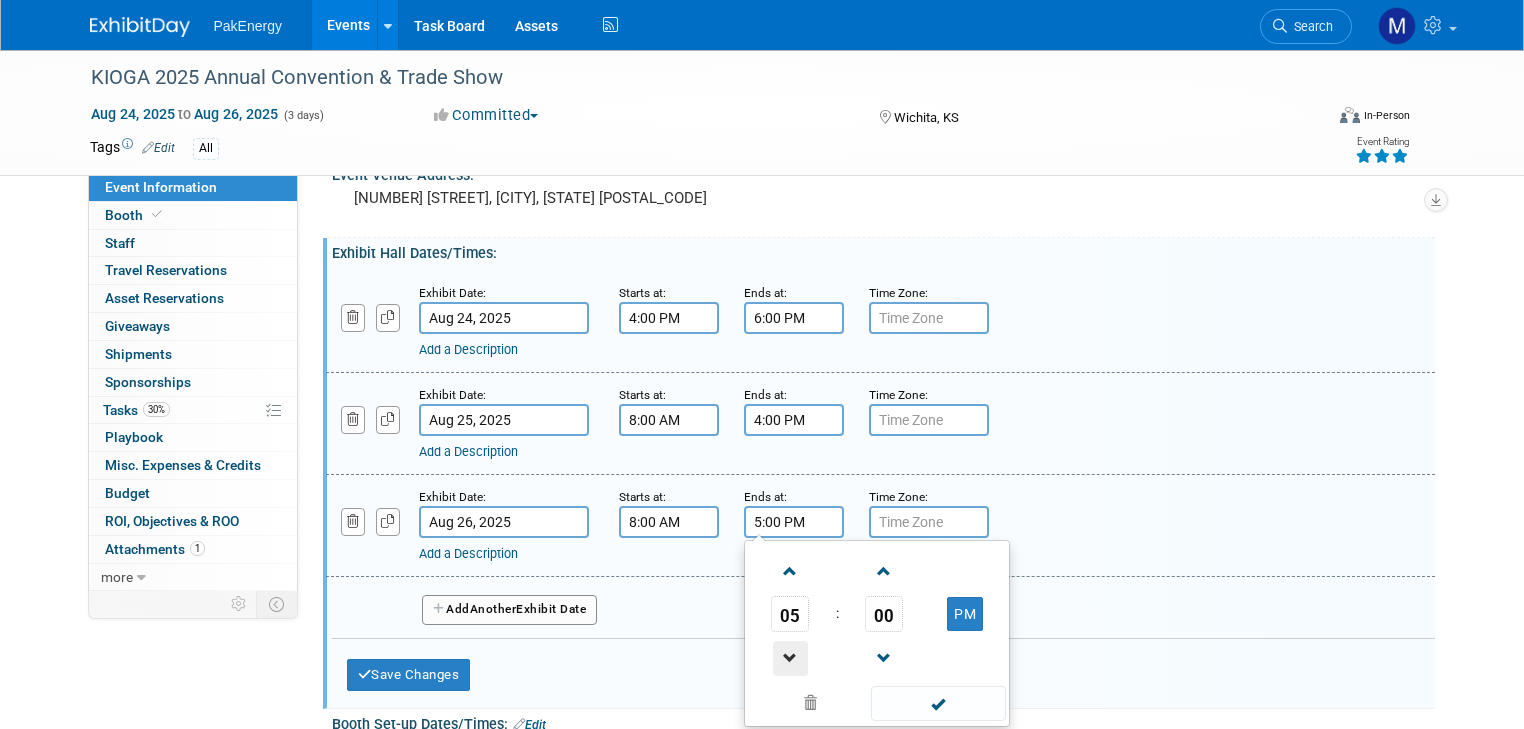 click at bounding box center (790, 658) 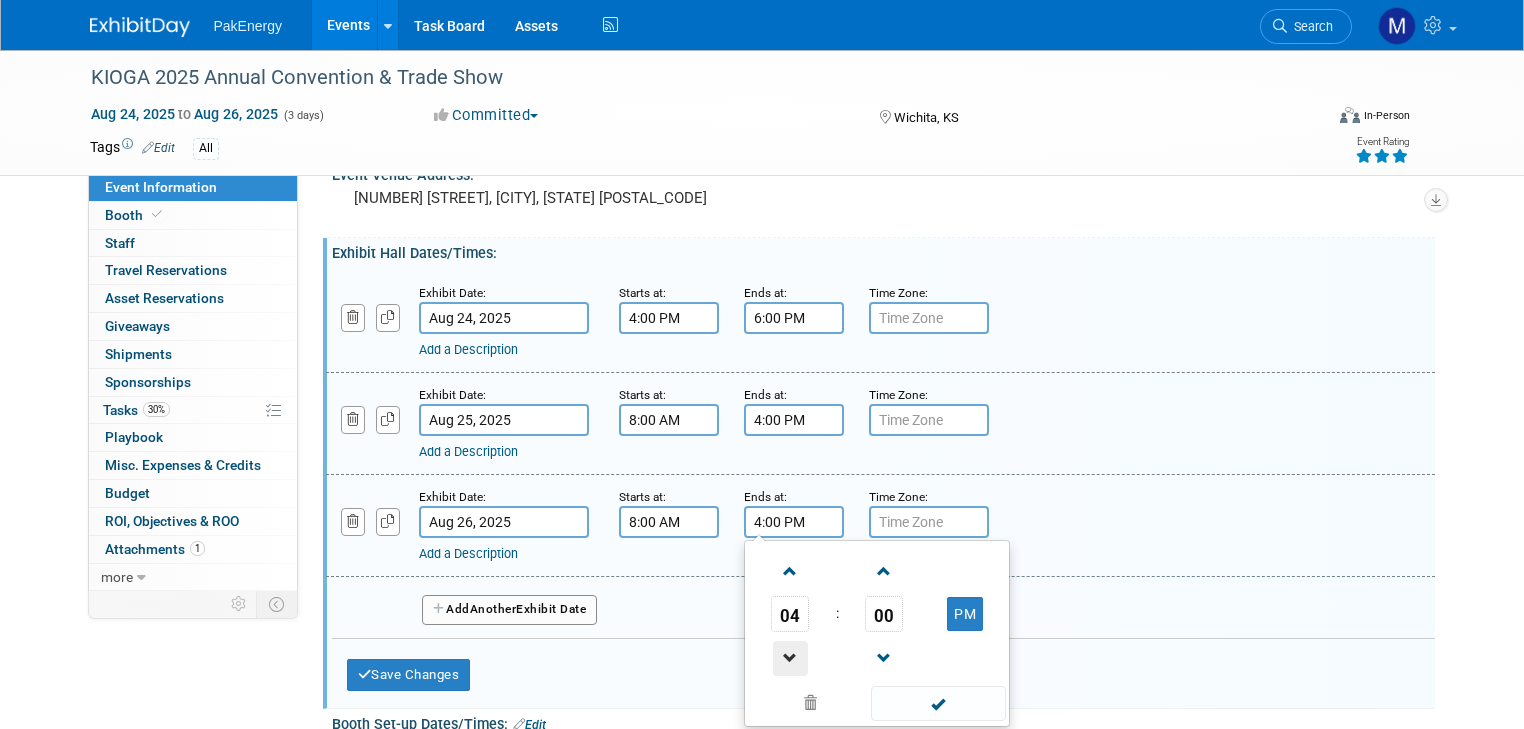 click at bounding box center [790, 658] 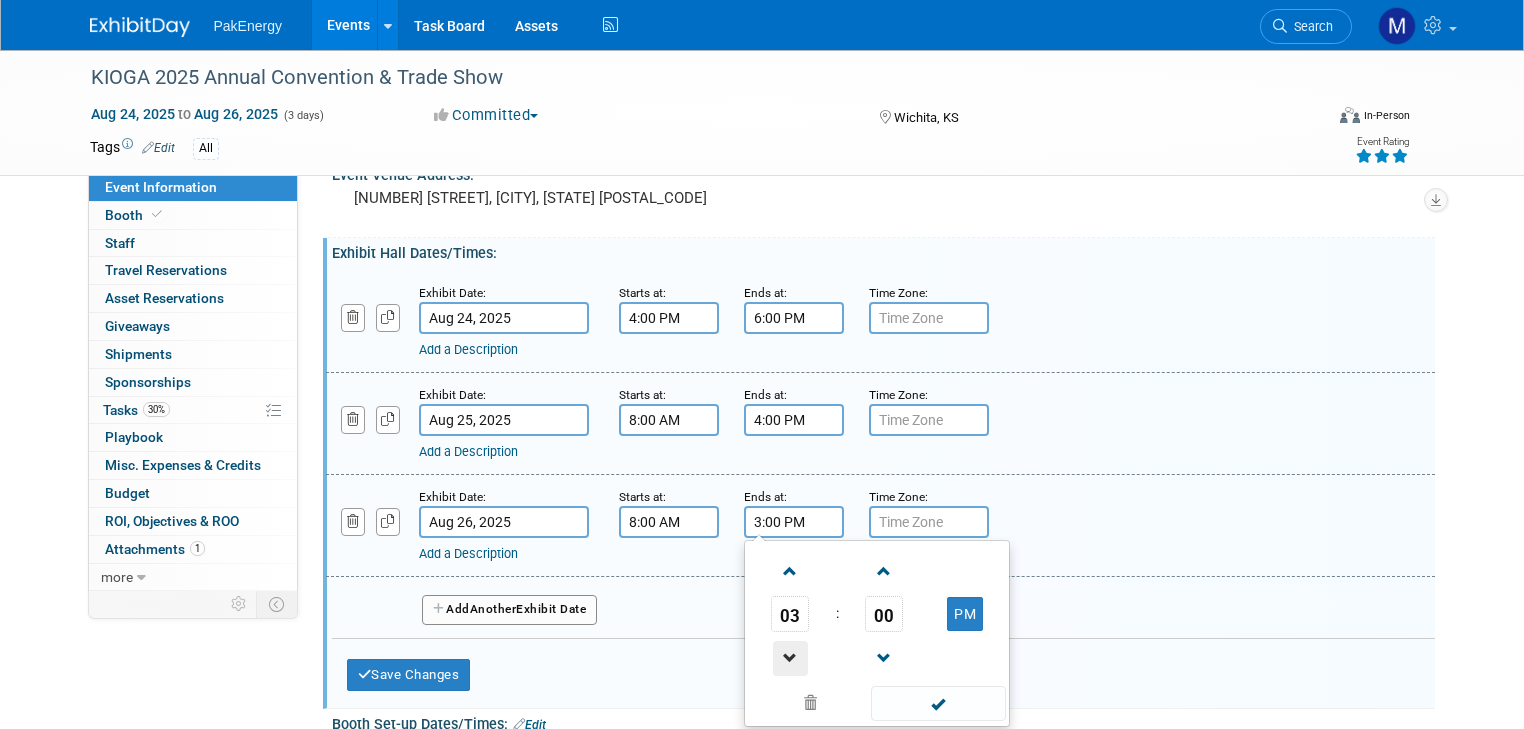 click at bounding box center (790, 658) 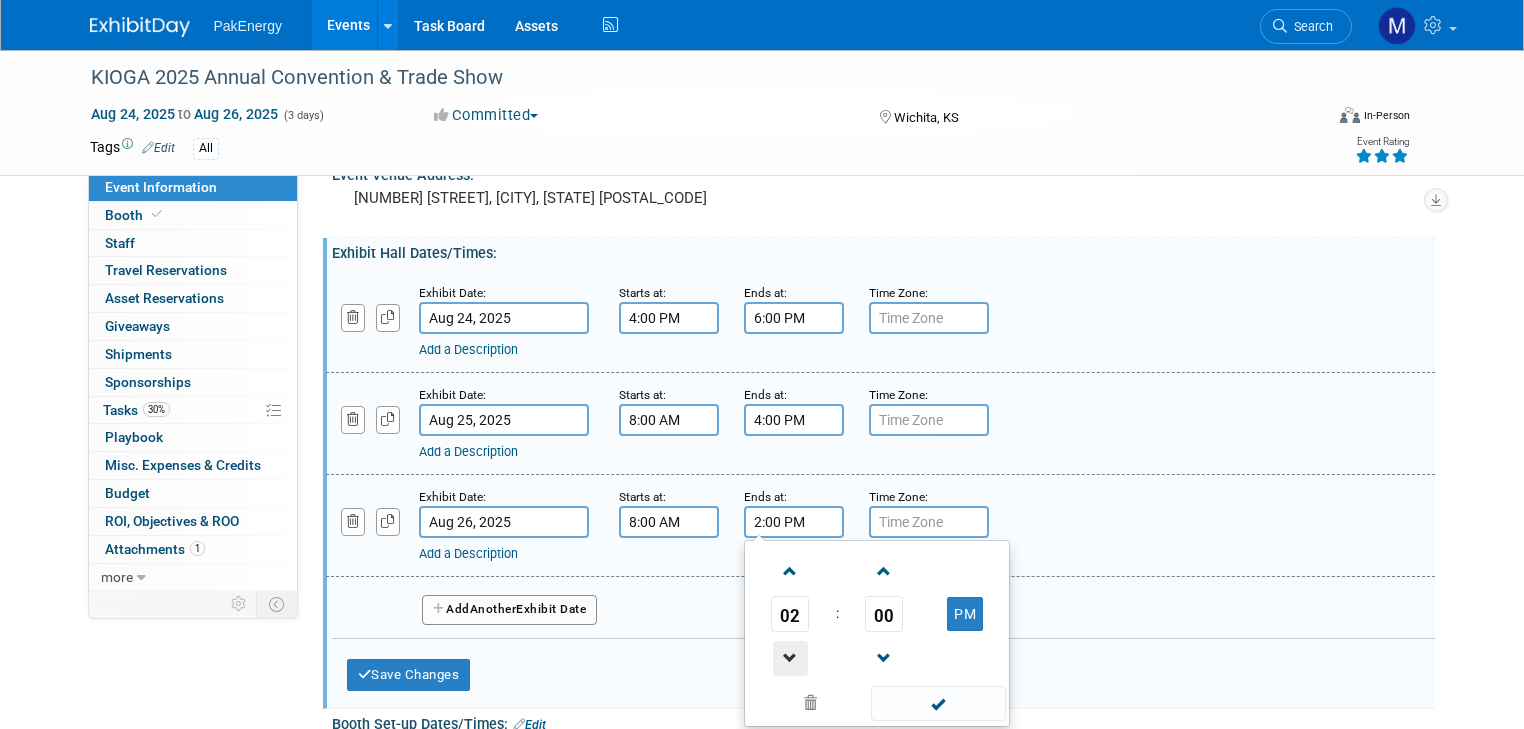click at bounding box center (790, 658) 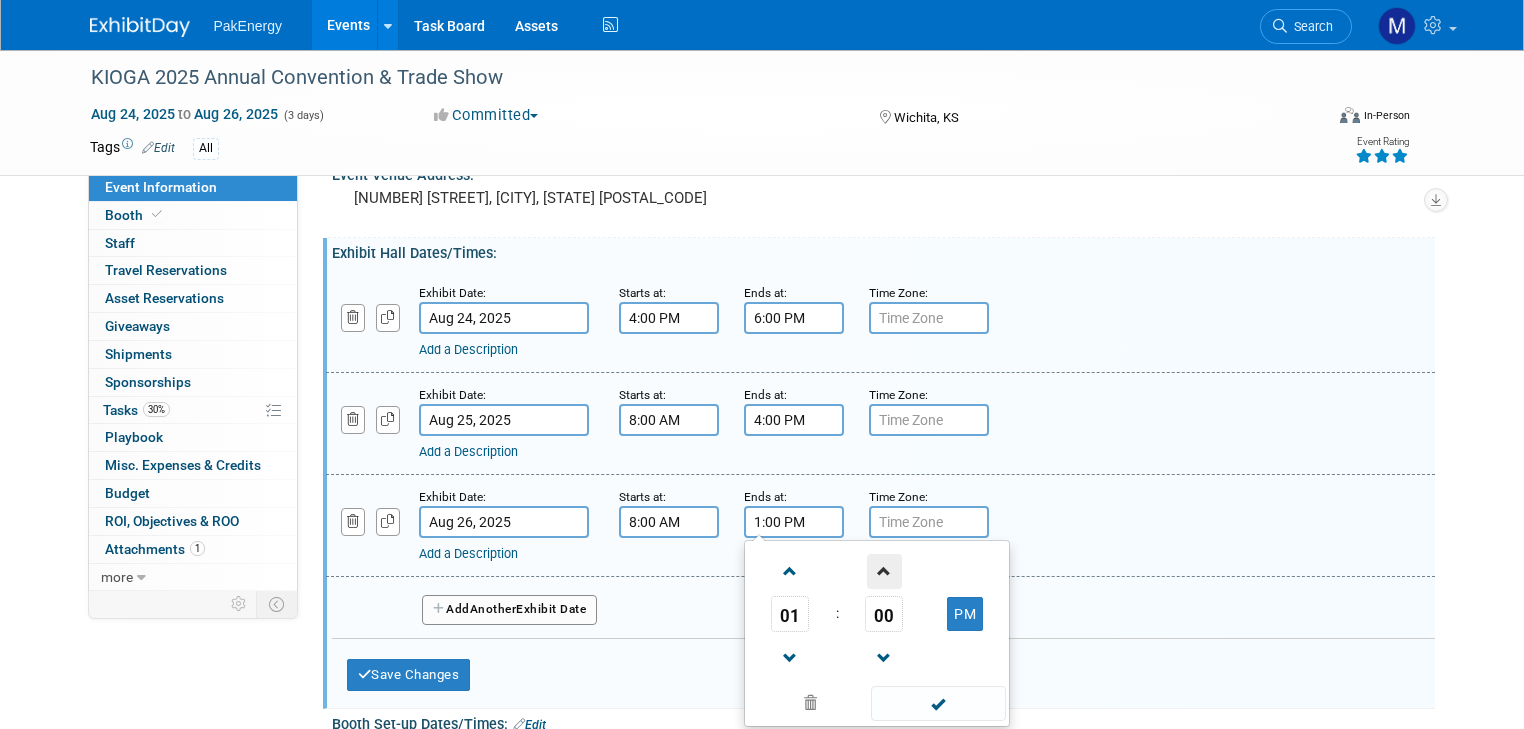 click at bounding box center [884, 571] 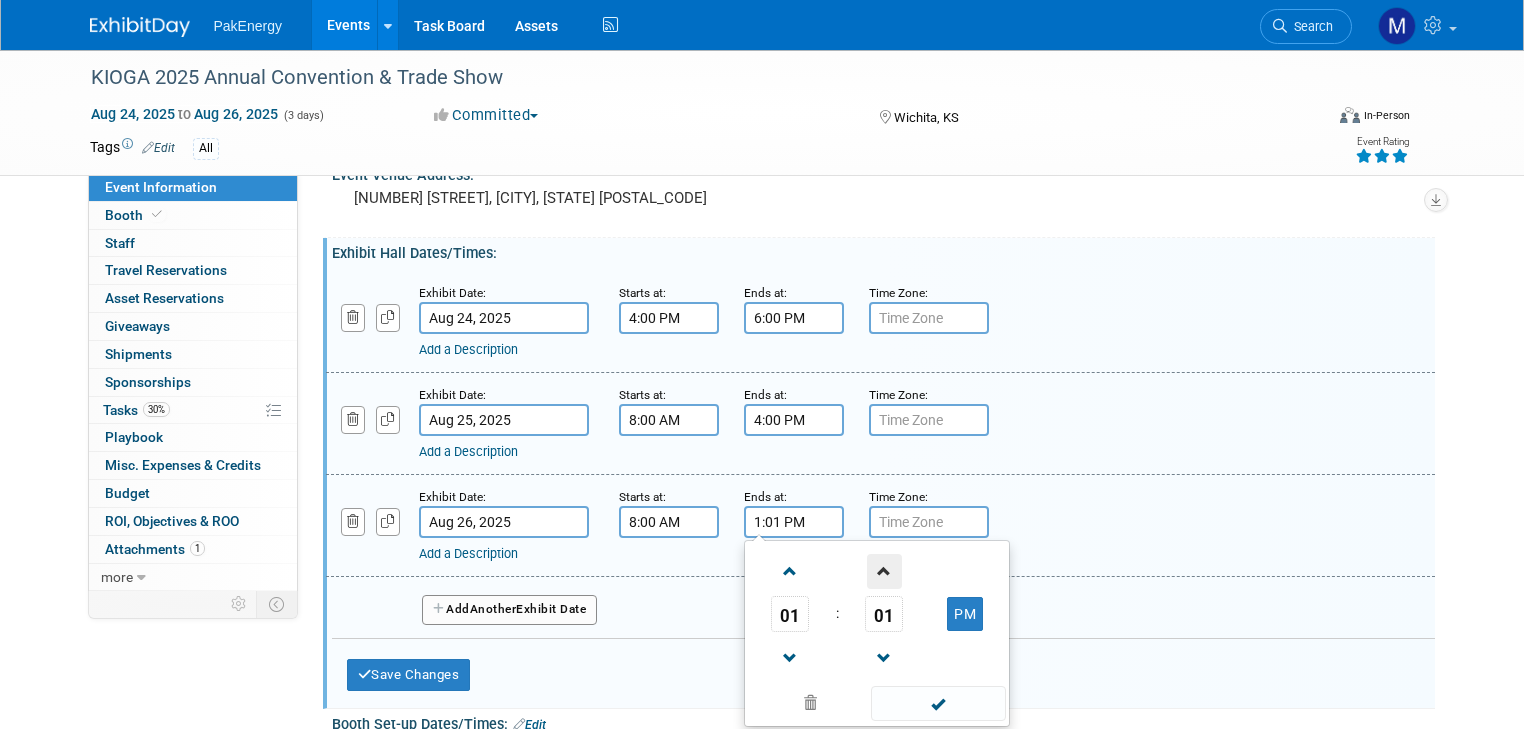 click at bounding box center (884, 571) 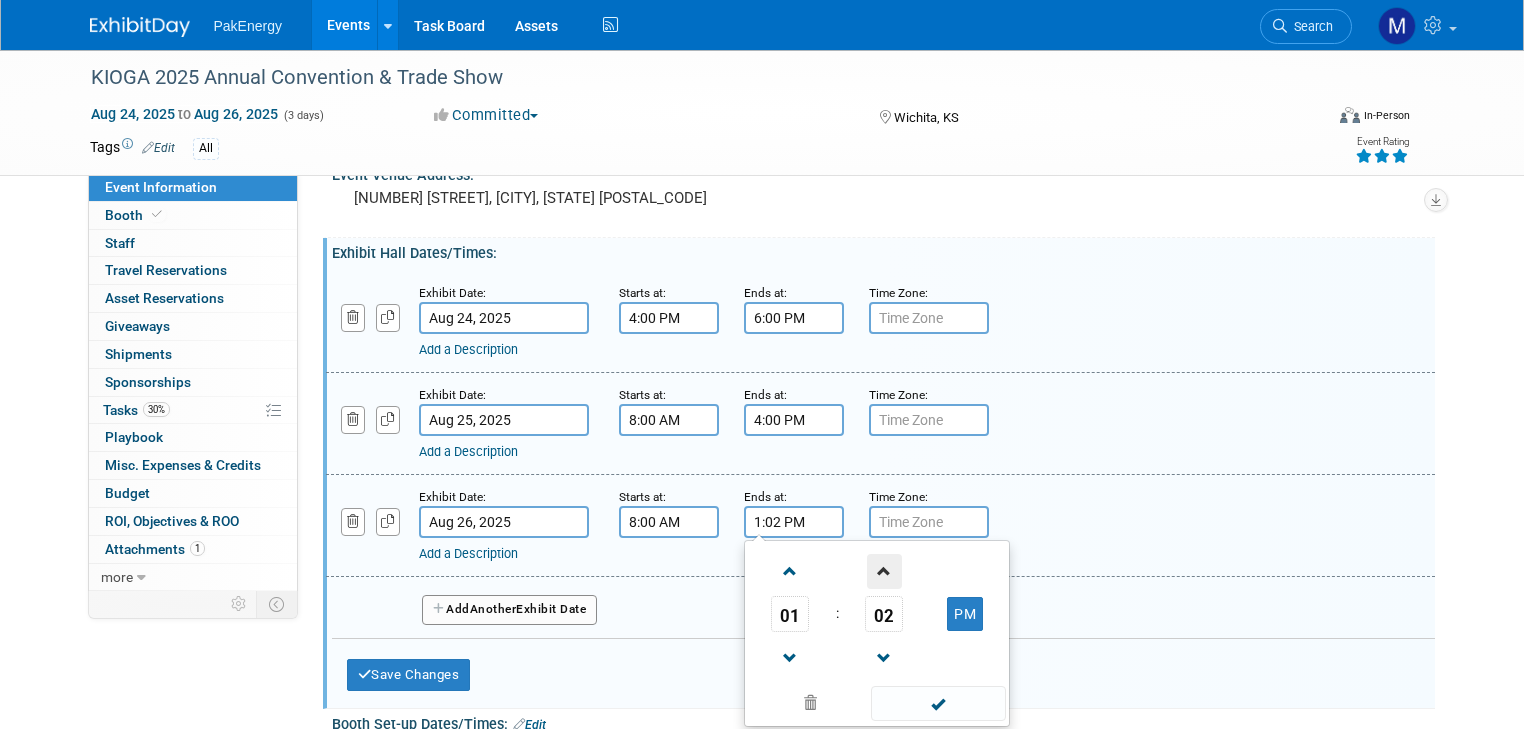 click at bounding box center [884, 571] 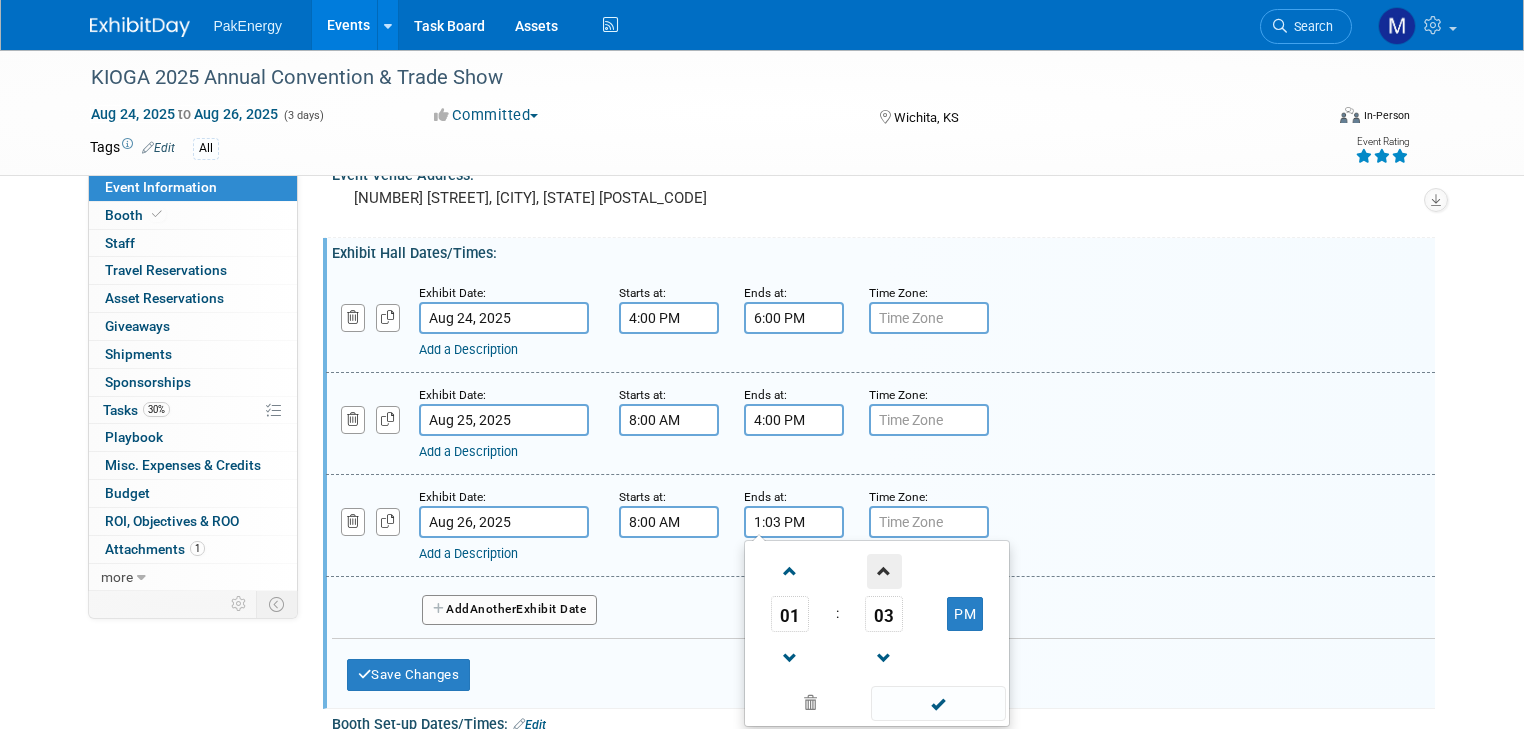 click at bounding box center (884, 571) 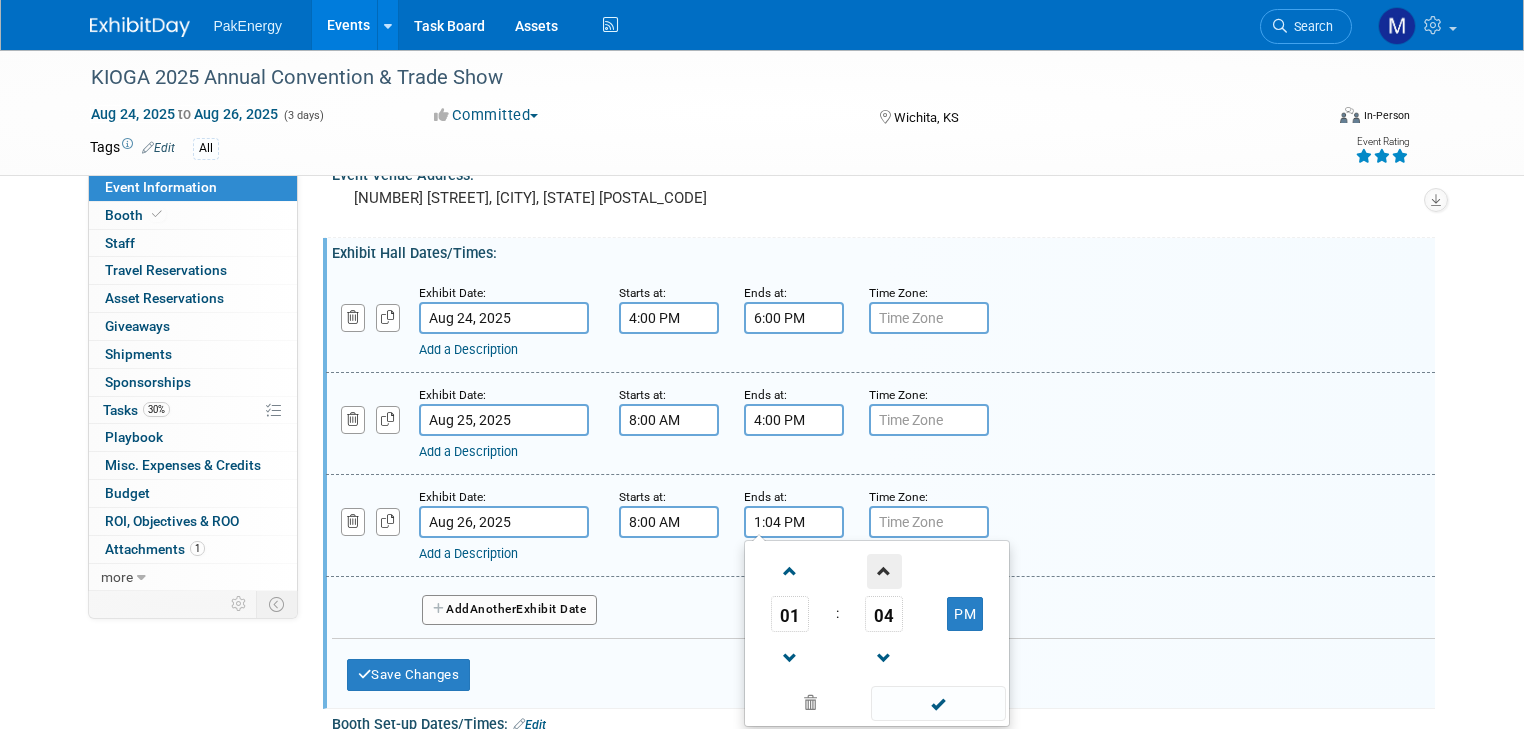 click at bounding box center (884, 571) 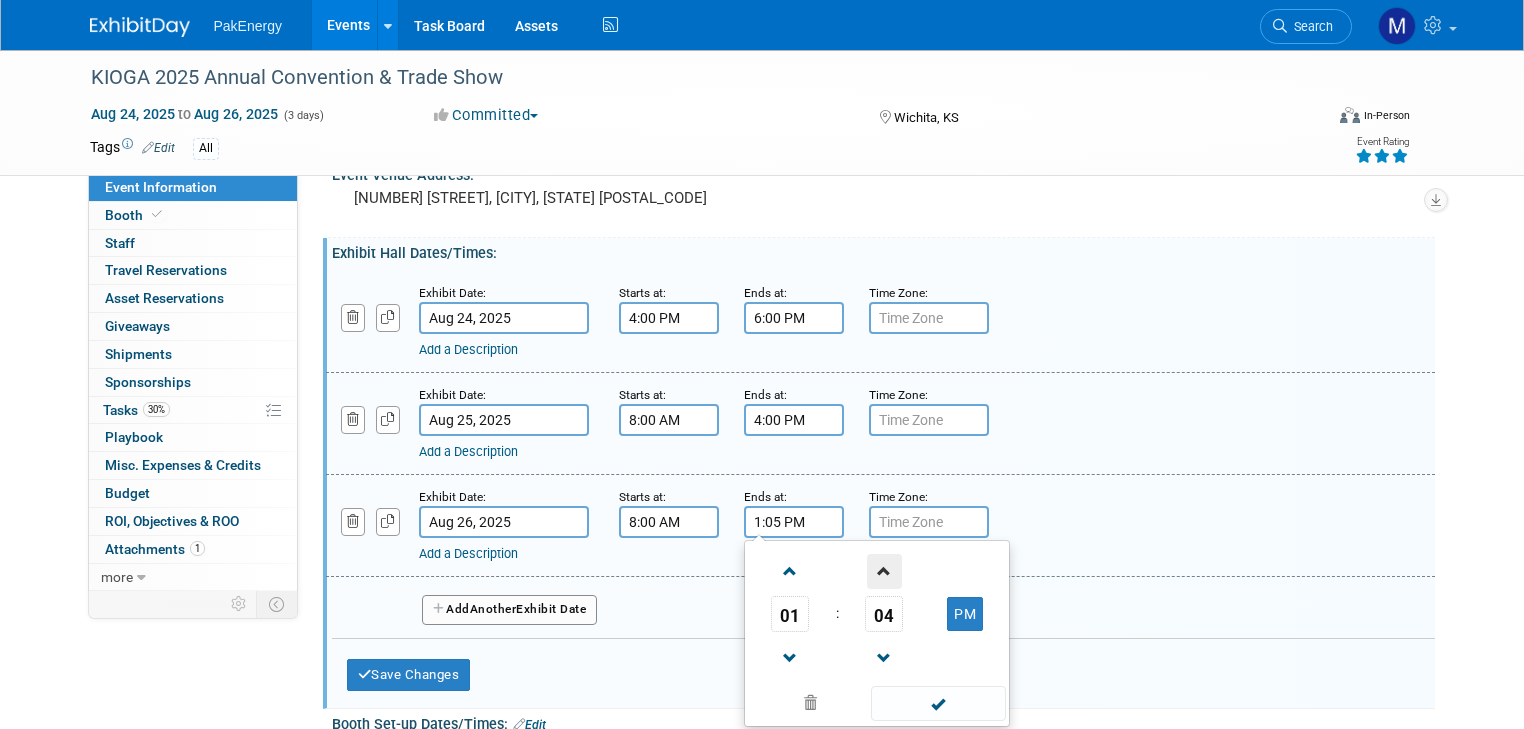 click at bounding box center [884, 571] 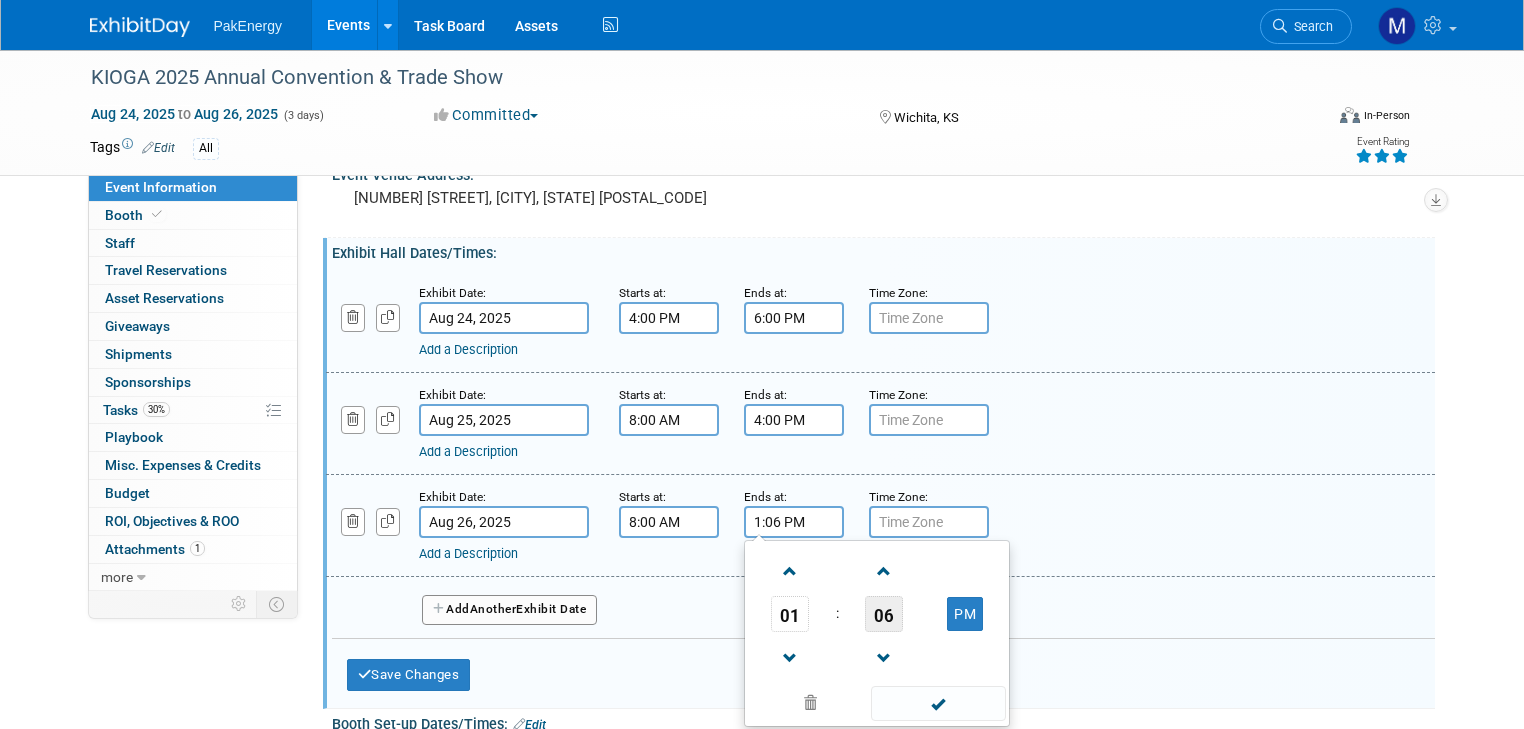 click on "06" at bounding box center [884, 614] 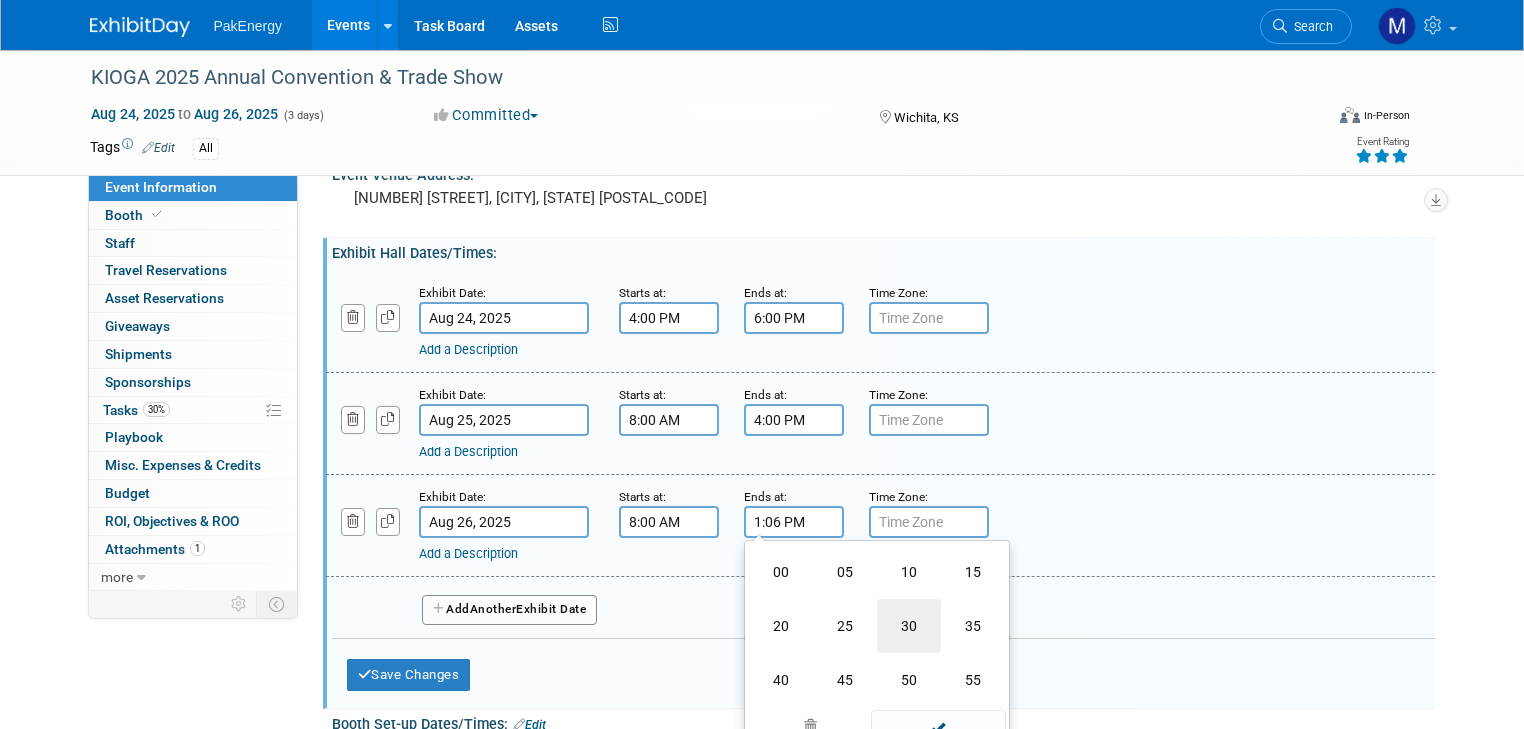 click on "30" at bounding box center (909, 626) 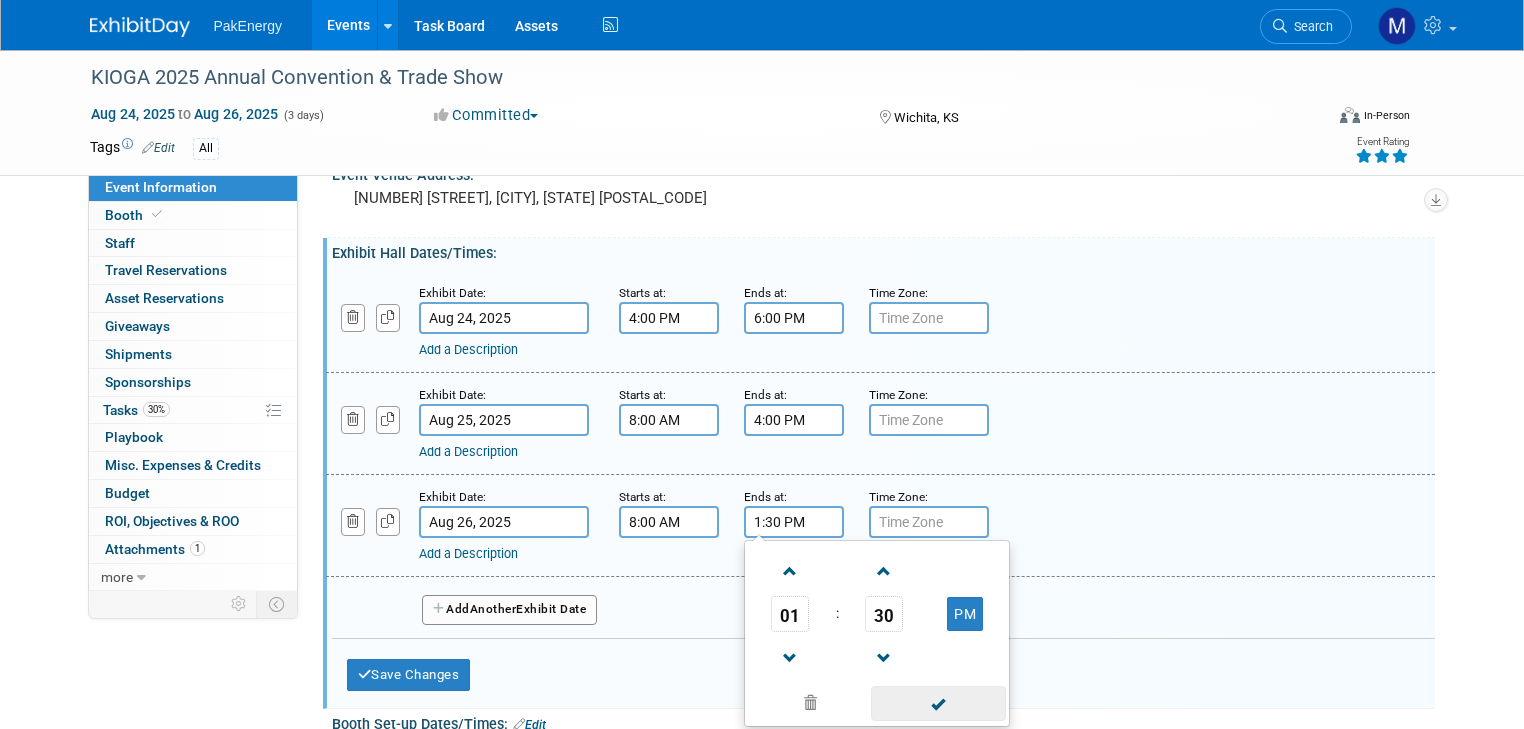 click at bounding box center [938, 703] 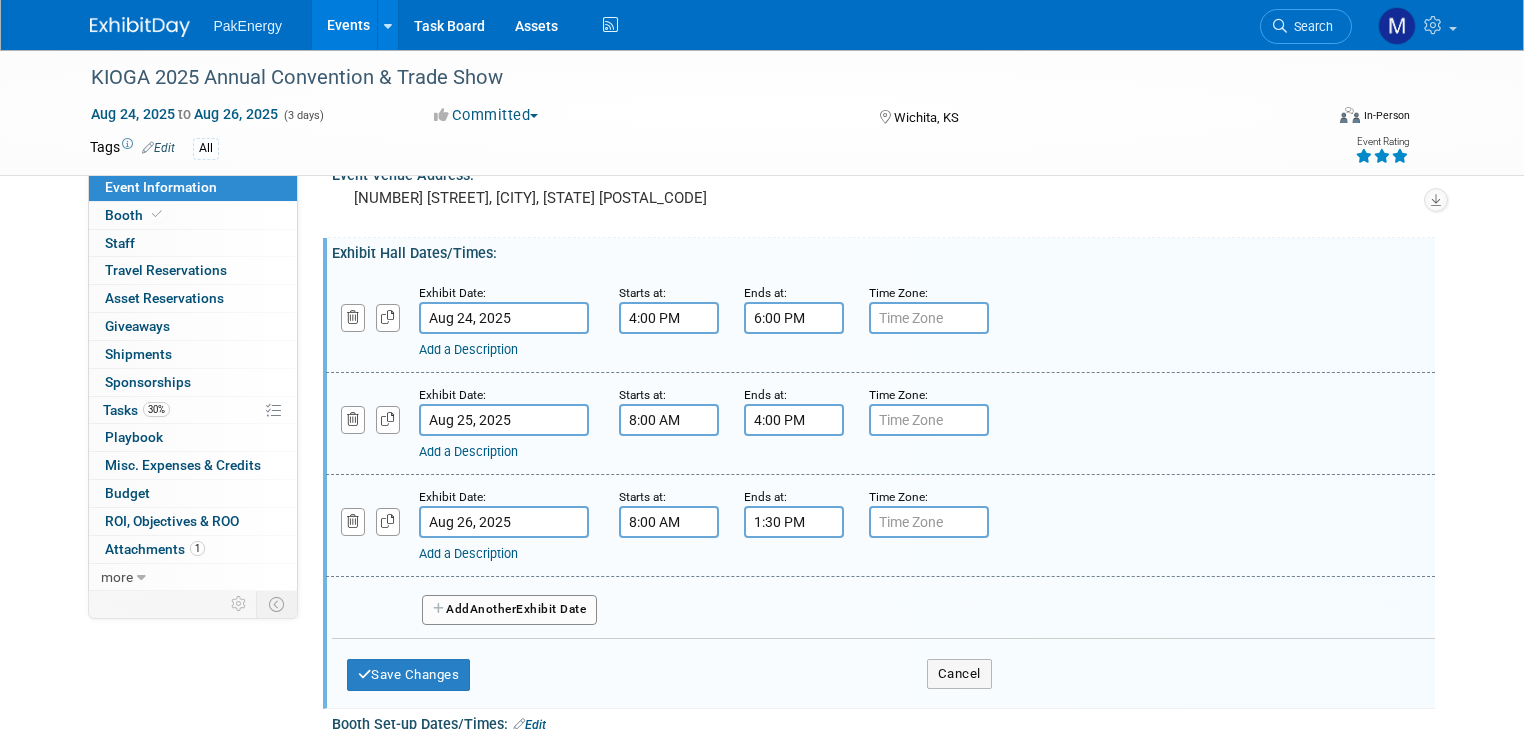 click on "Add a Description" at bounding box center (468, 553) 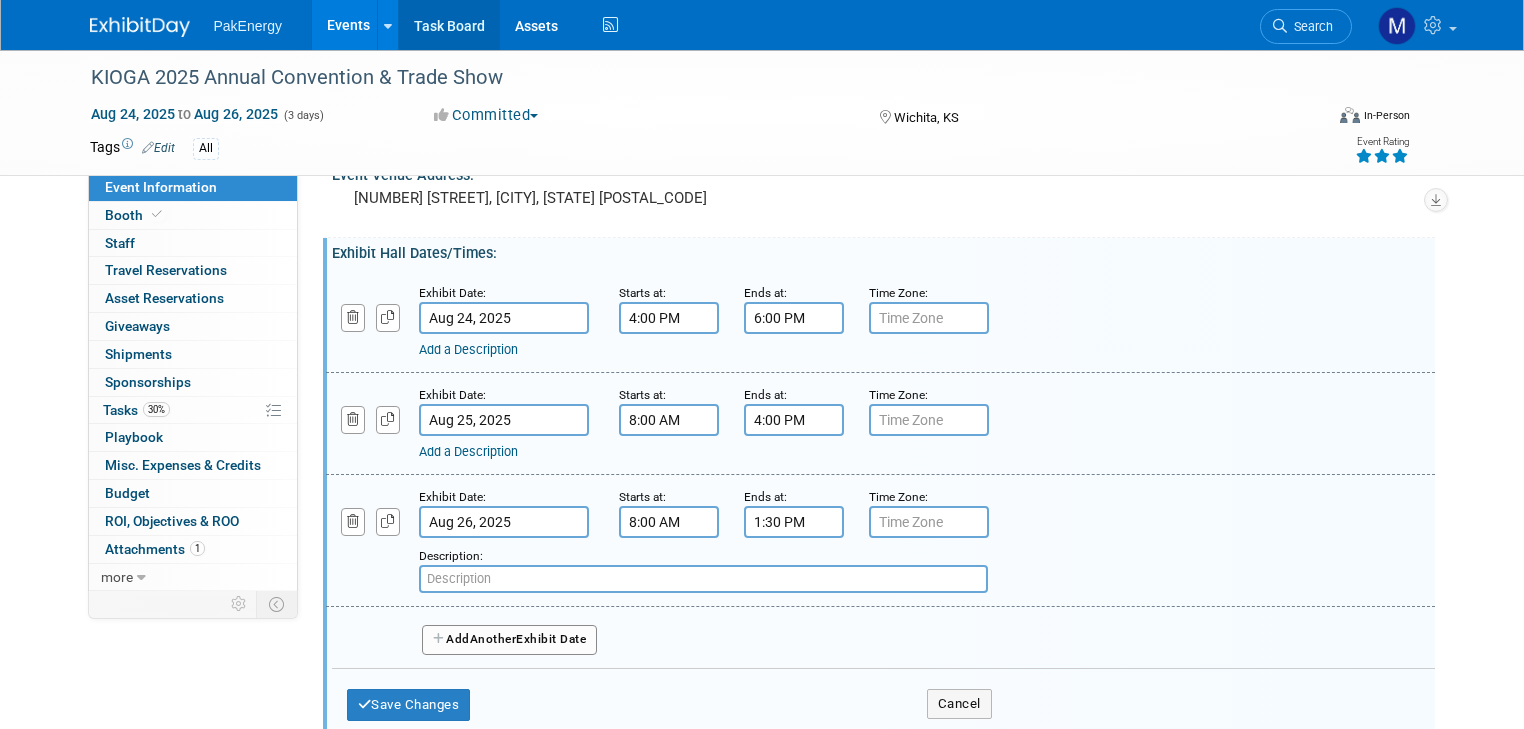 paste on "Sporting Clays Tournament, Michael Murphy & Sons Sporting Clays" 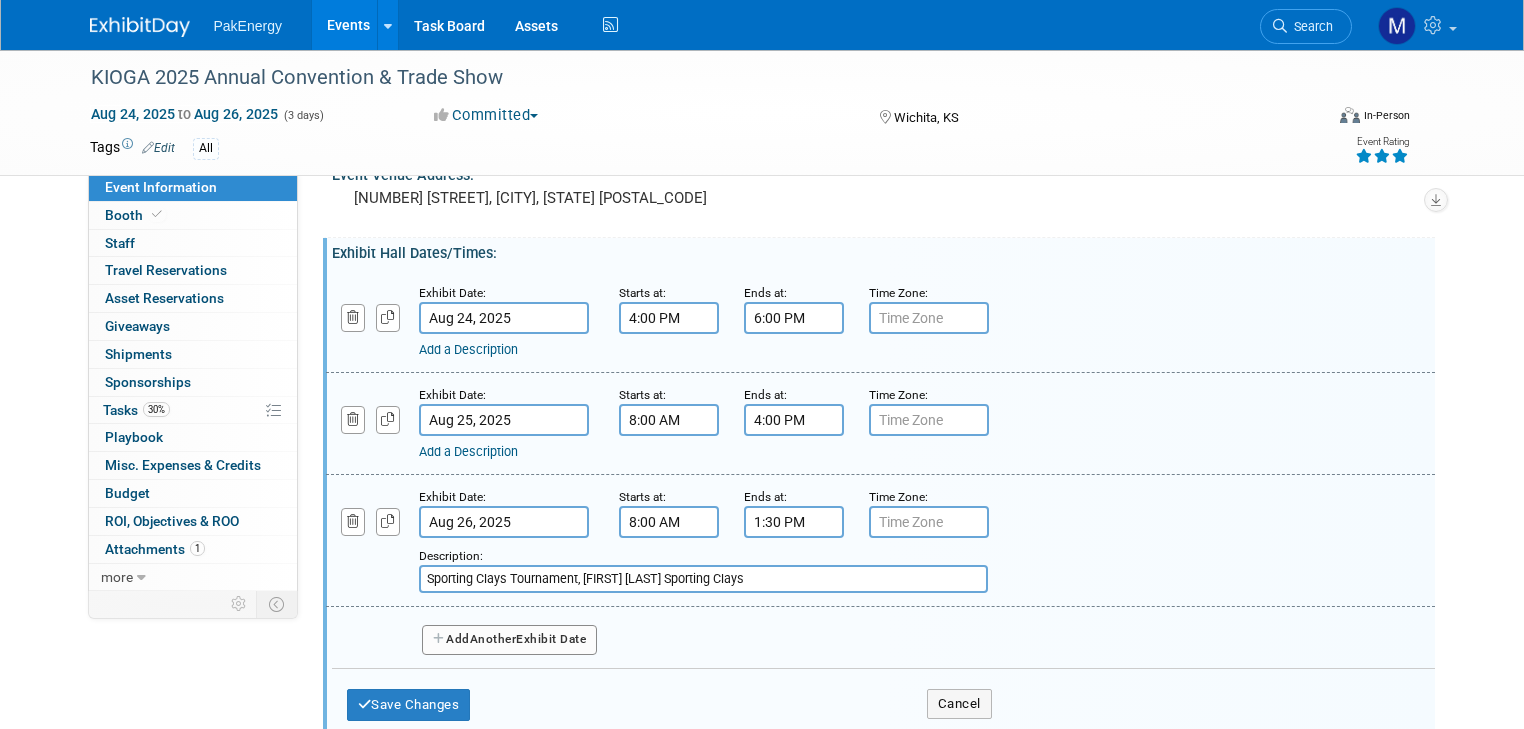 type on "Sporting Clays Tournament, Michael Murphy & Sons Sporting Clays" 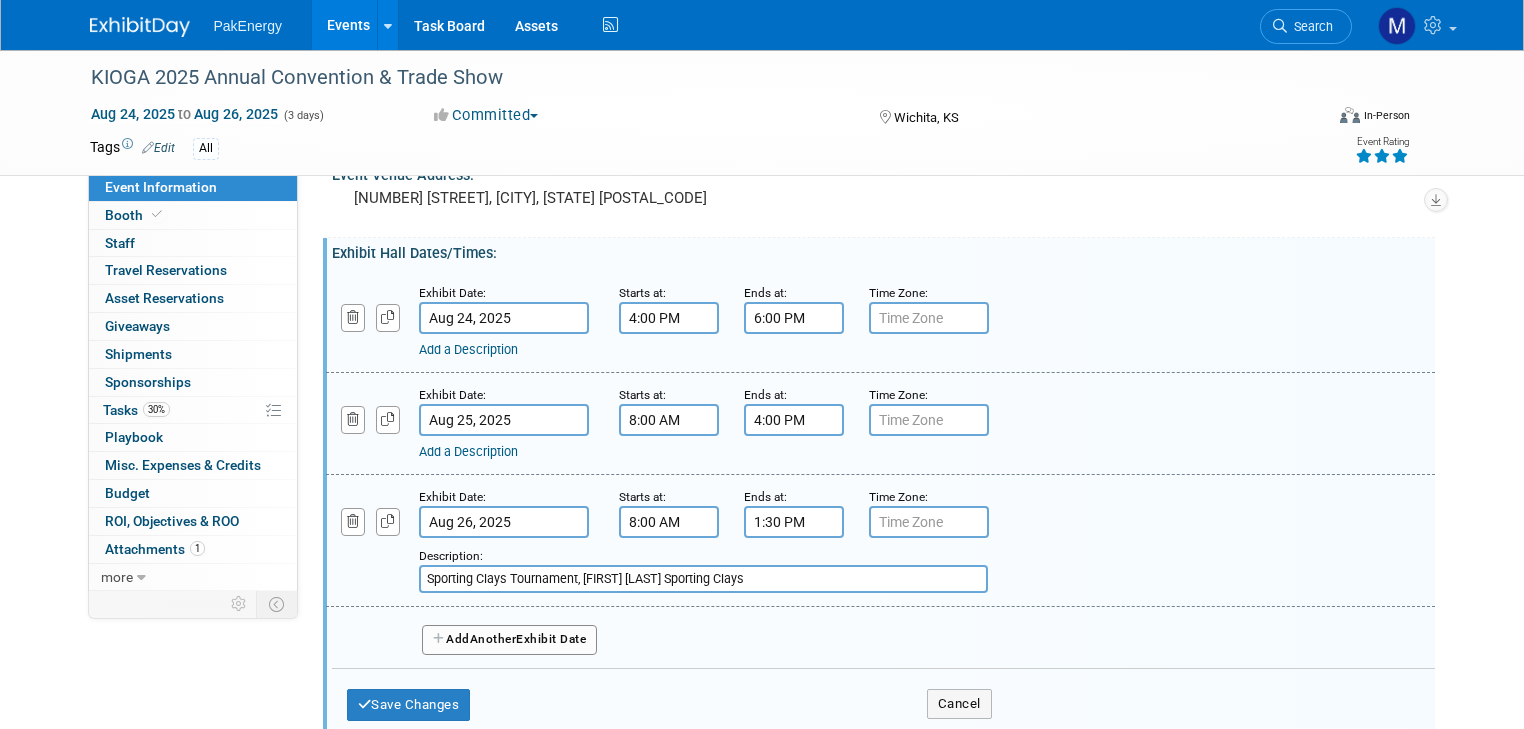 click on "Add  Another  Exhibit Date" at bounding box center [510, 640] 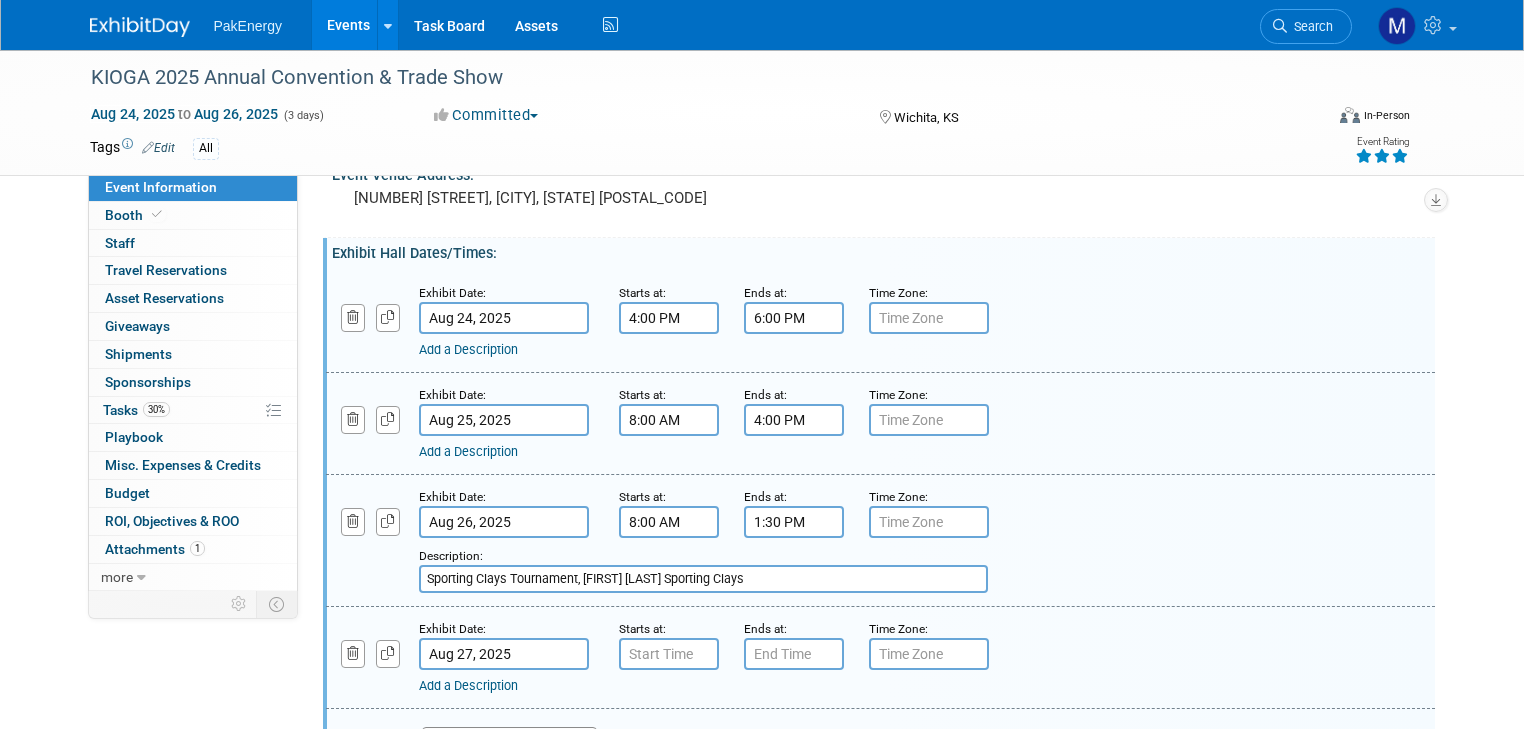 click on "Aug 27, 2025" at bounding box center (504, 654) 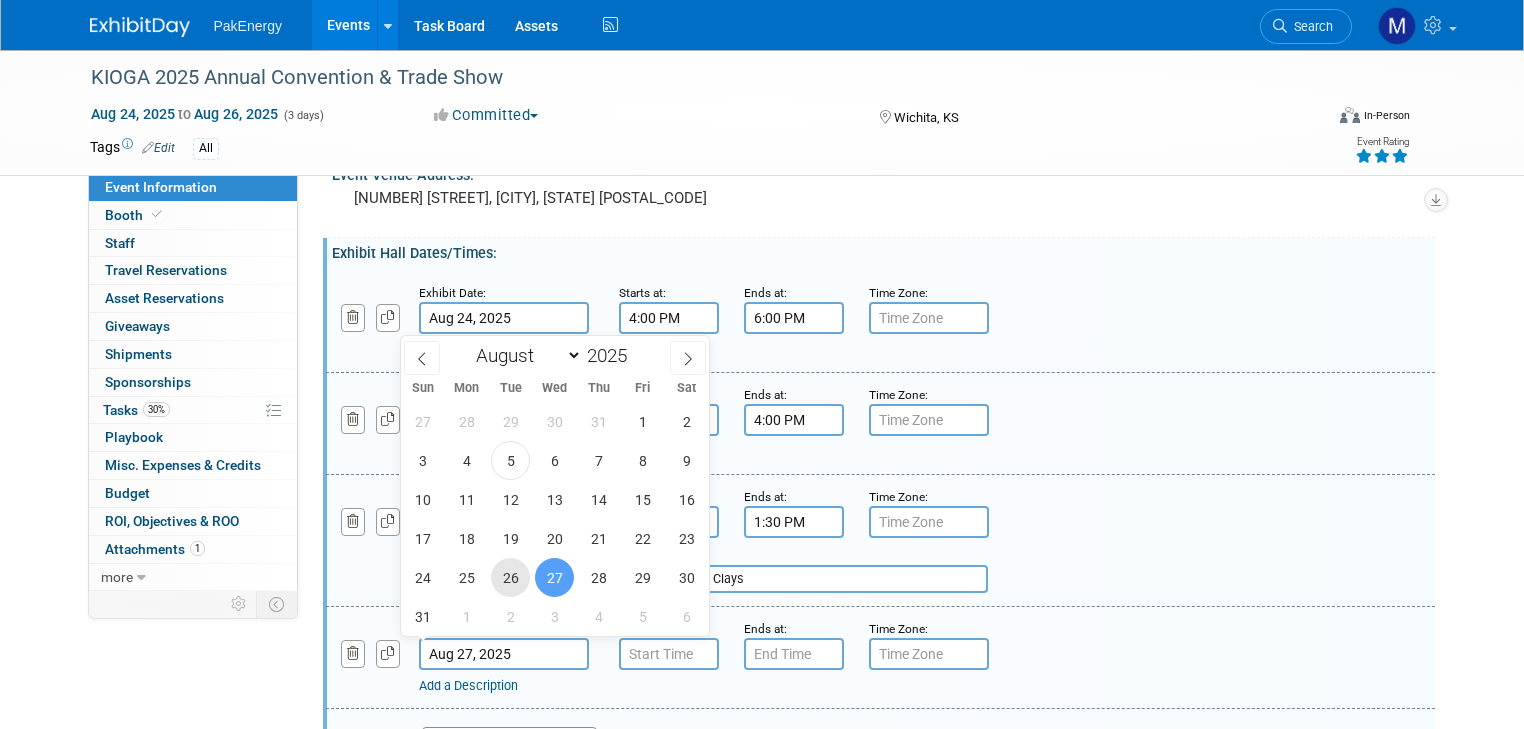 click on "26" at bounding box center (510, 577) 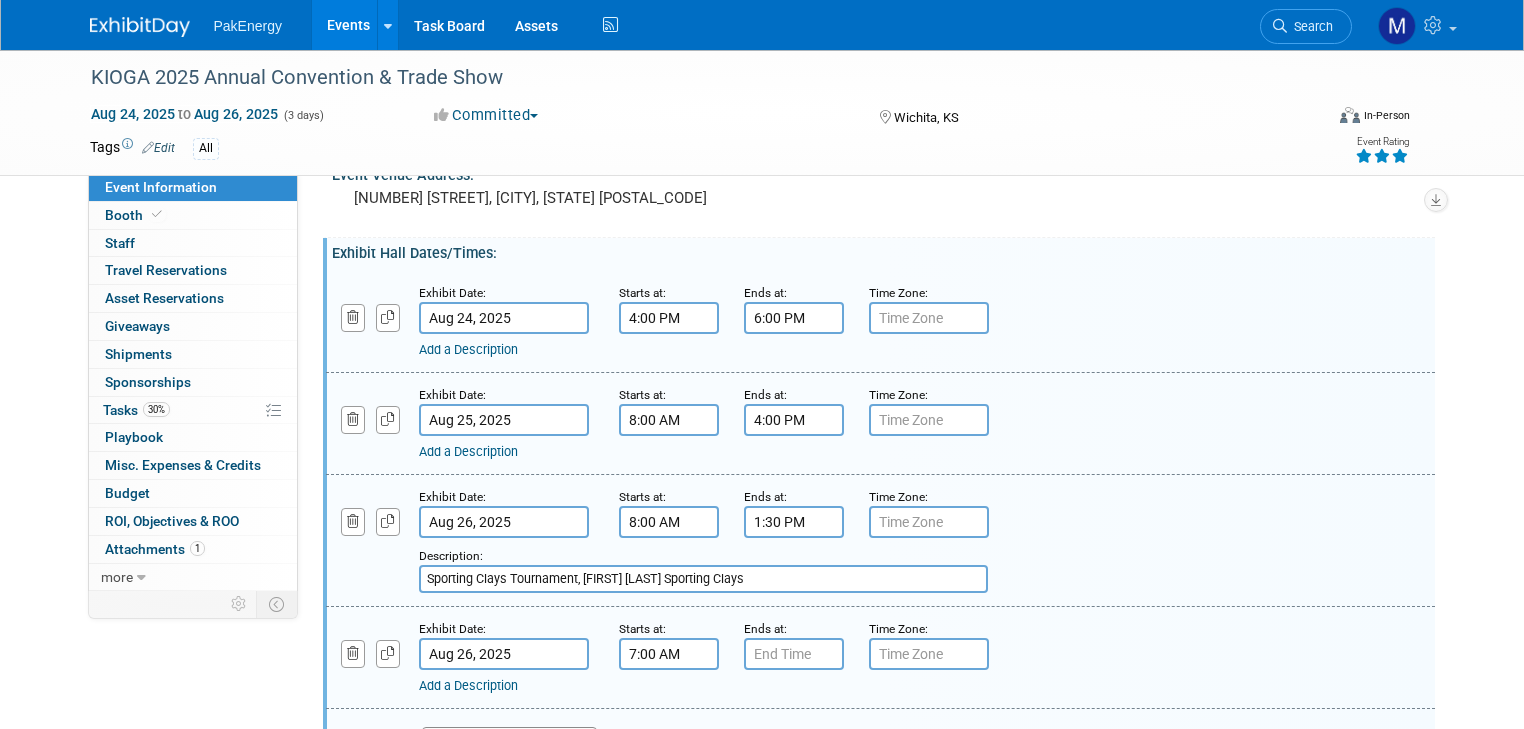 click on "7:00 AM" at bounding box center (669, 654) 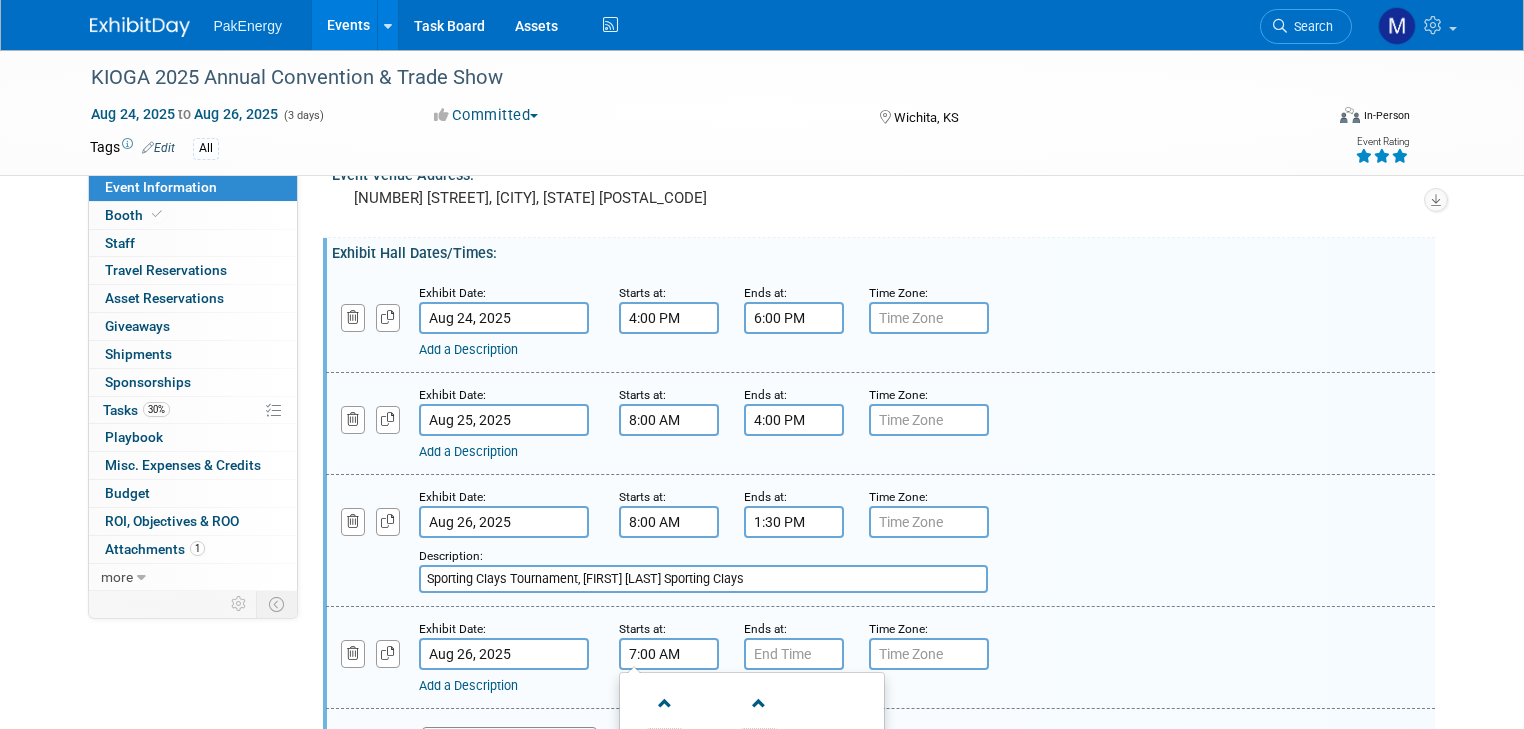 click on "7:00 AM" at bounding box center [669, 654] 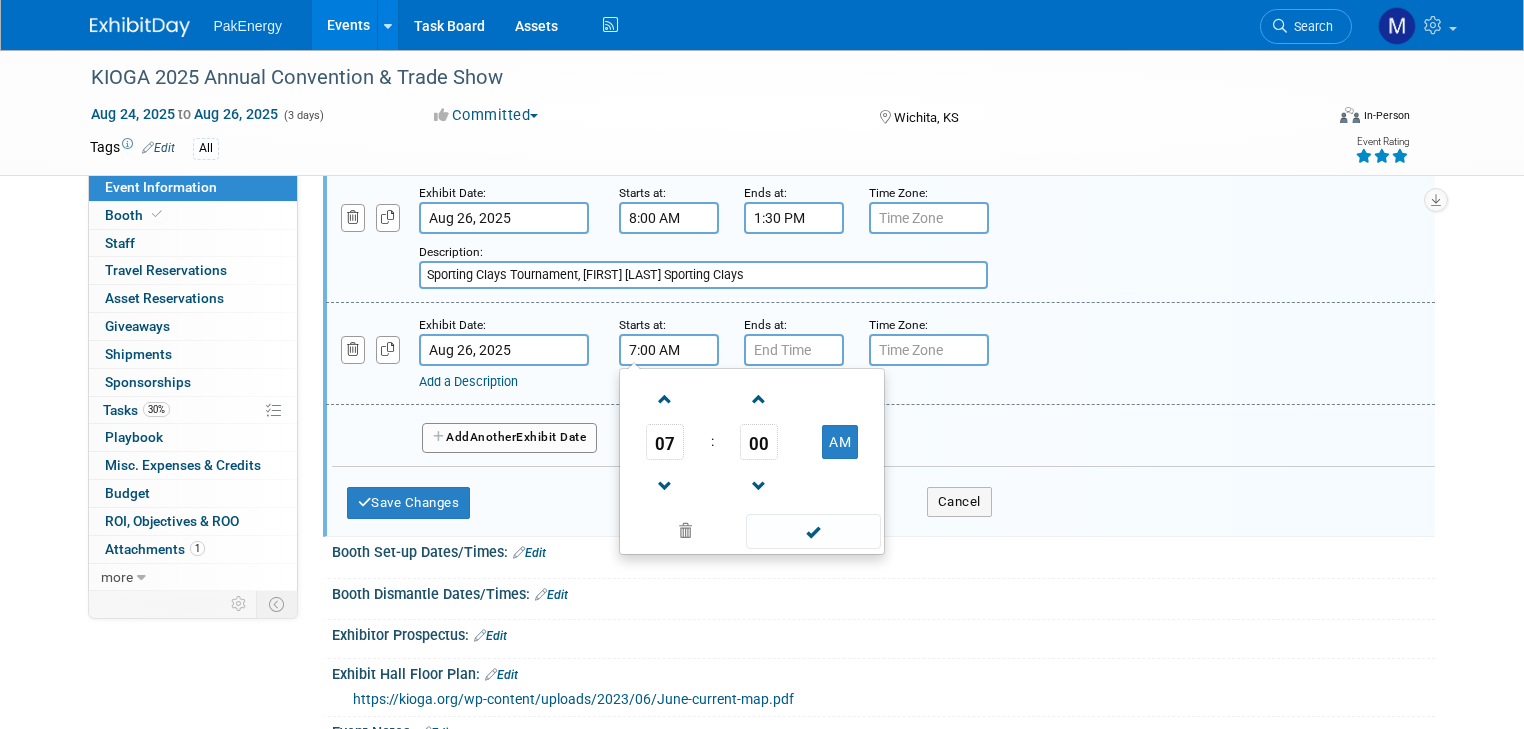 scroll, scrollTop: 464, scrollLeft: 0, axis: vertical 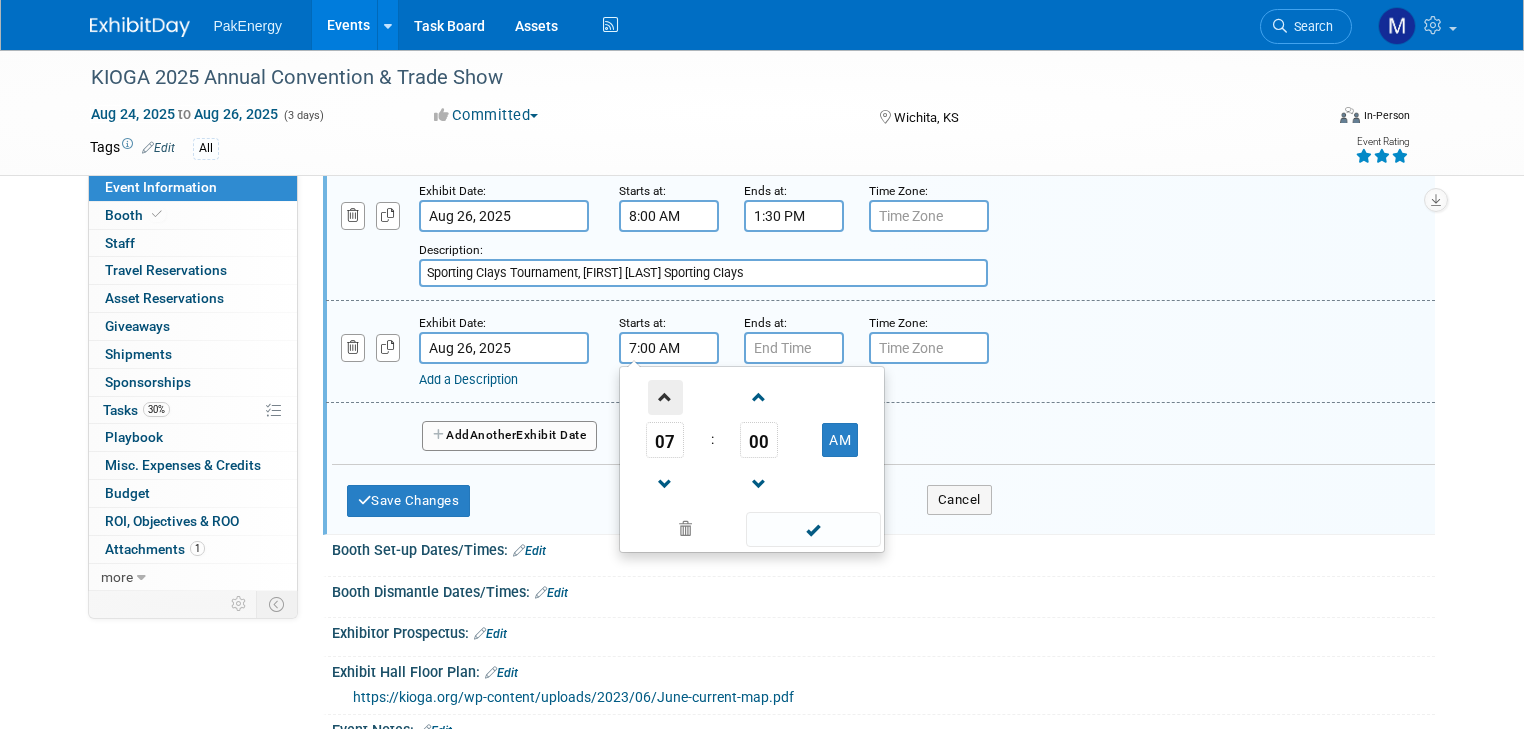 click at bounding box center [665, 397] 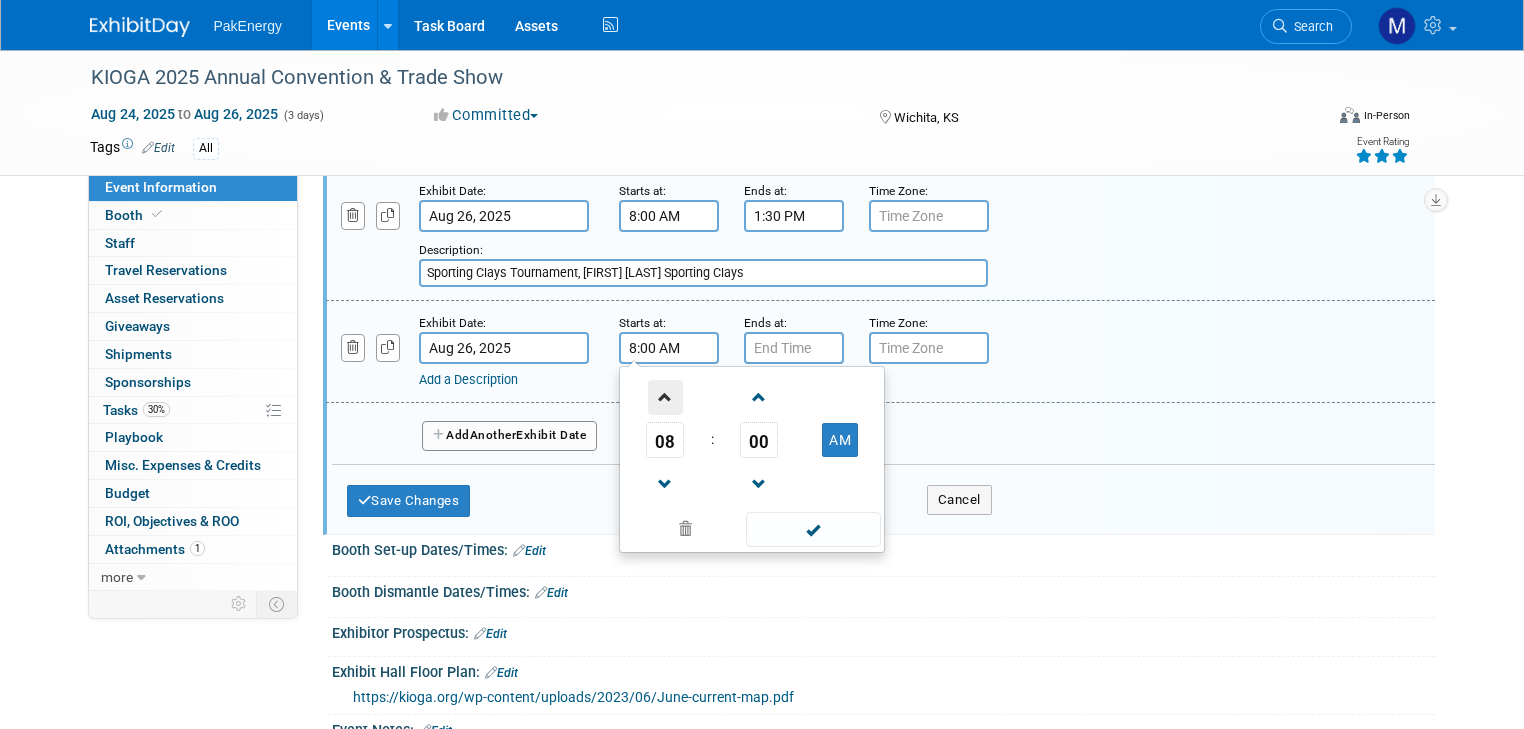 click at bounding box center (665, 397) 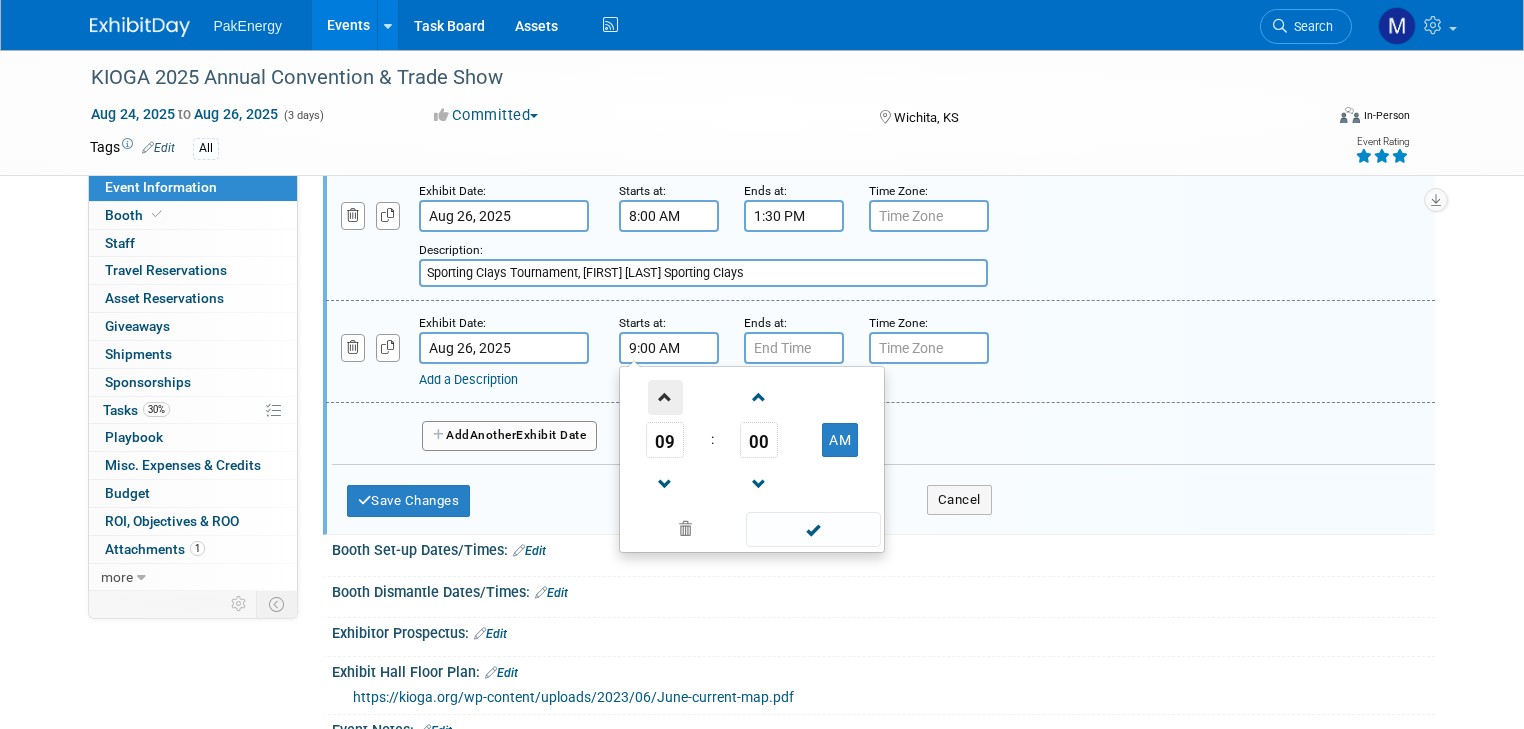 click at bounding box center (665, 397) 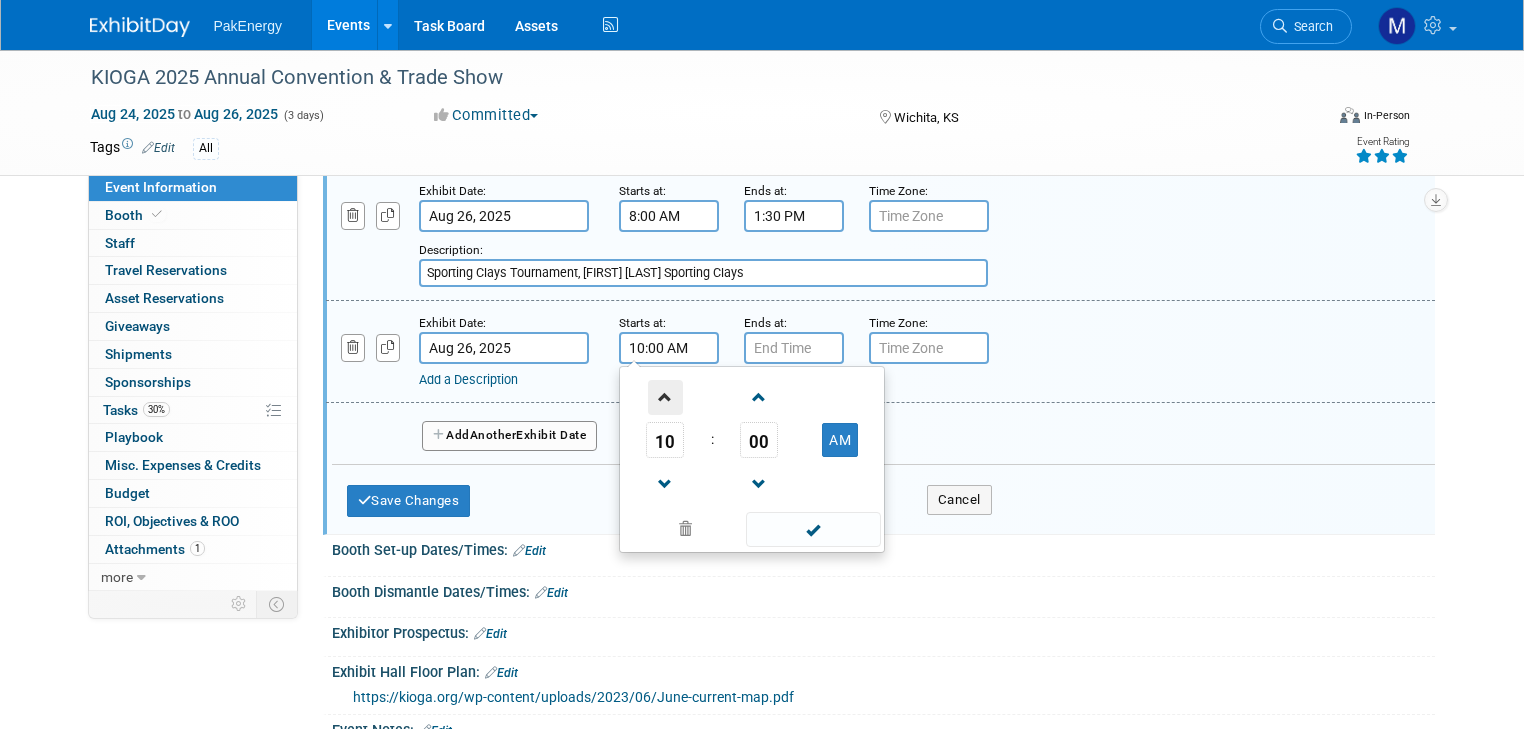 click at bounding box center (665, 397) 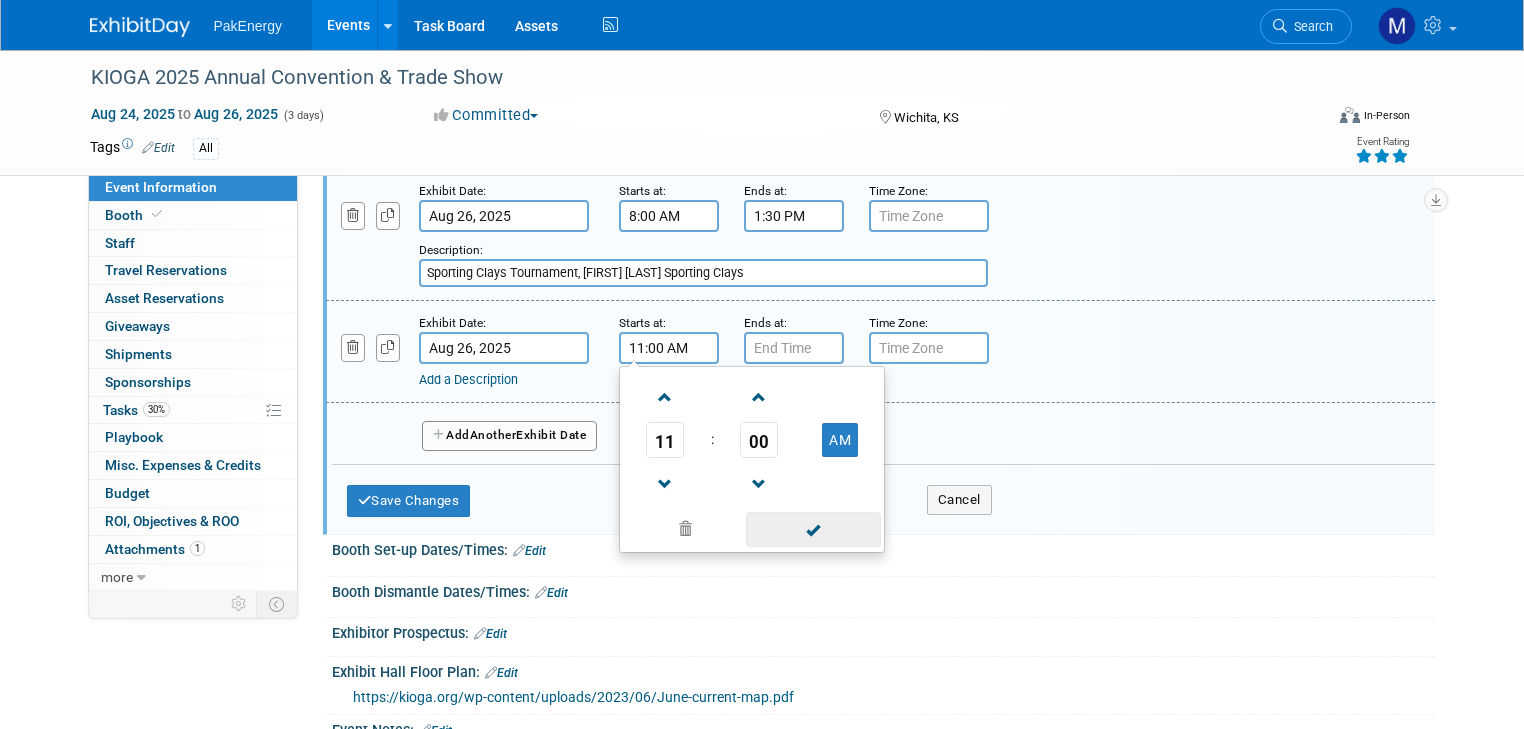 click at bounding box center (813, 529) 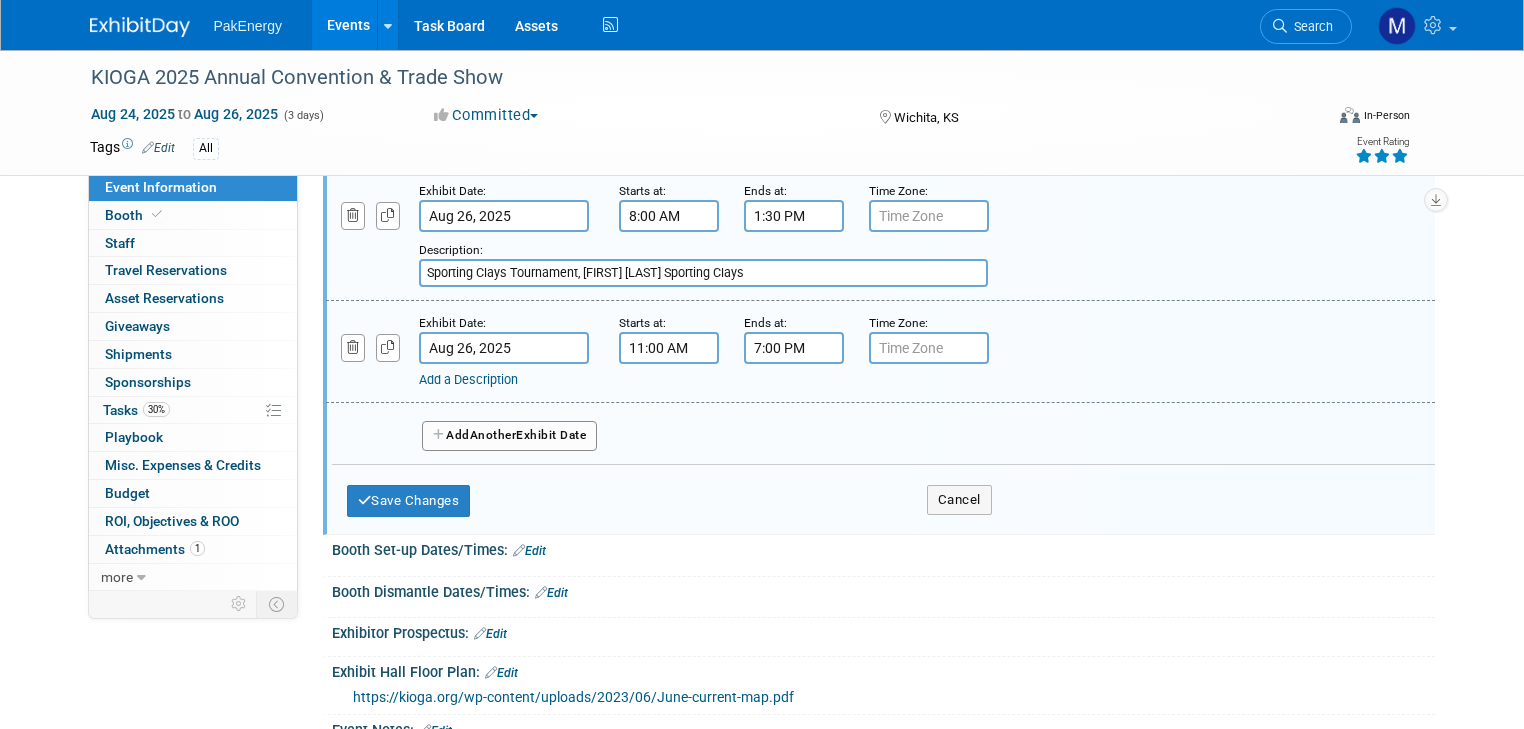 click on "7:00 PM" at bounding box center [794, 348] 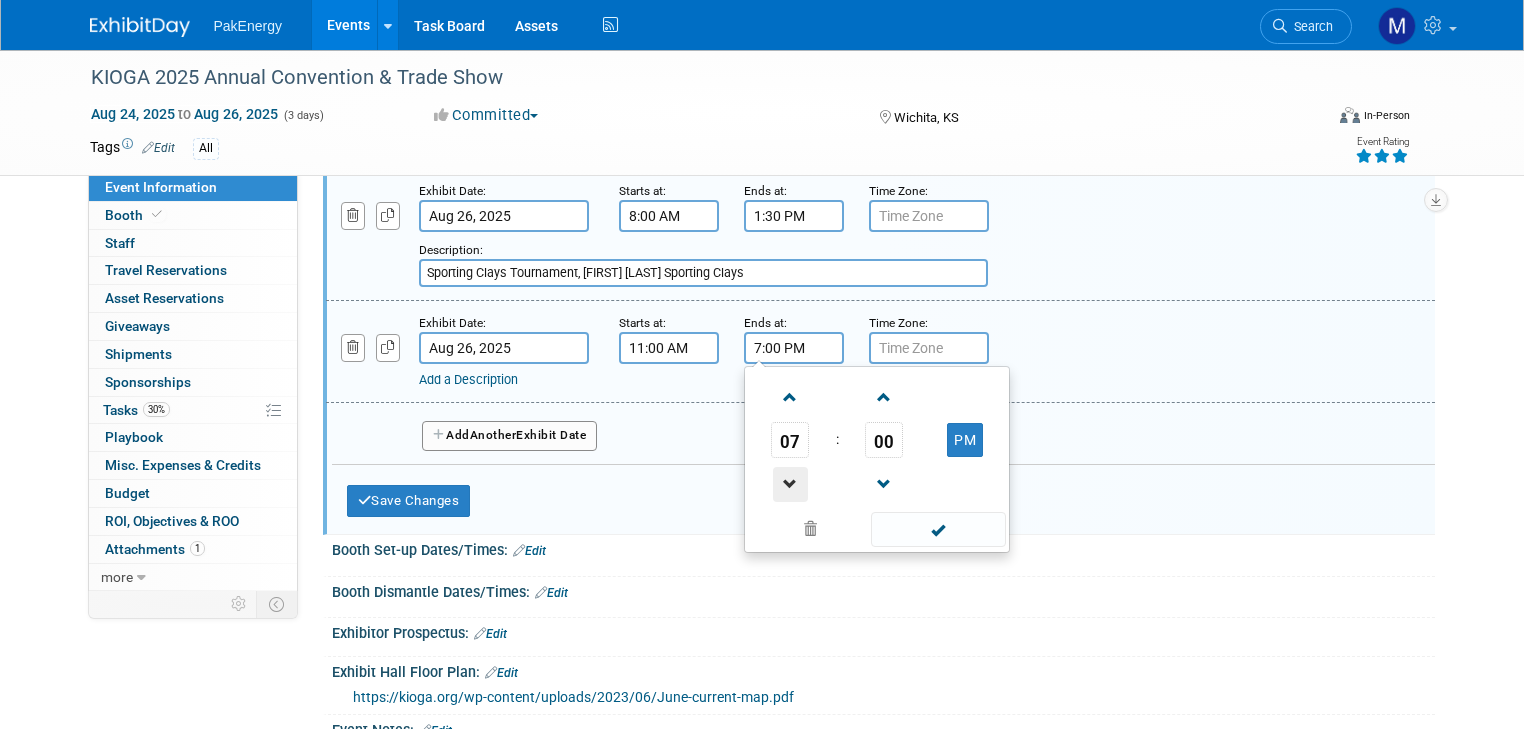 click at bounding box center [790, 484] 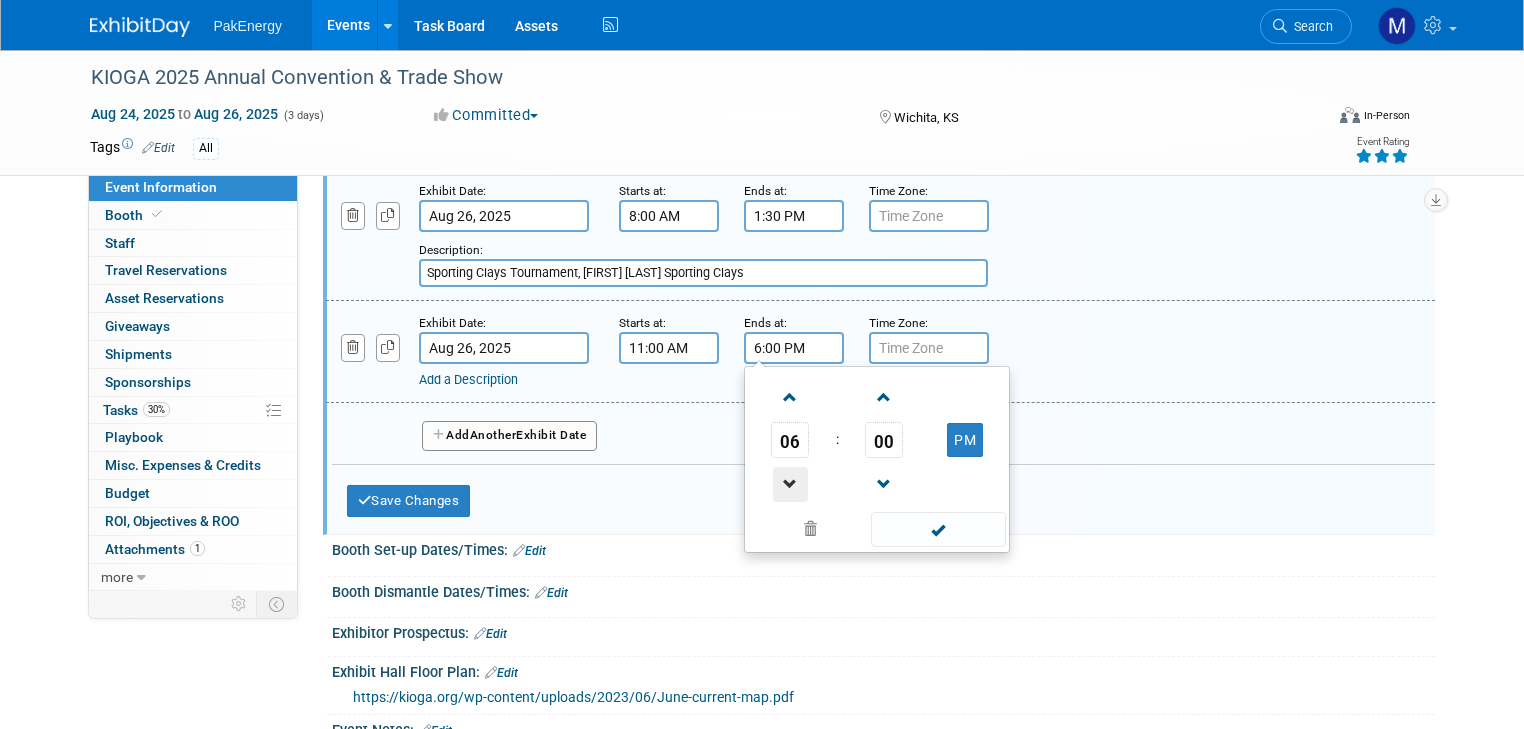 click at bounding box center [790, 484] 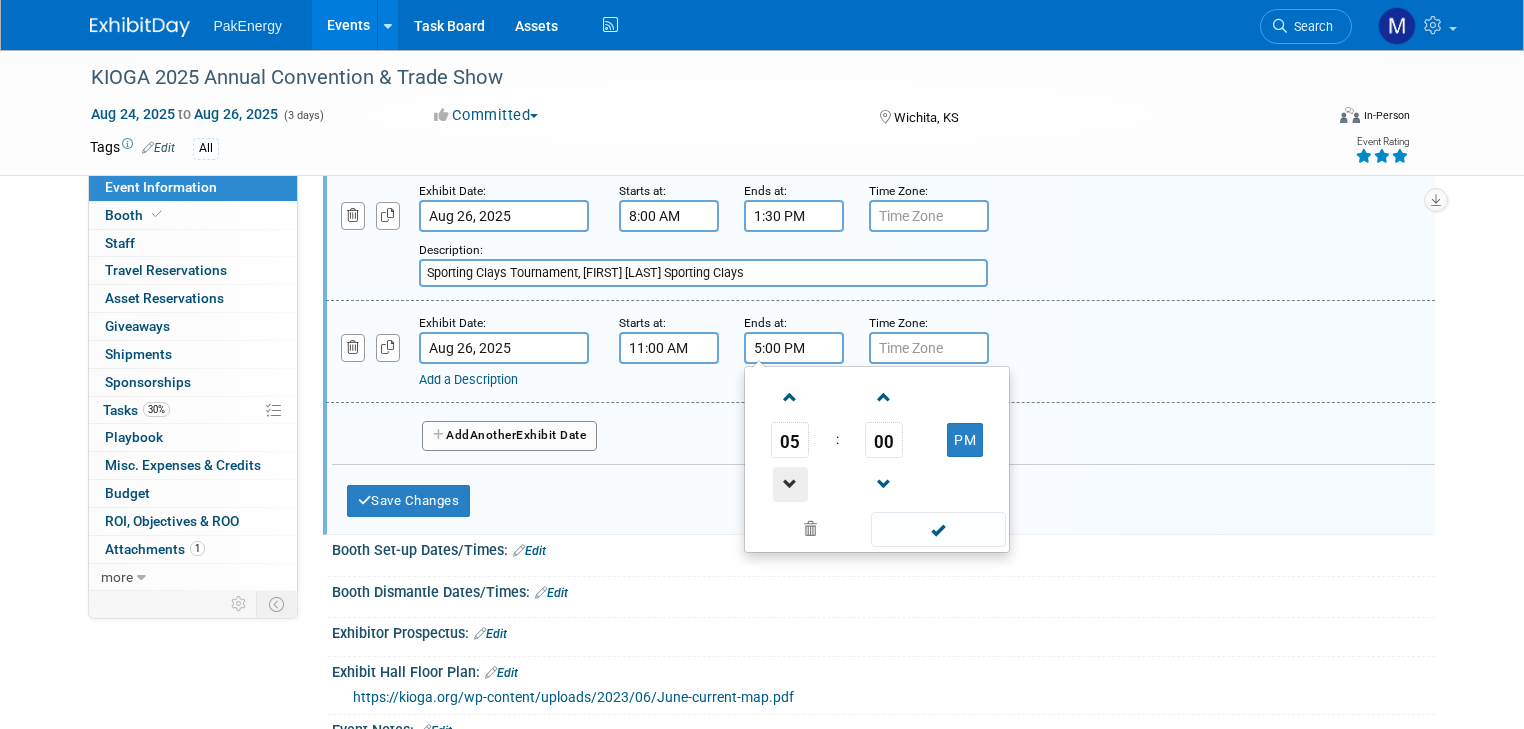 click at bounding box center (790, 484) 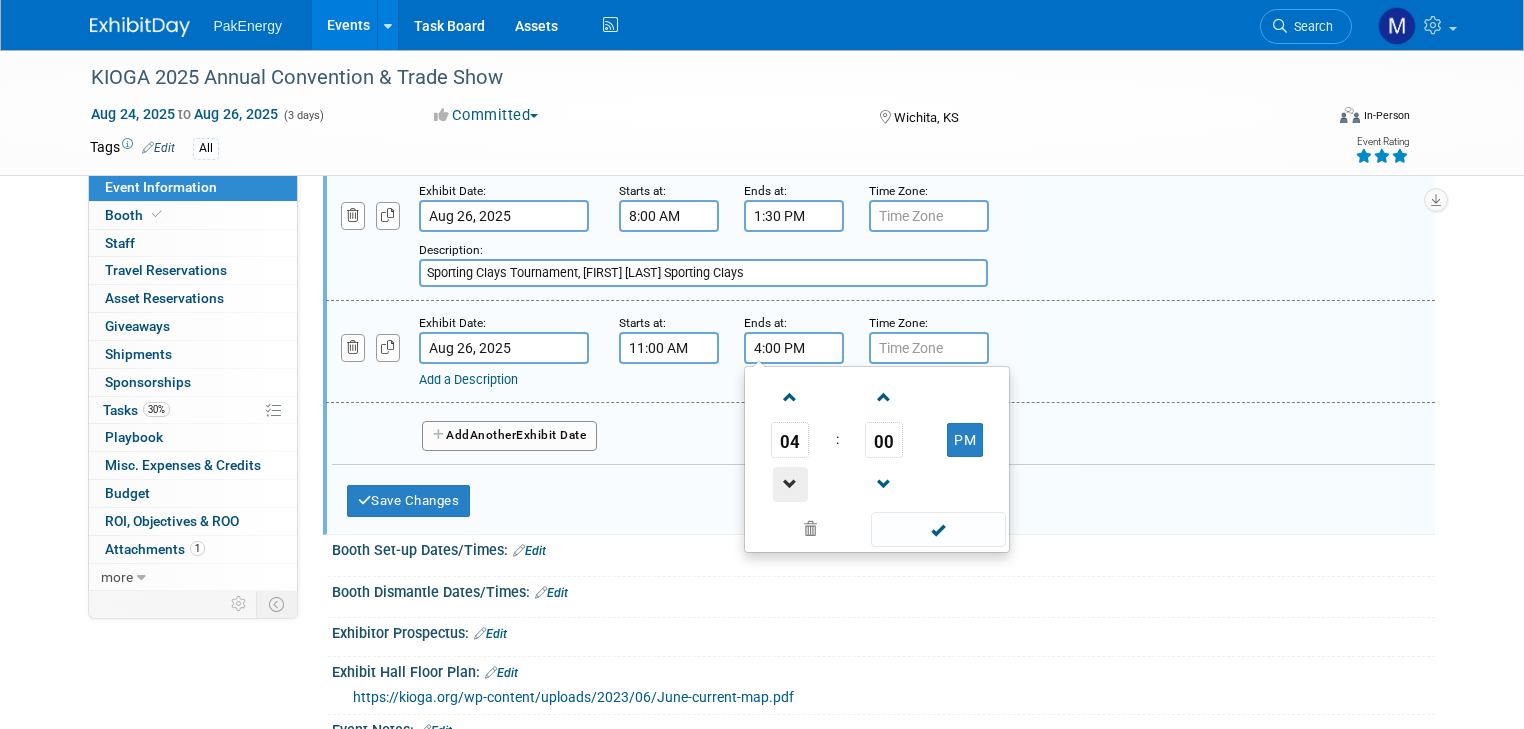 click at bounding box center (790, 484) 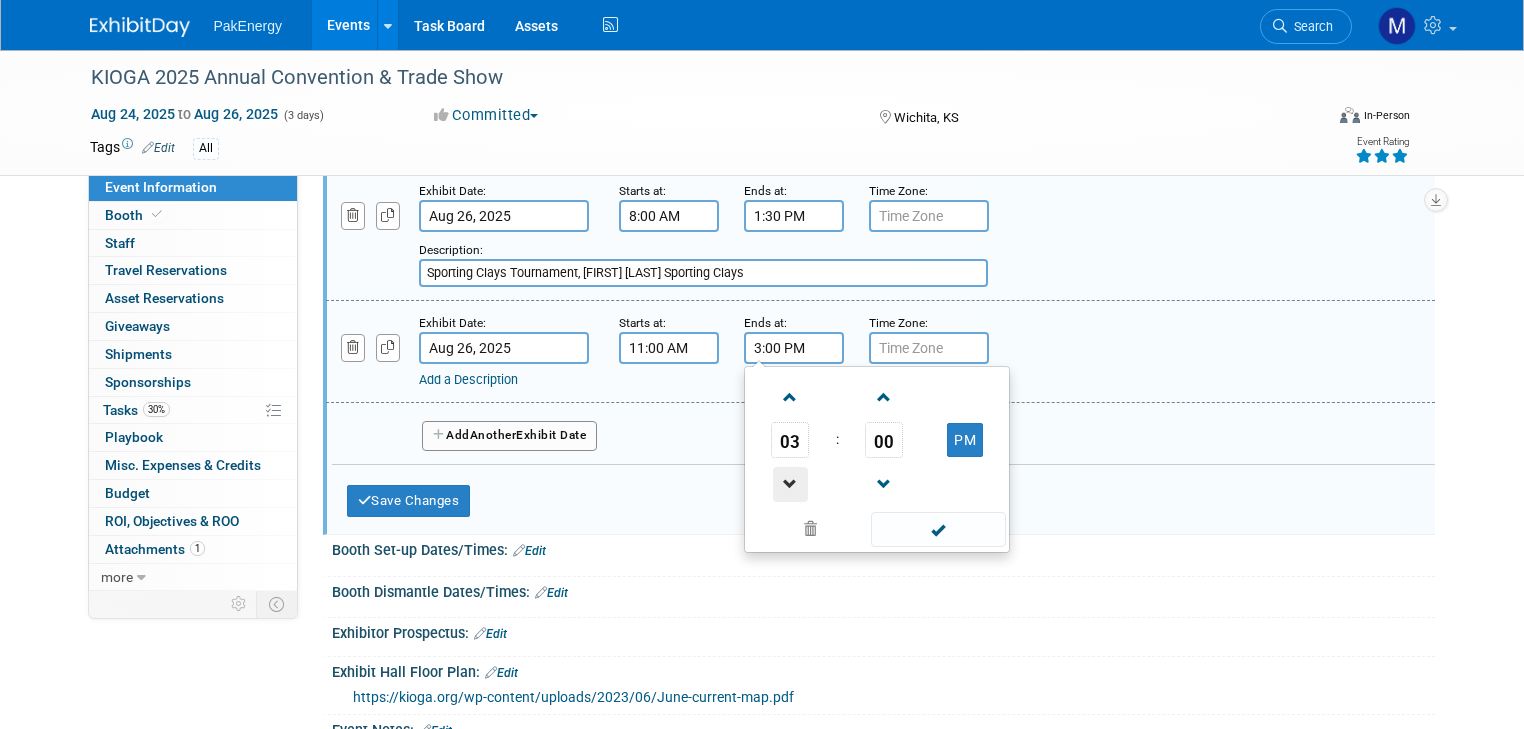 click at bounding box center [790, 484] 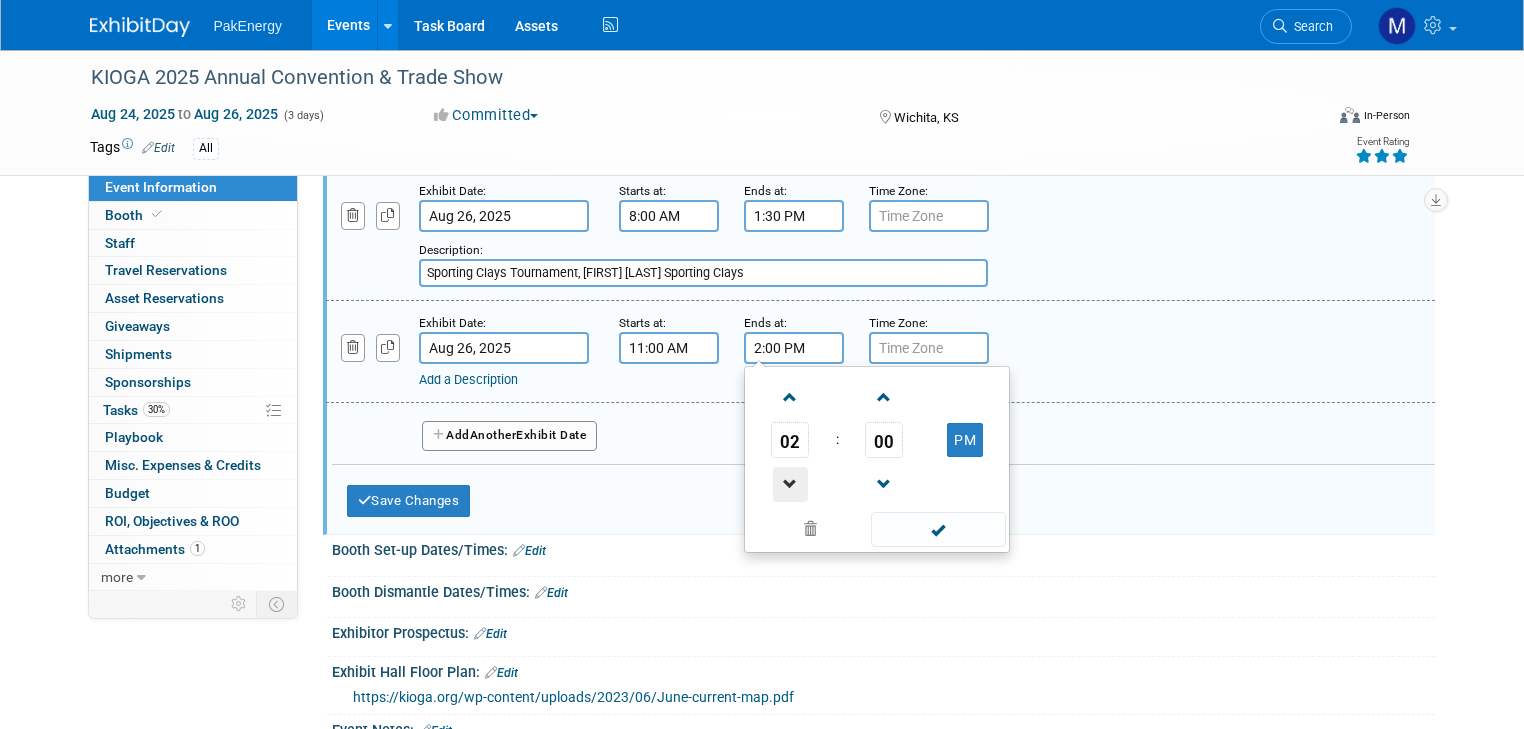 click at bounding box center (790, 484) 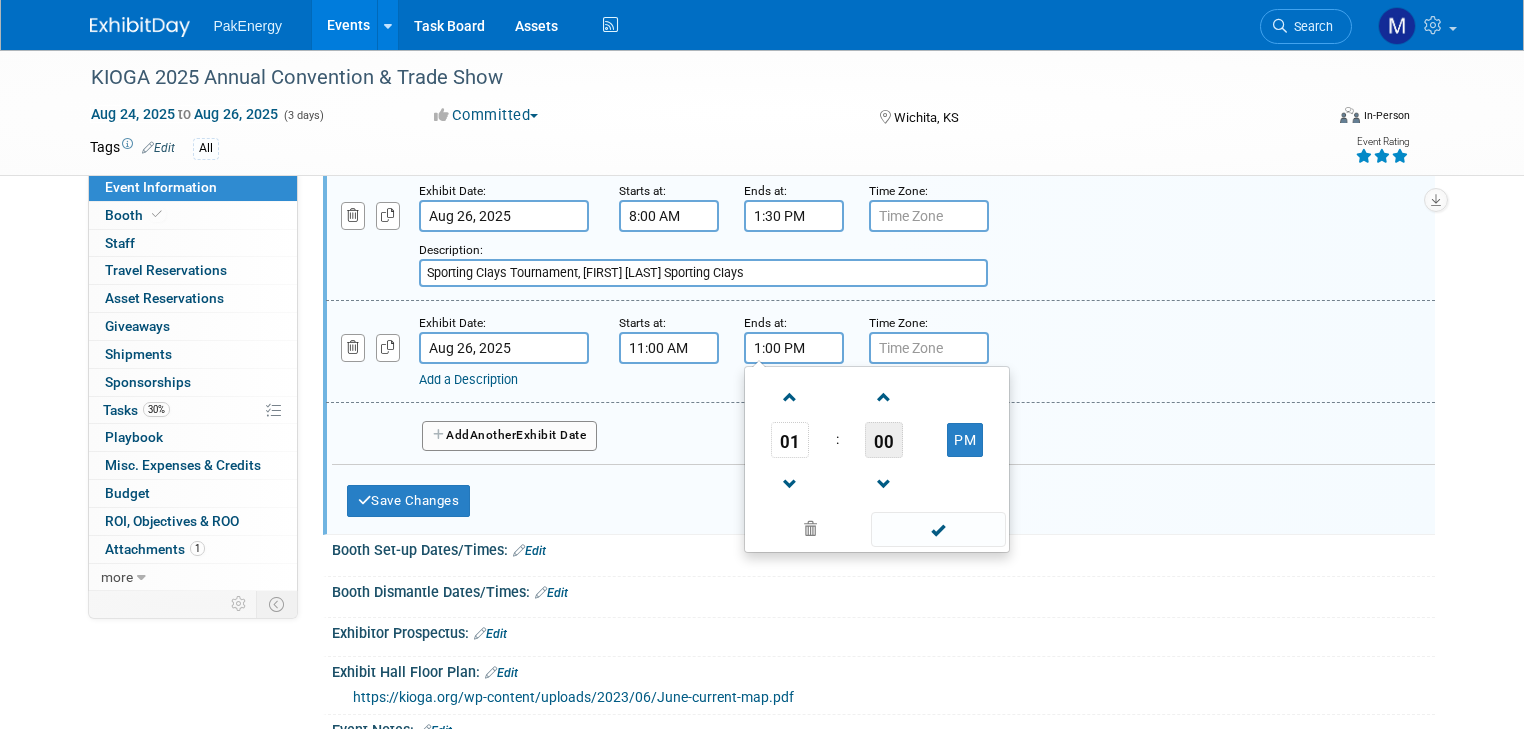 click on "00" at bounding box center (884, 440) 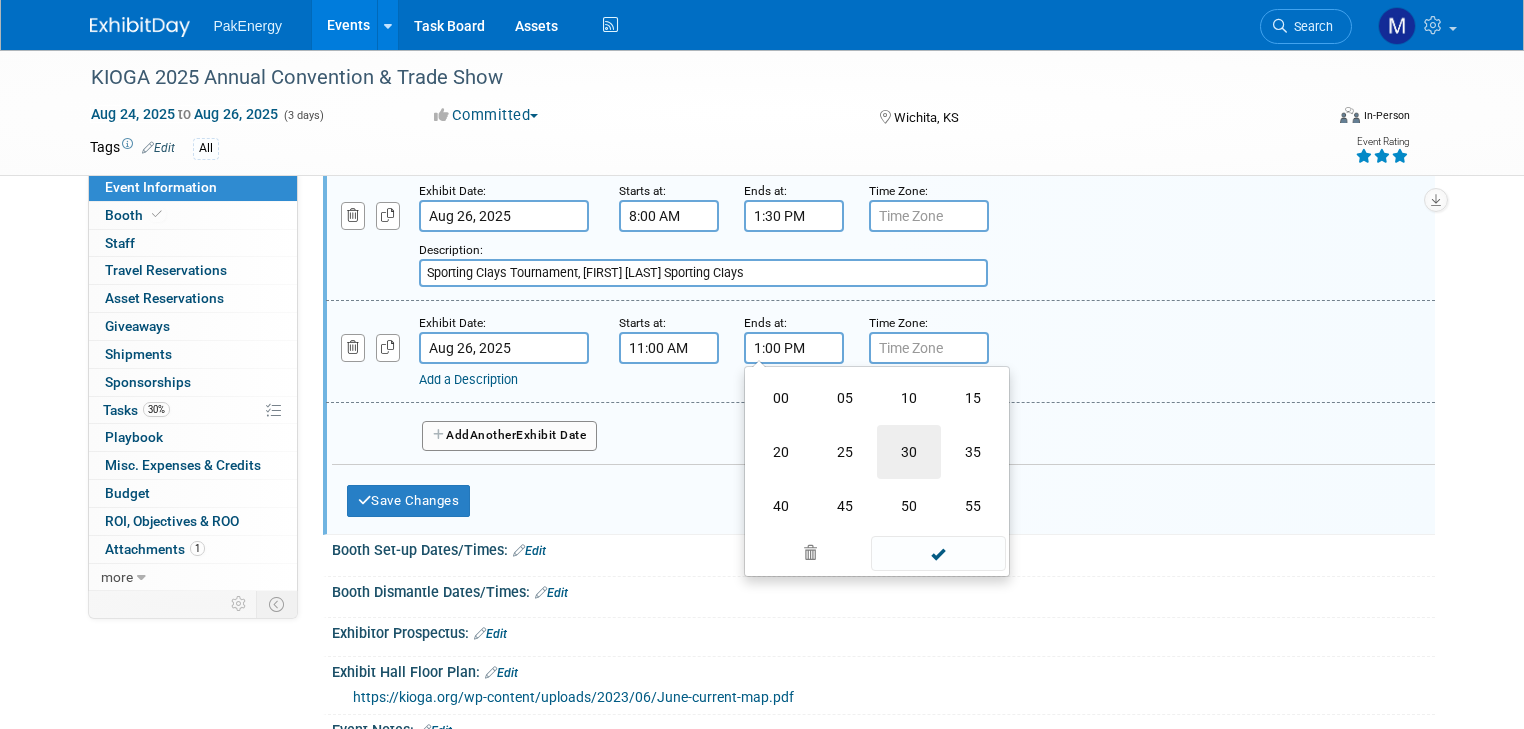 click on "30" at bounding box center [909, 452] 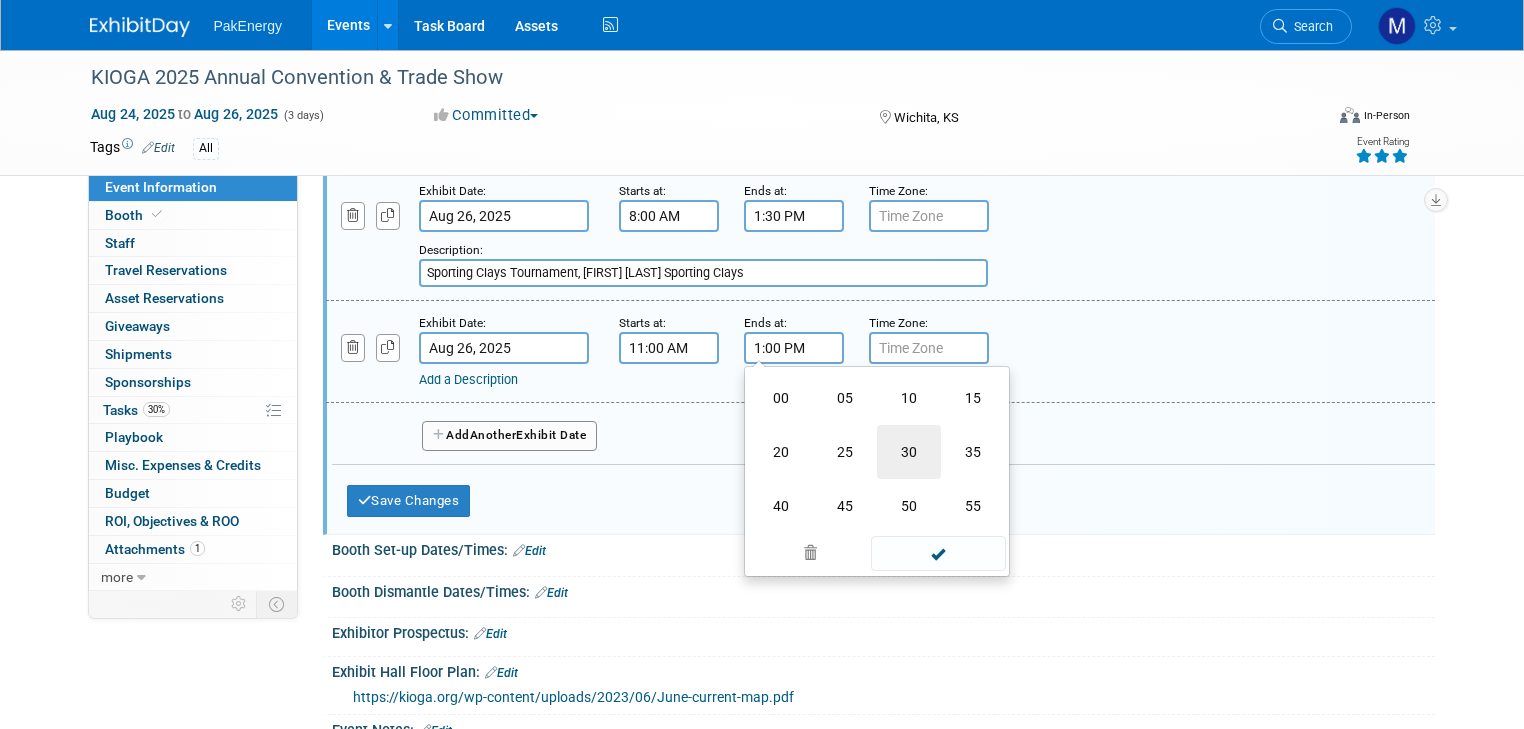 type on "1:30 PM" 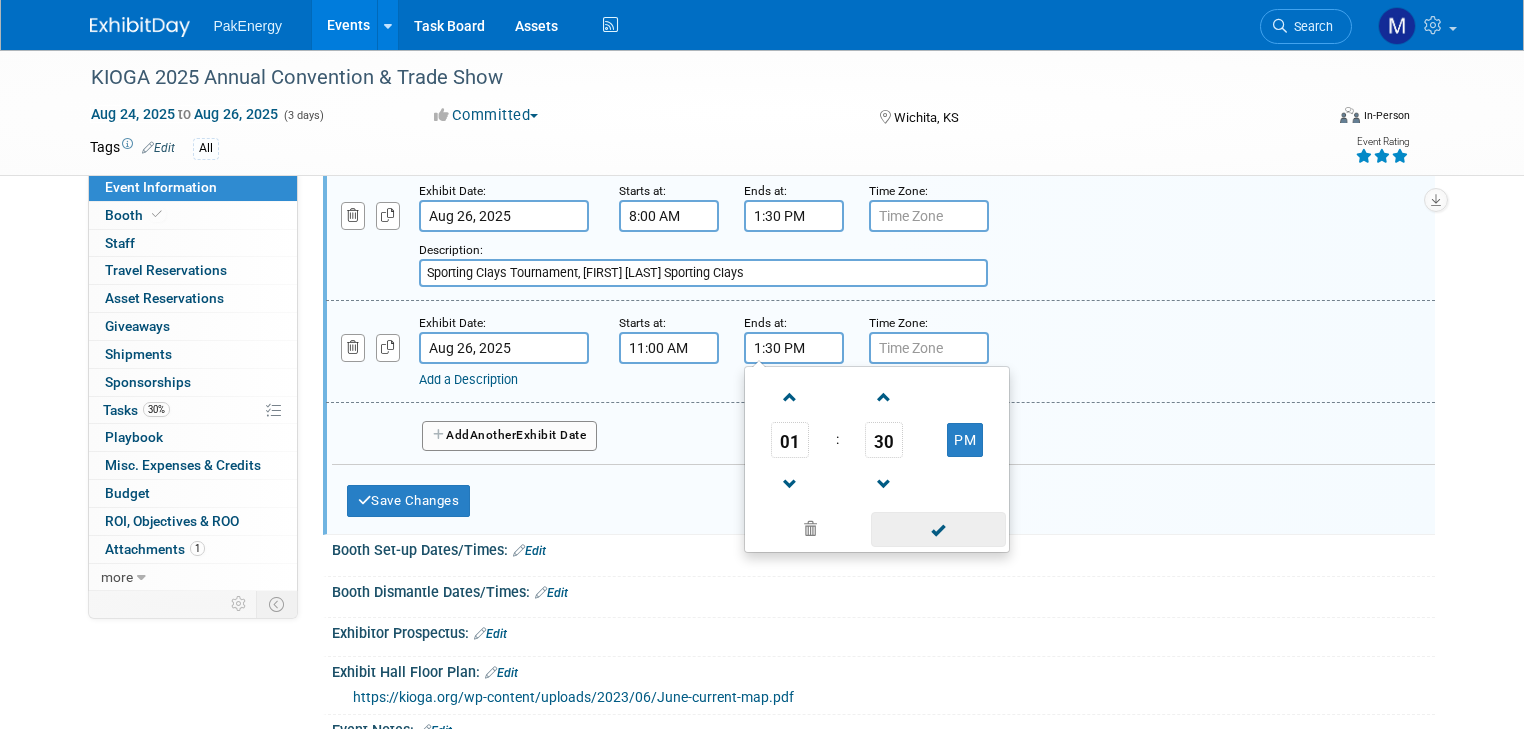 click at bounding box center (938, 529) 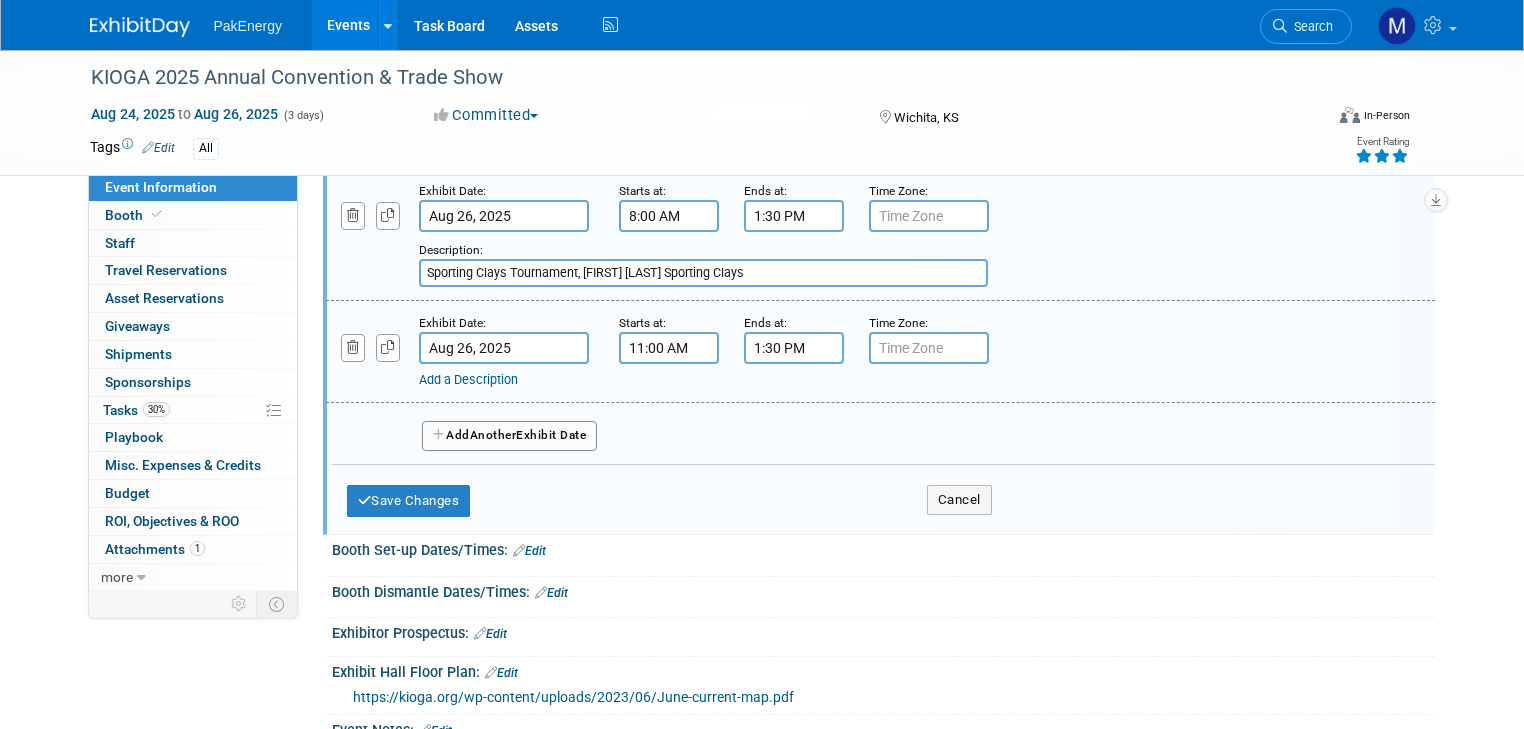 click on "Add a Description" at bounding box center [832, 380] 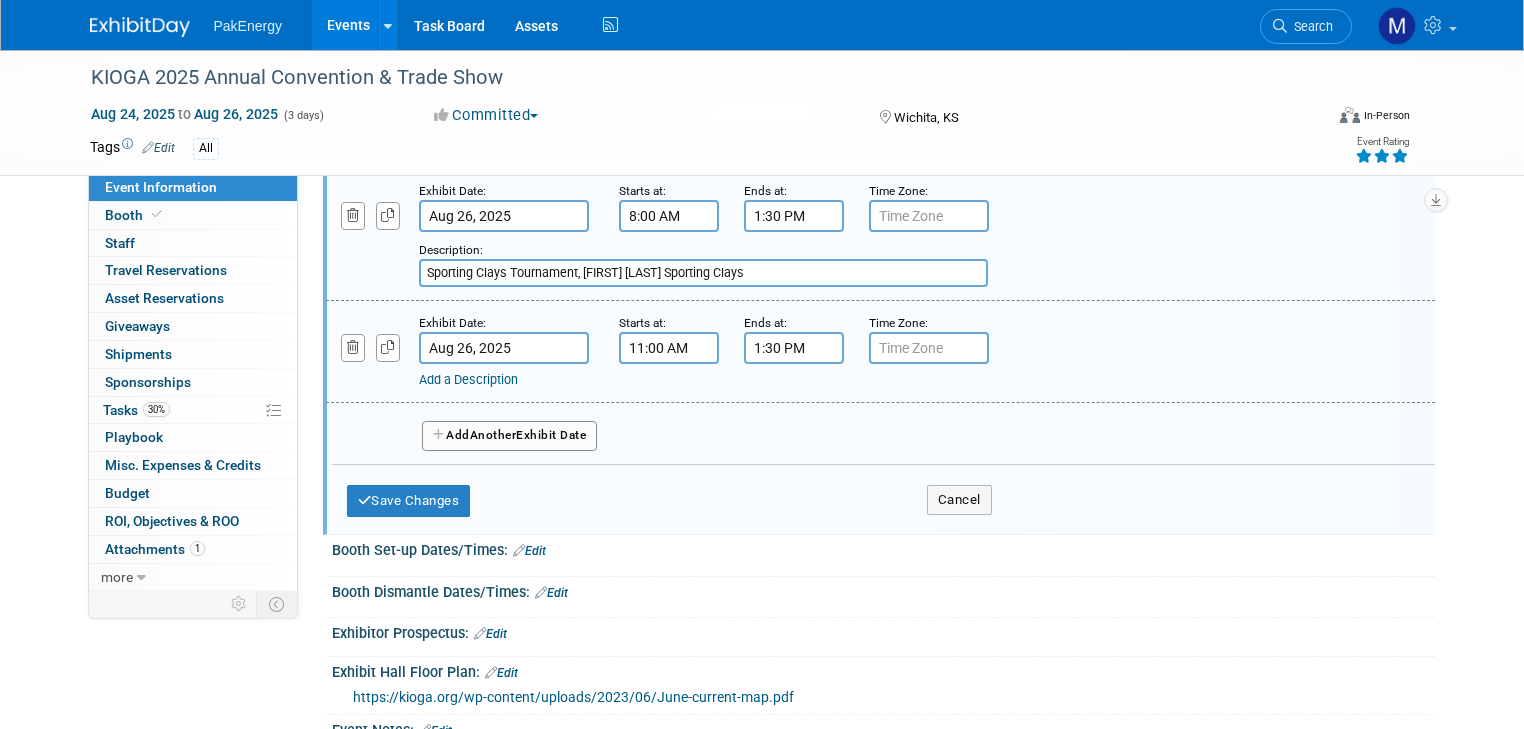 click on "Add a Description" at bounding box center (468, 379) 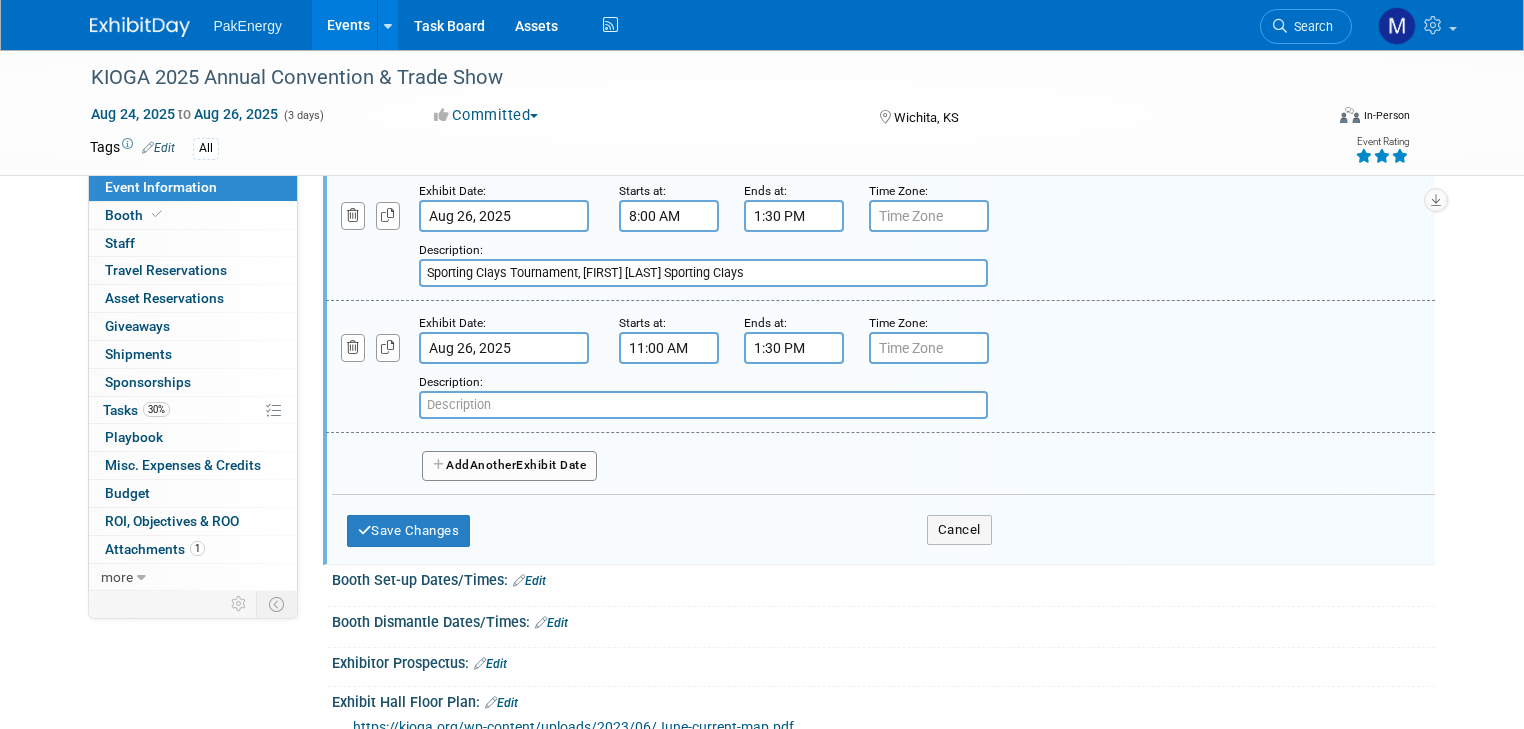 paste on "Bing Bash, Hyatt Regency  (Riverview Room)  Light lunch and open bar." 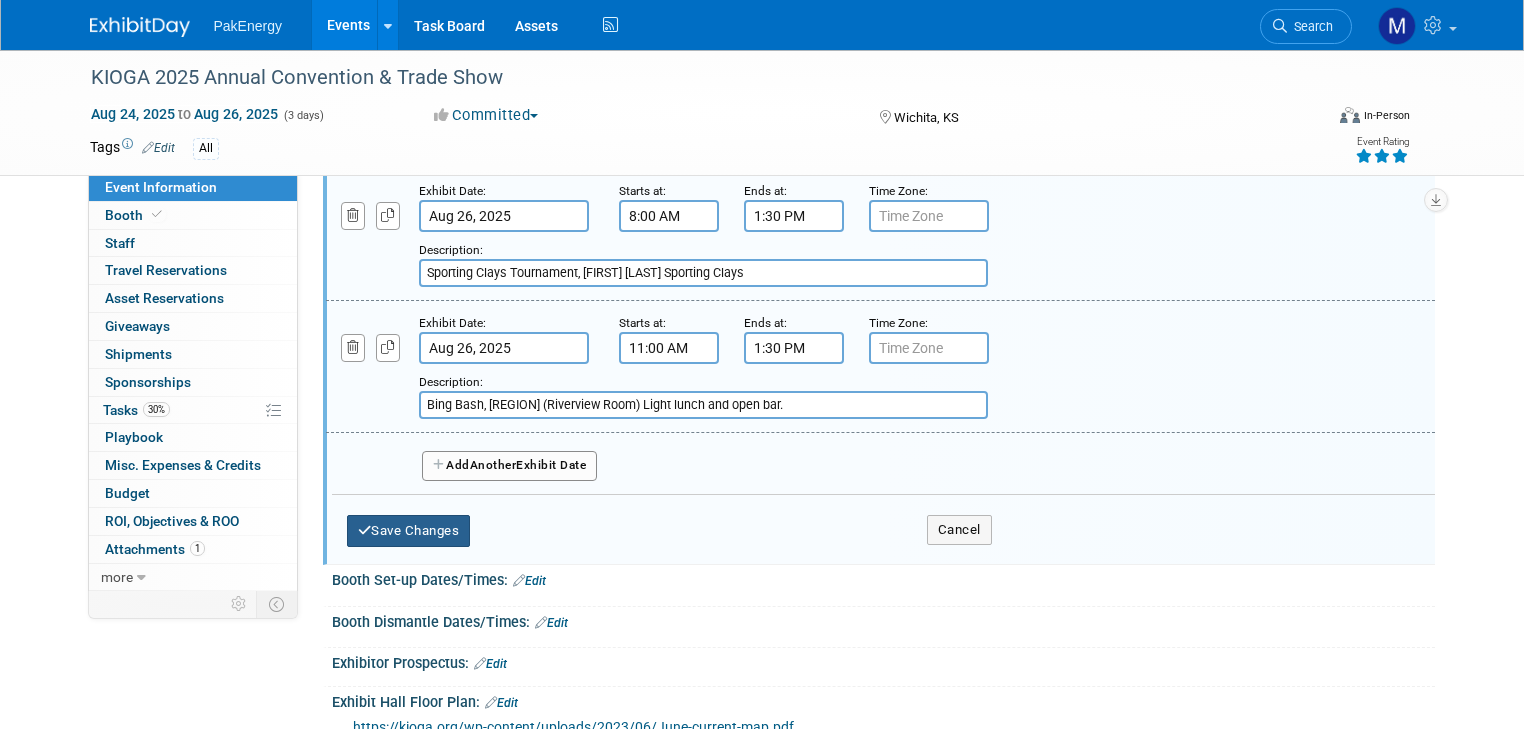 type on "Bing Bash, Hyatt Regency  (Riverview Room)  Light lunch and open bar." 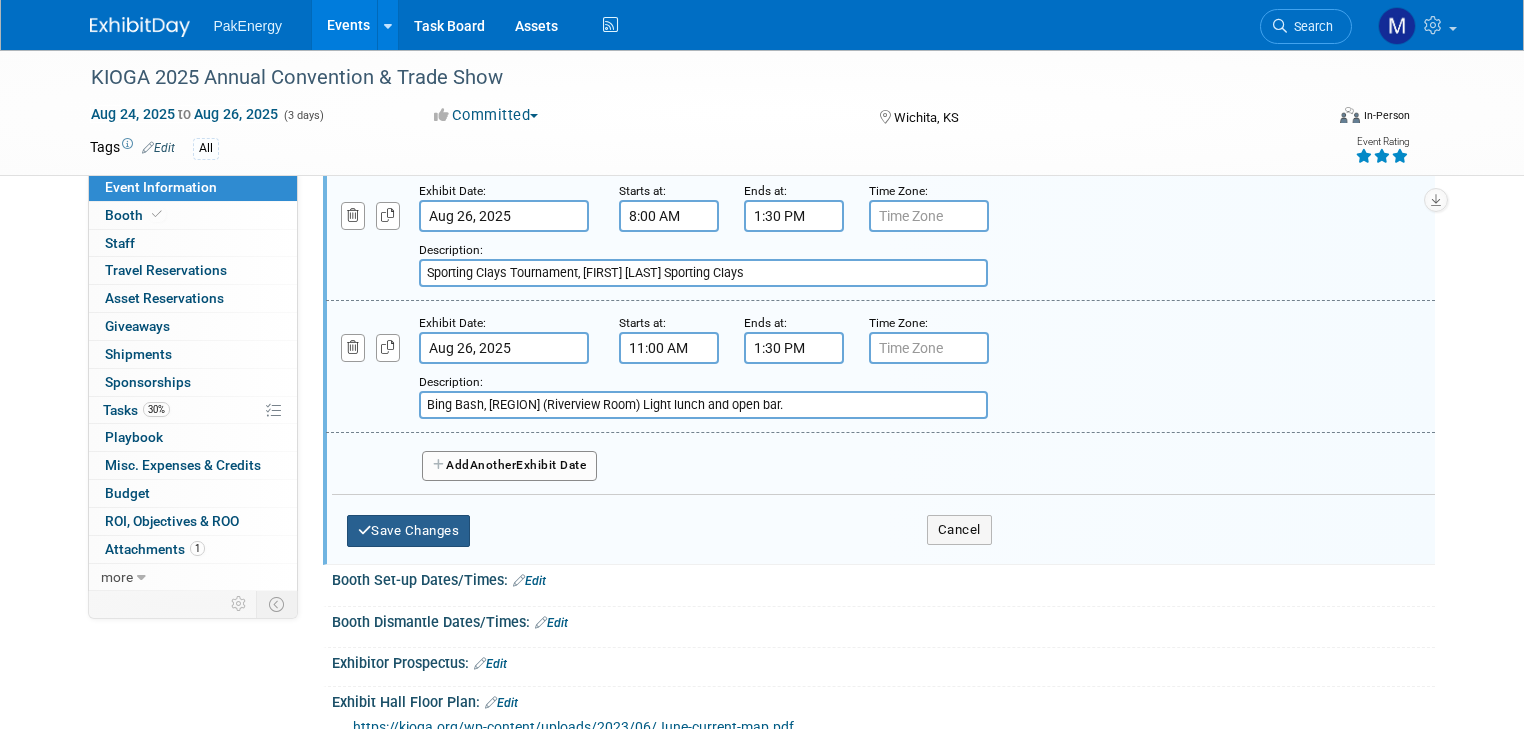 click on "Save Changes" at bounding box center (409, 531) 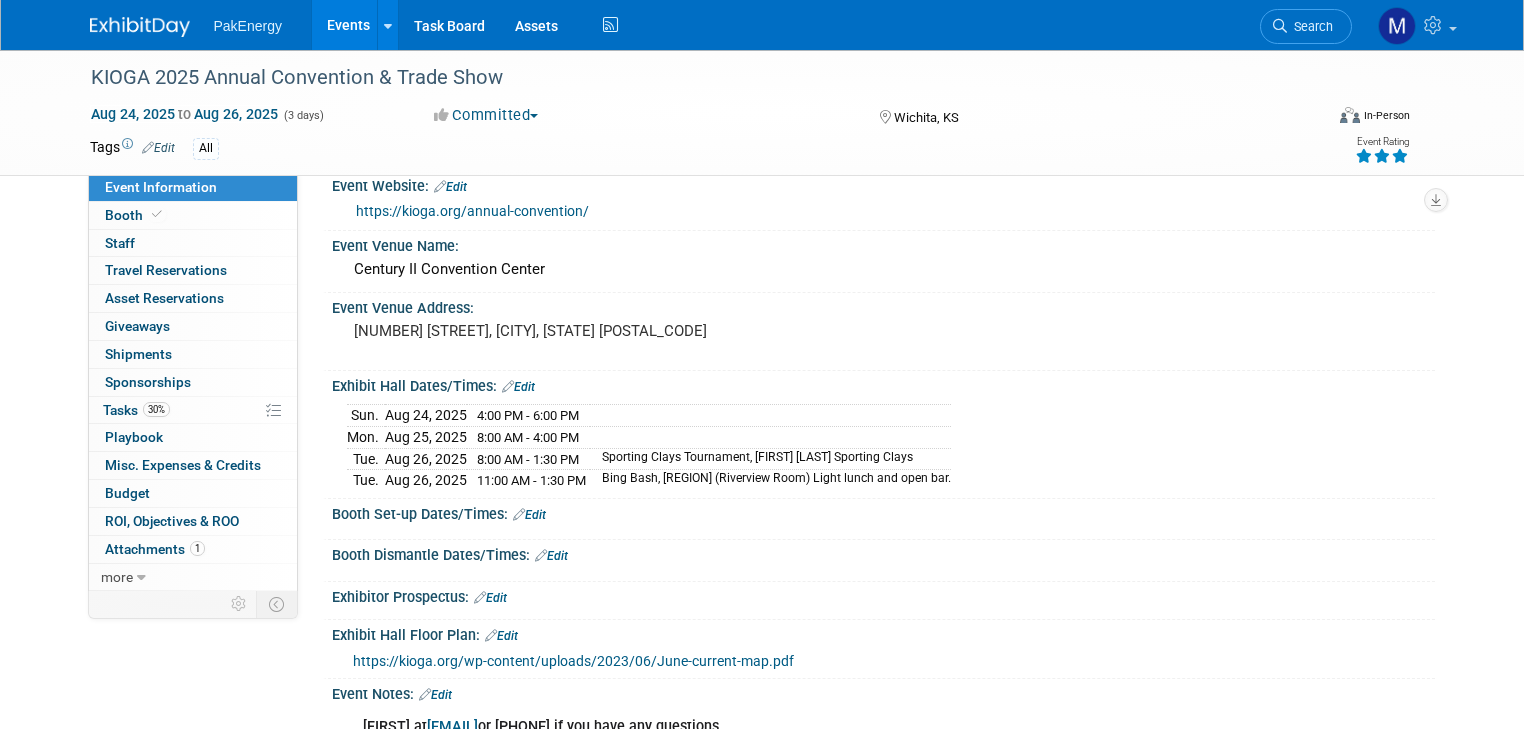 scroll, scrollTop: 0, scrollLeft: 0, axis: both 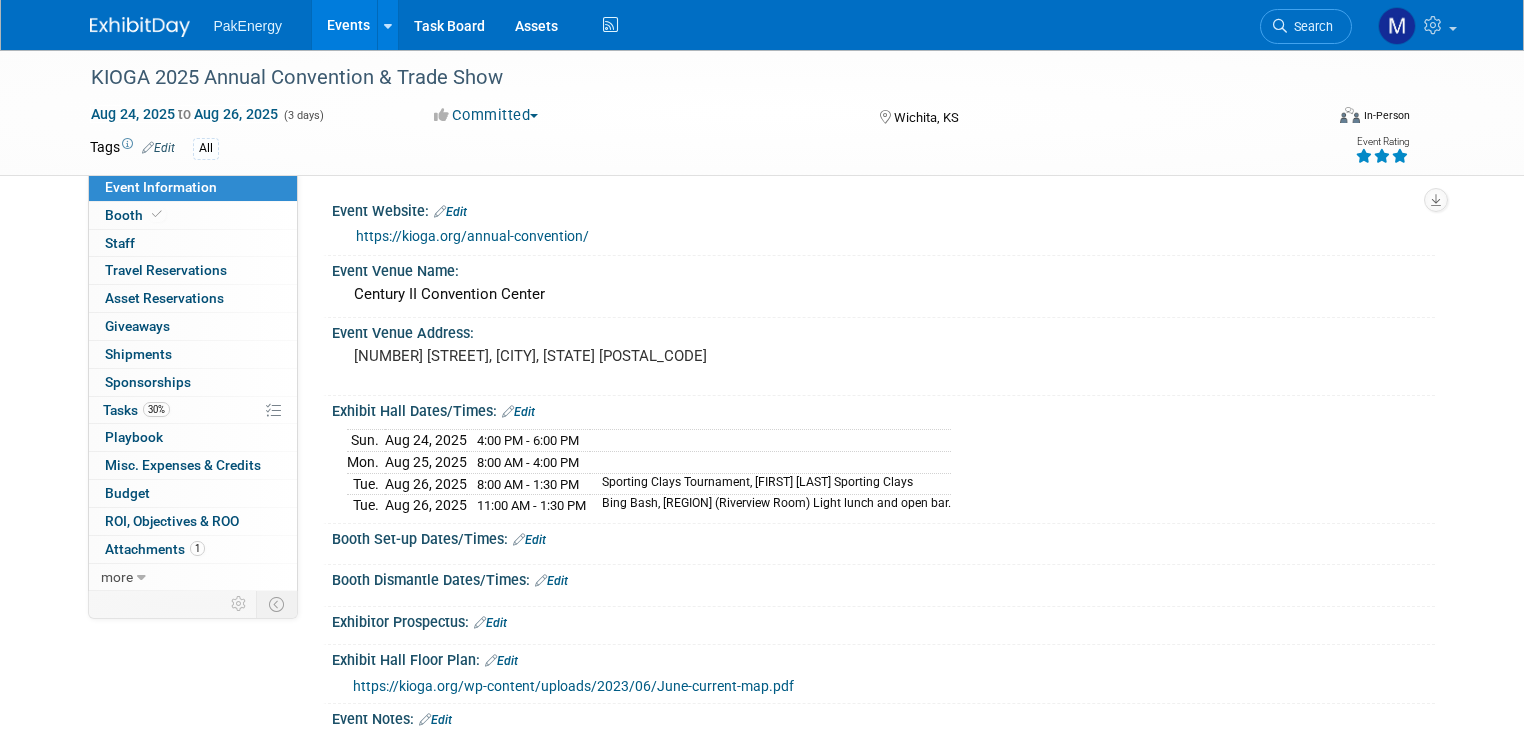 click on "Edit" at bounding box center (529, 540) 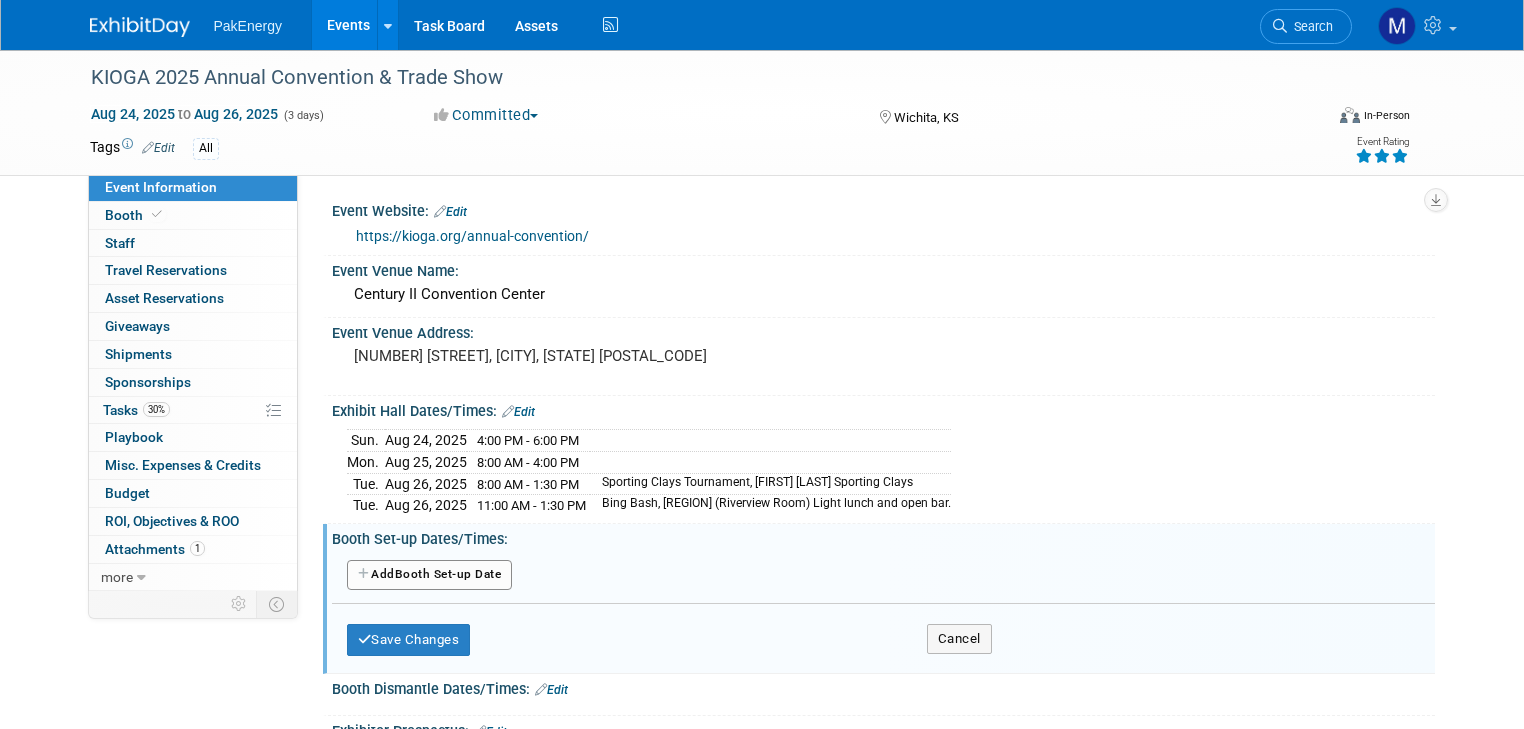 click on "Add  Another  Booth Set-up Date" at bounding box center [430, 575] 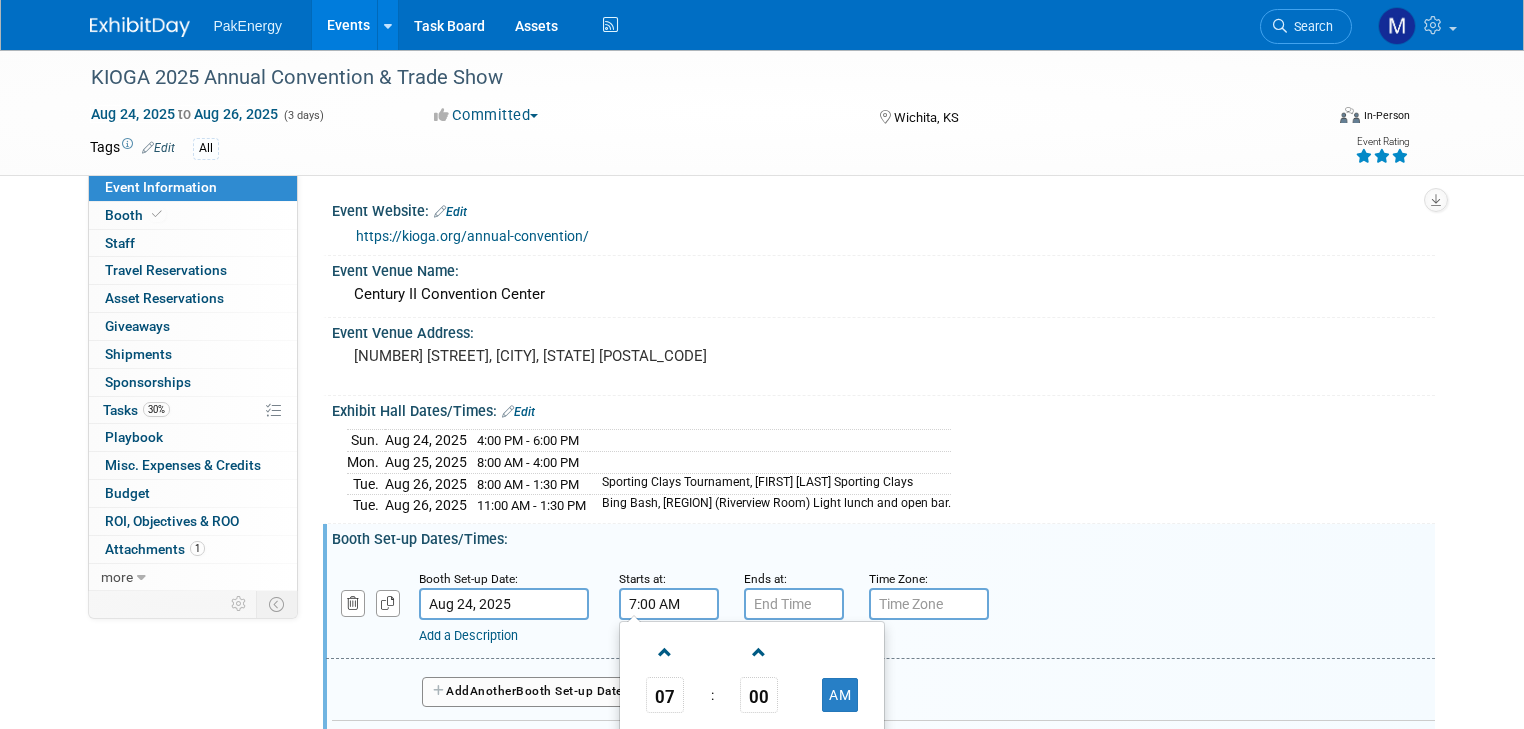click on "7:00 AM" at bounding box center [669, 604] 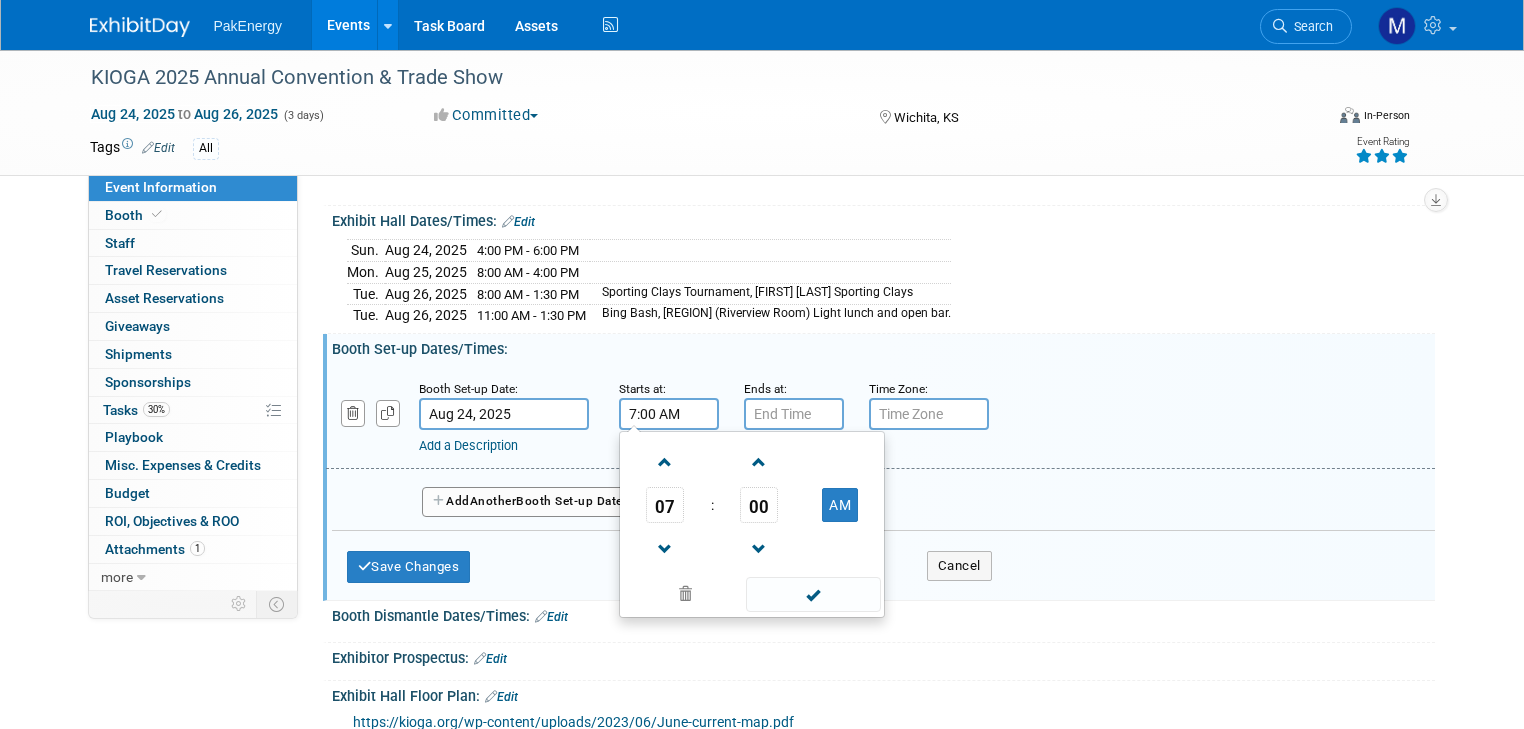 scroll, scrollTop: 219, scrollLeft: 0, axis: vertical 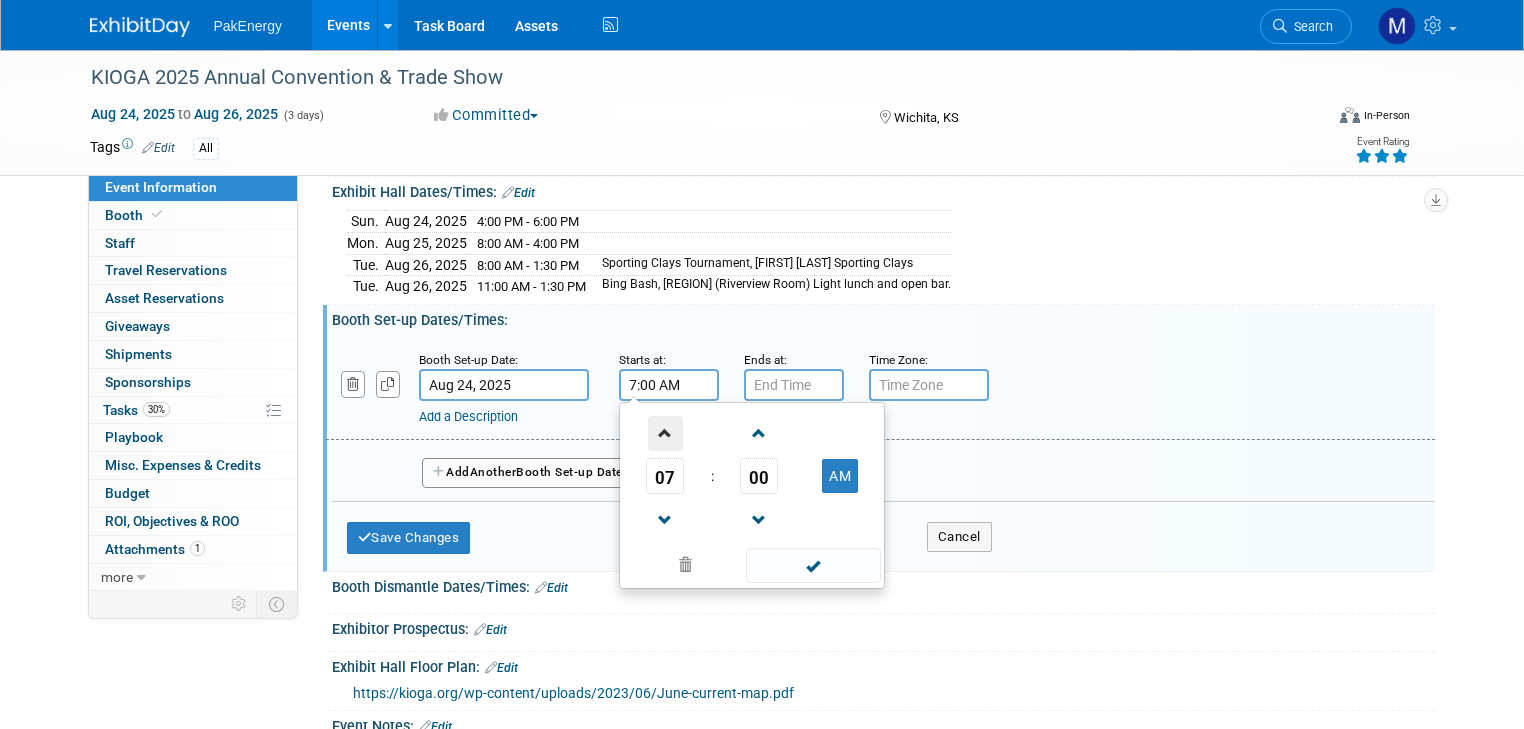 click at bounding box center (665, 433) 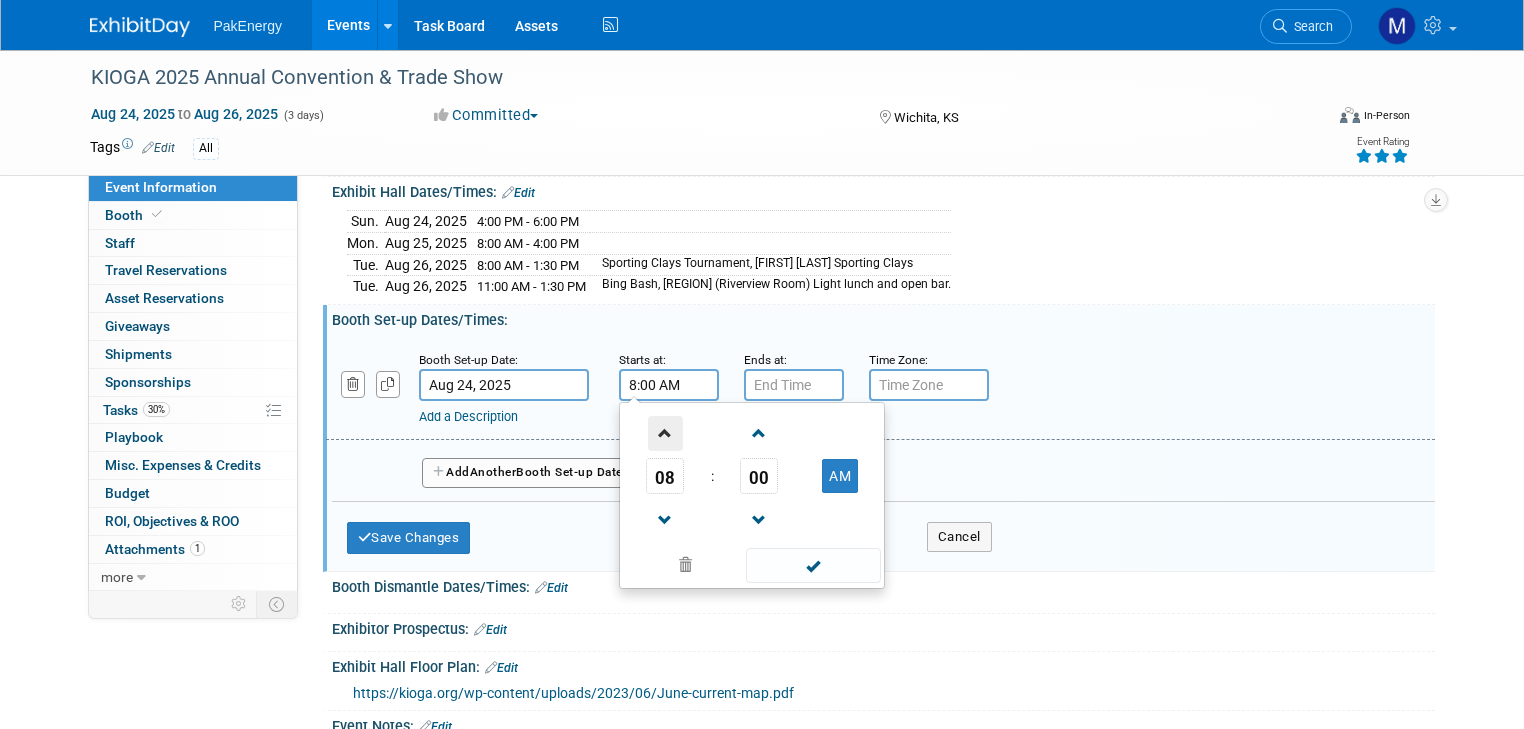 click at bounding box center (665, 433) 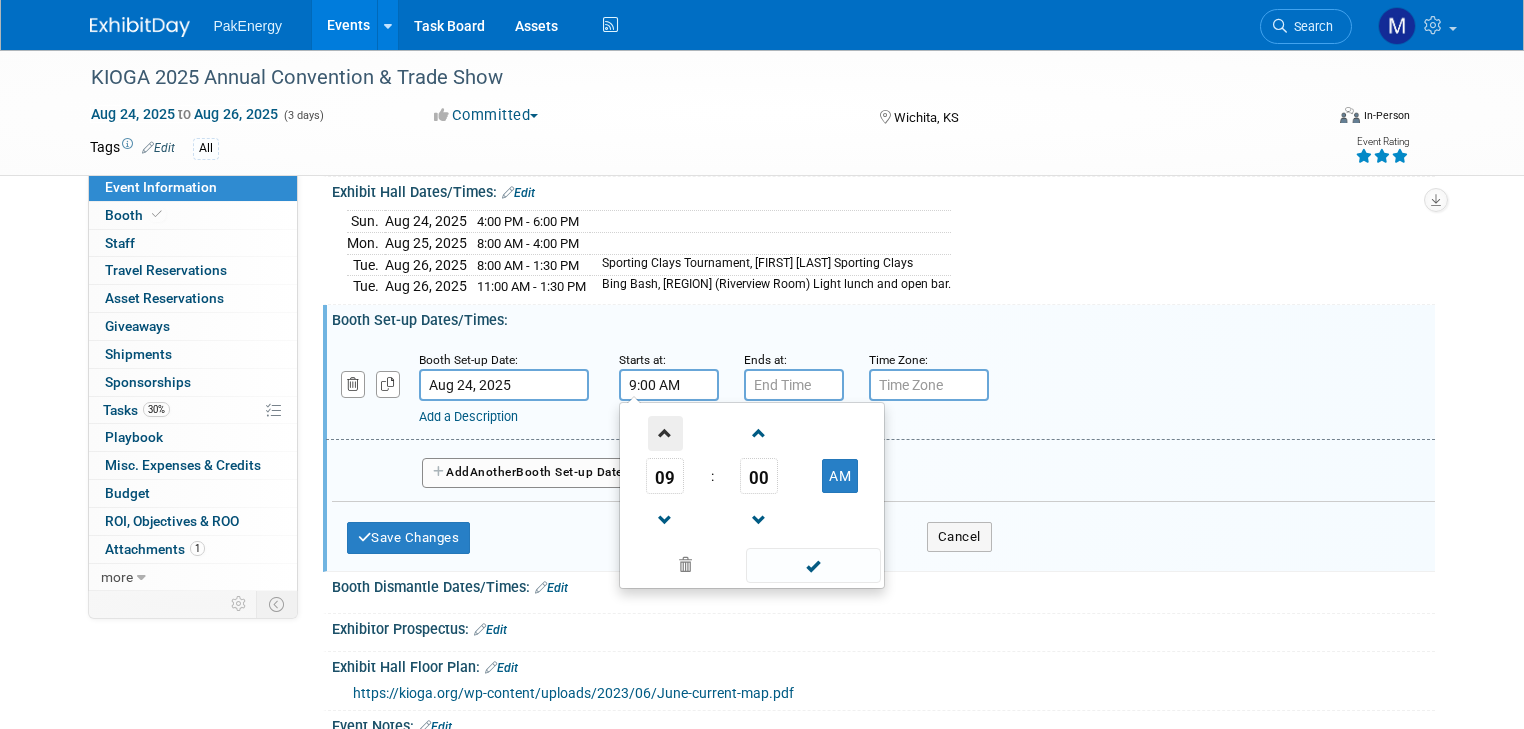 click at bounding box center (665, 433) 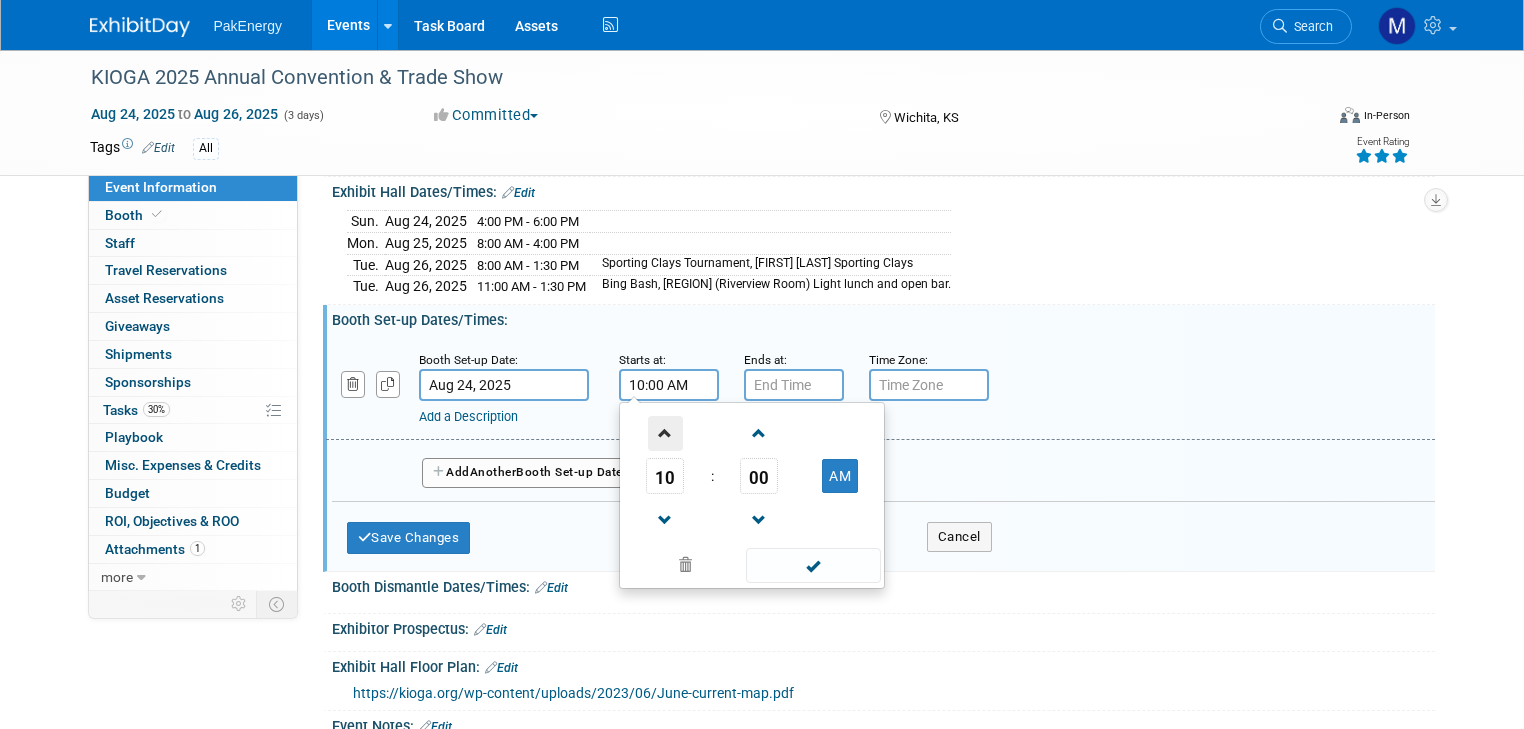 click at bounding box center (665, 433) 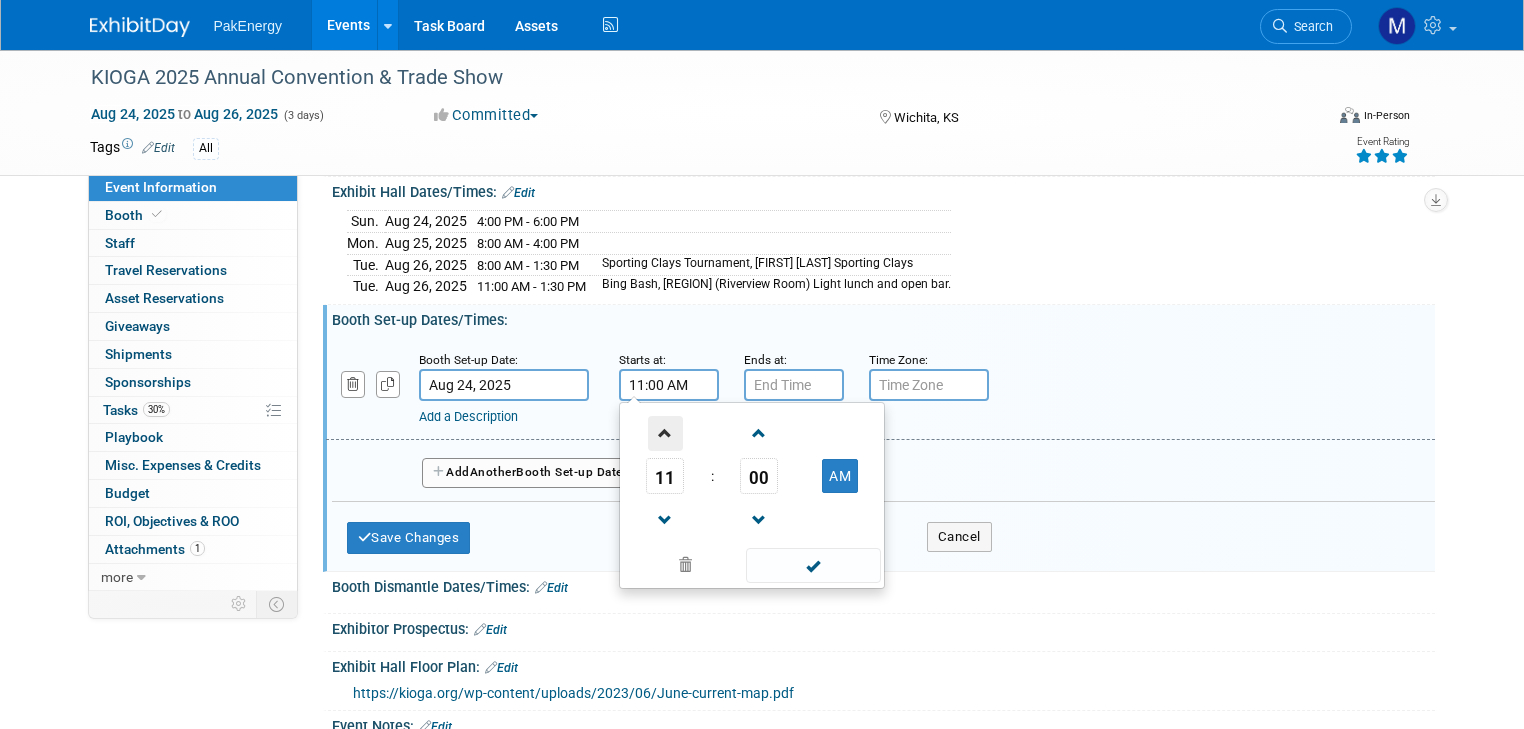 click at bounding box center (665, 433) 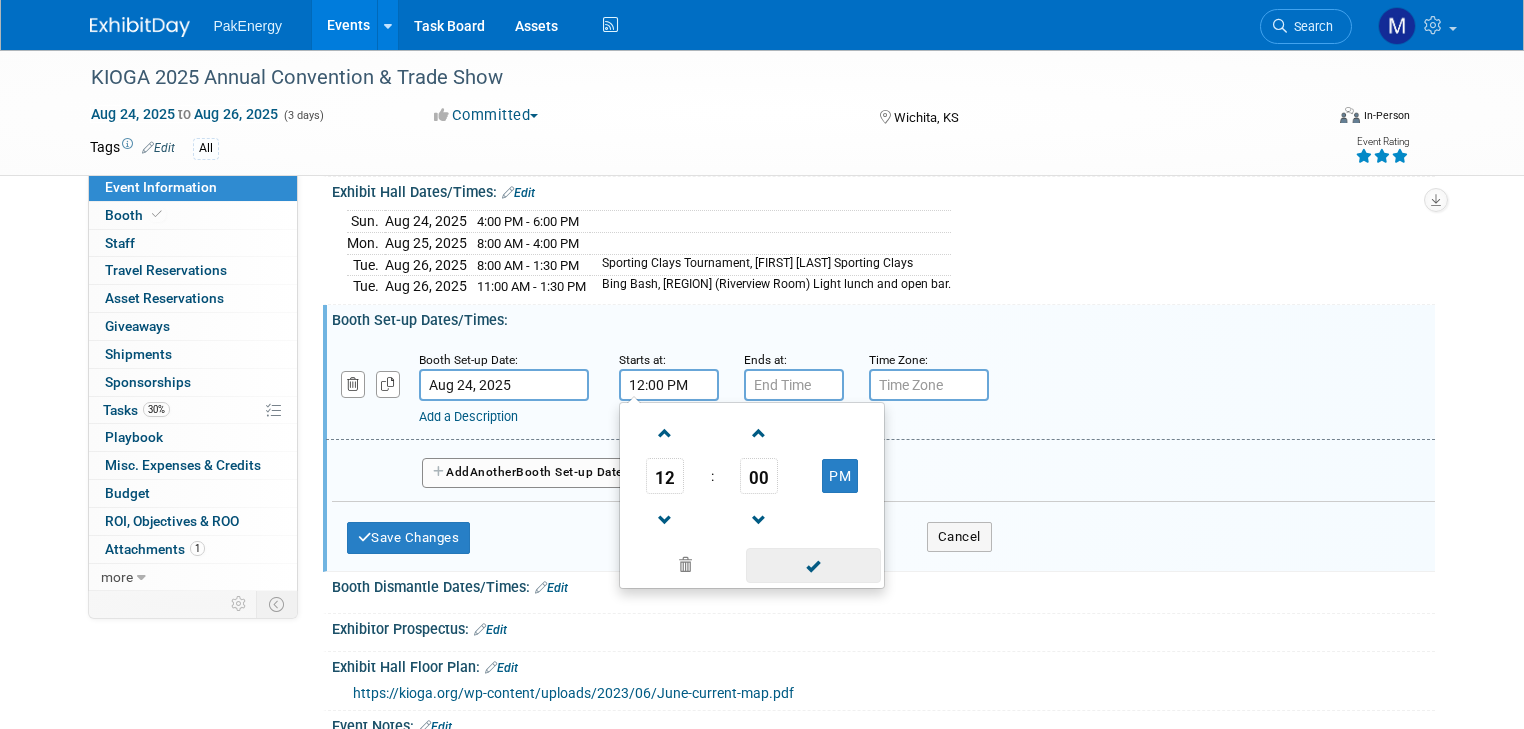 click at bounding box center [813, 565] 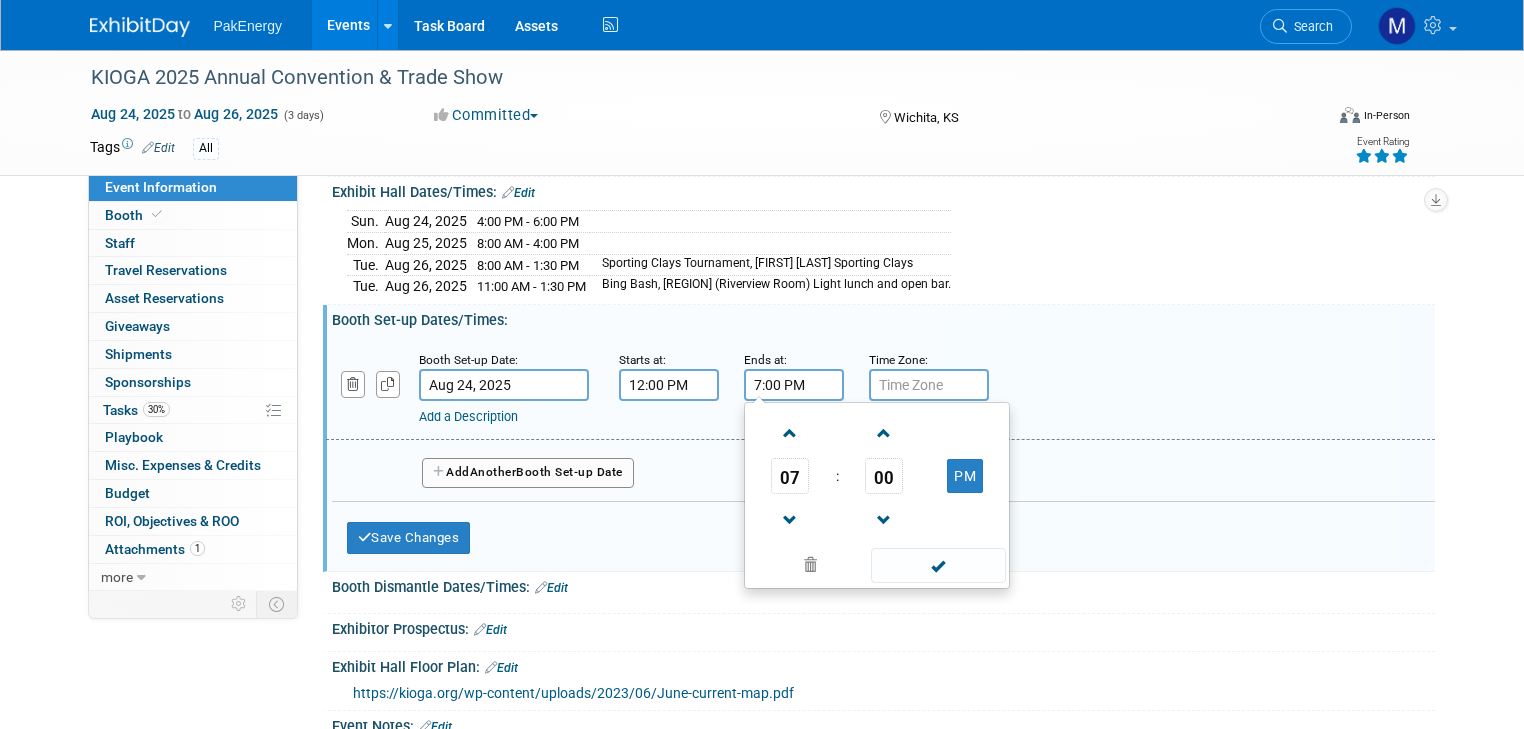 click on "7:00 PM" at bounding box center [794, 385] 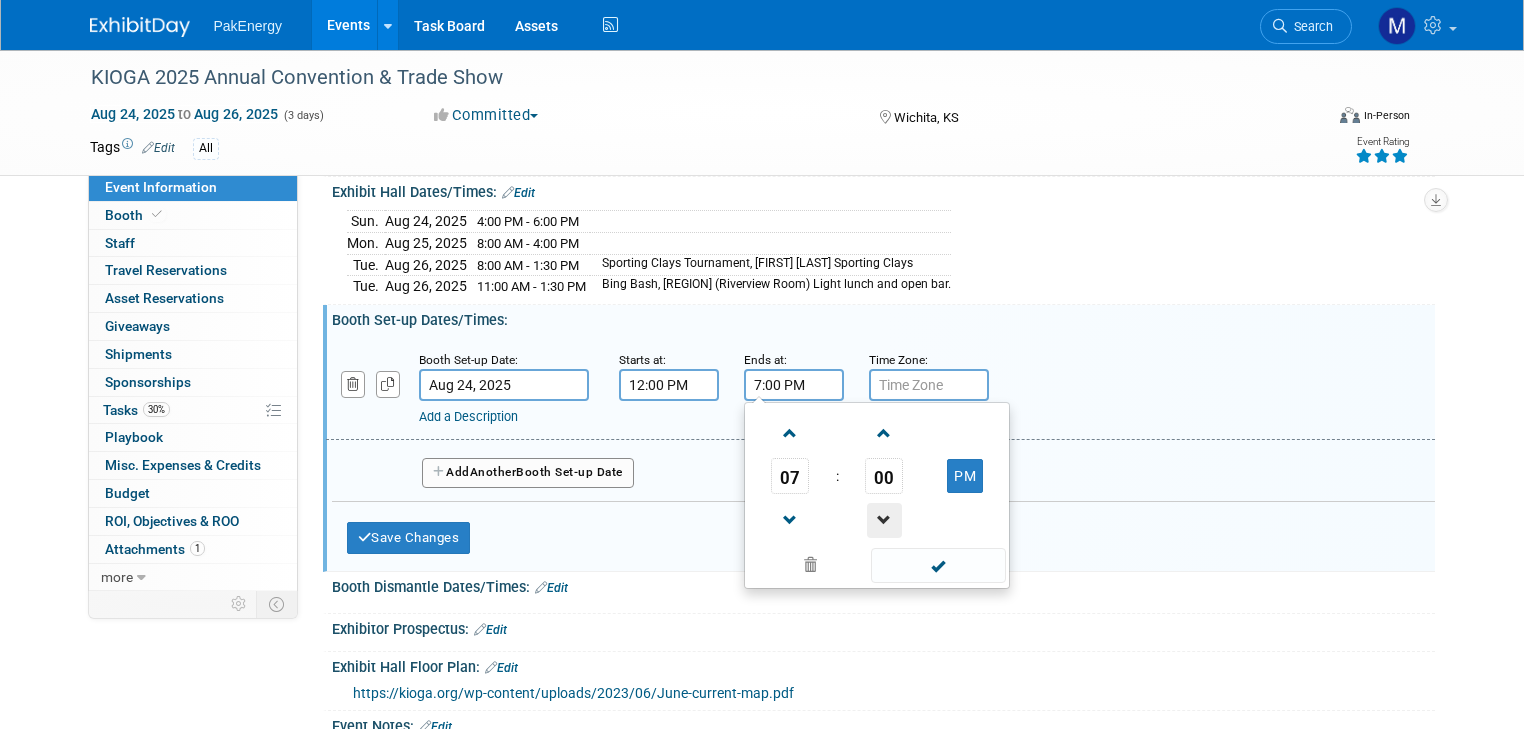 click at bounding box center [884, 520] 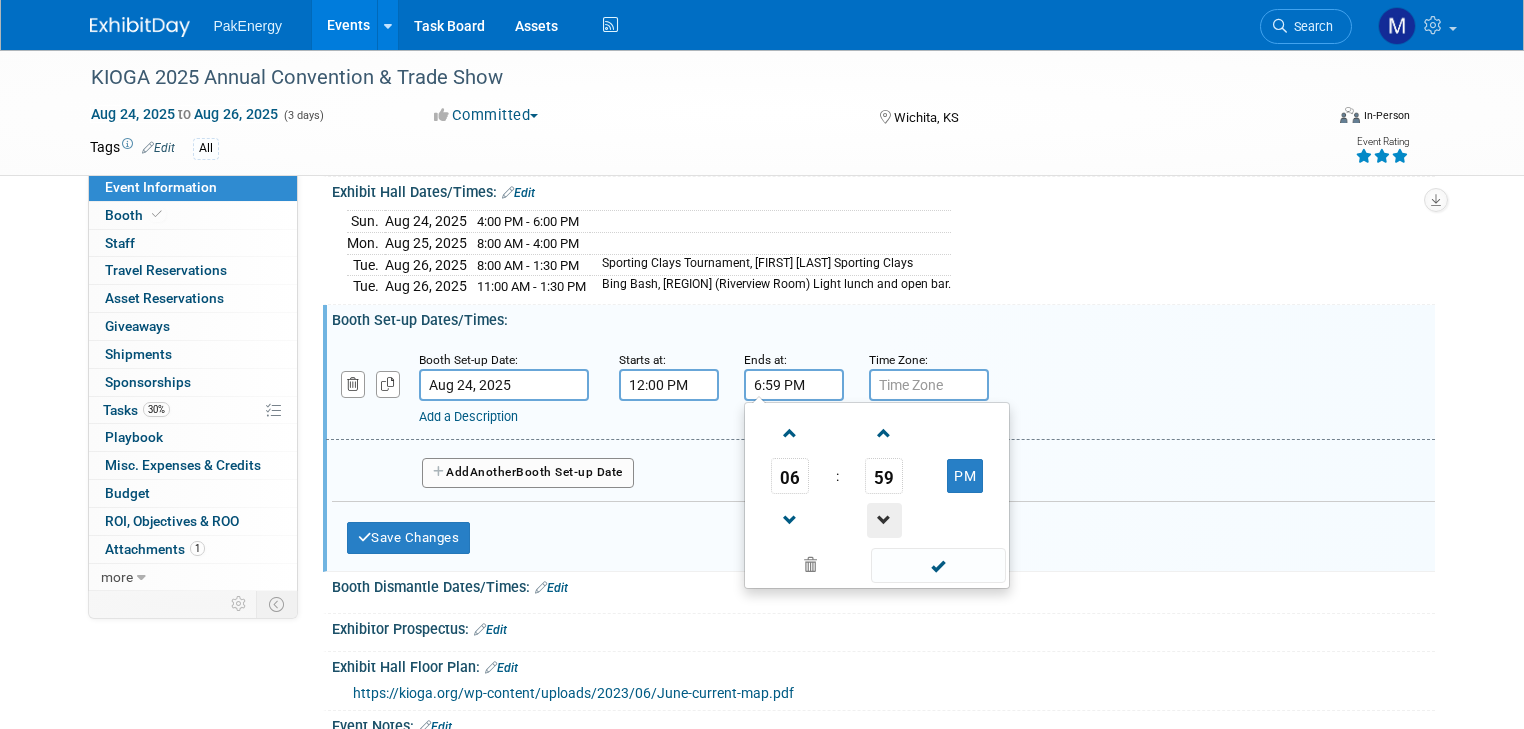 click at bounding box center (884, 520) 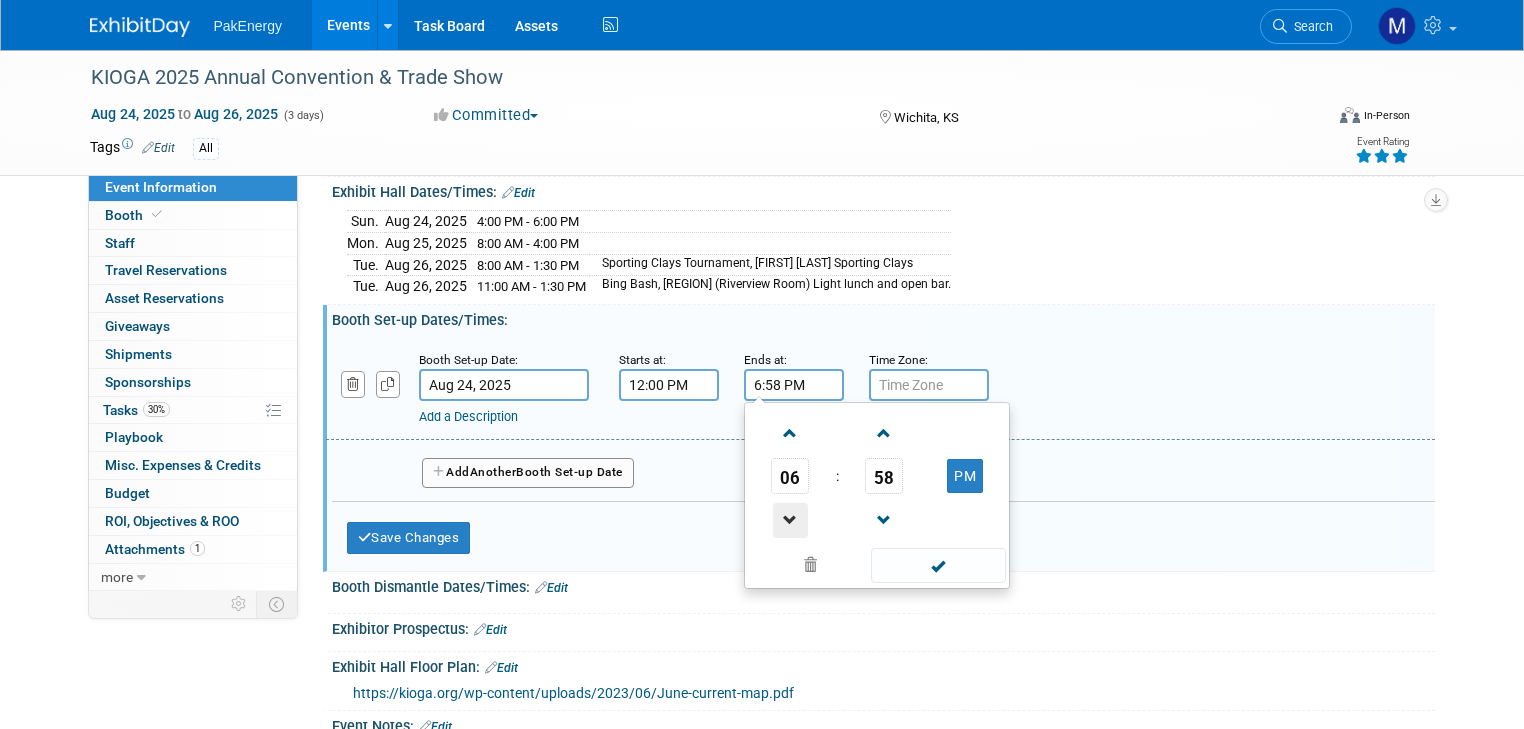 click at bounding box center [790, 520] 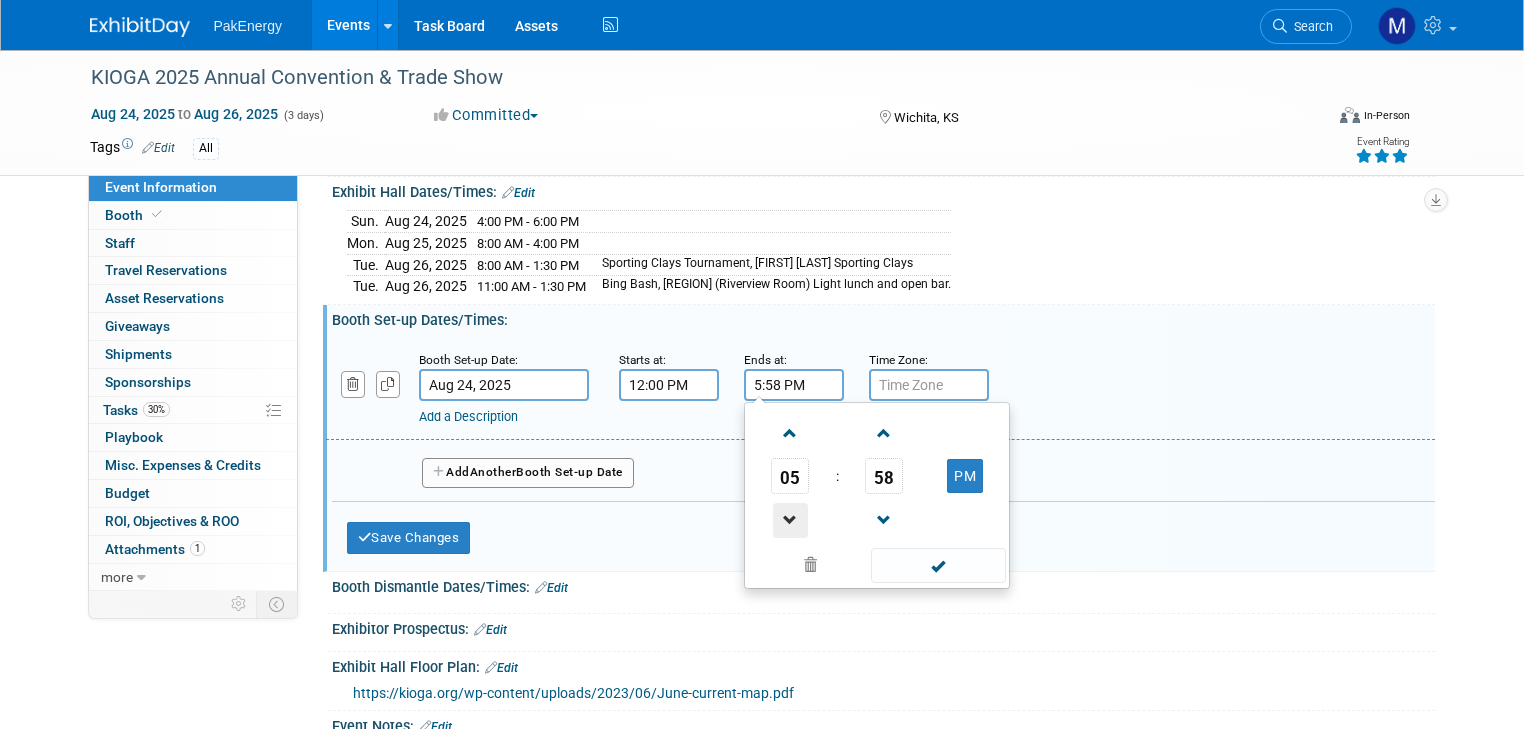 click at bounding box center [790, 520] 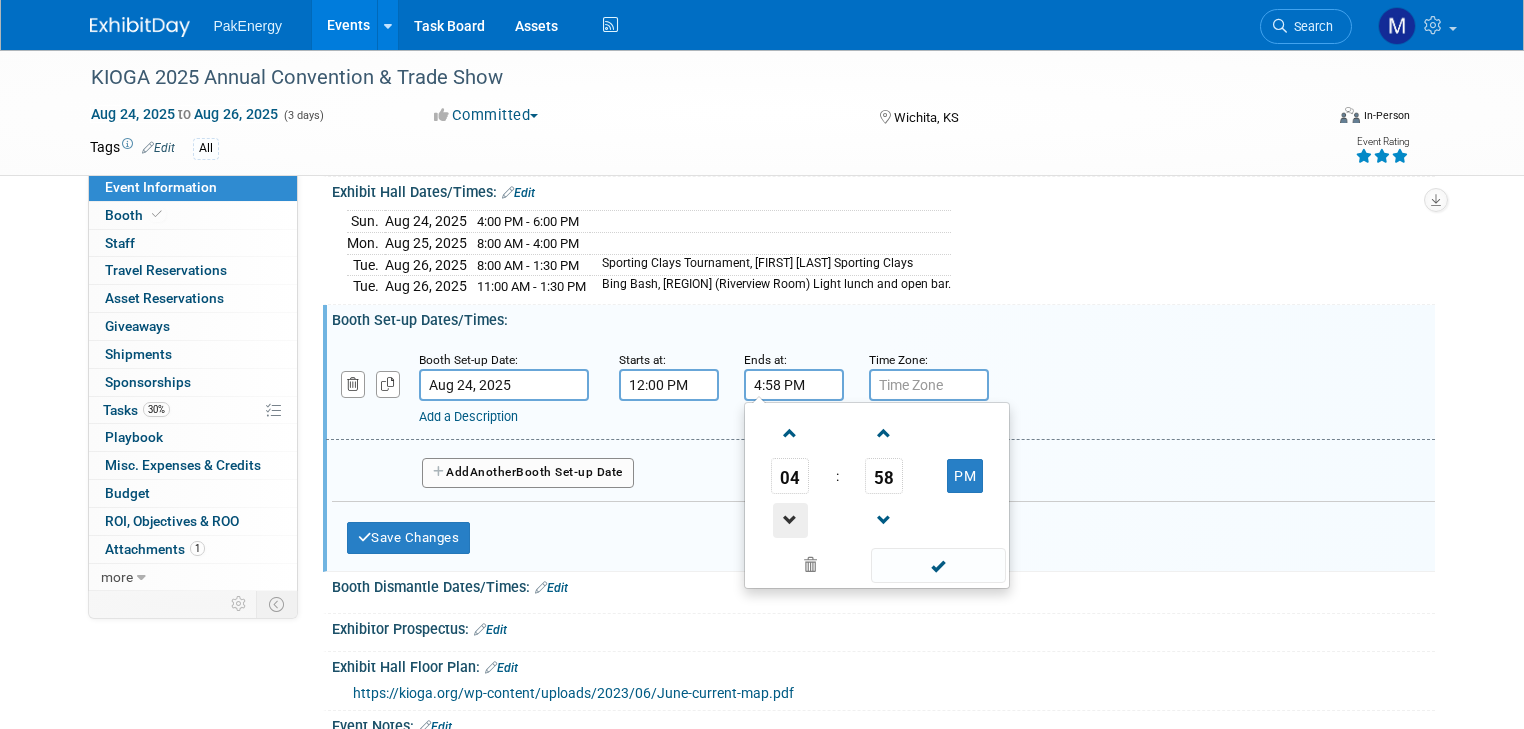 click at bounding box center (790, 520) 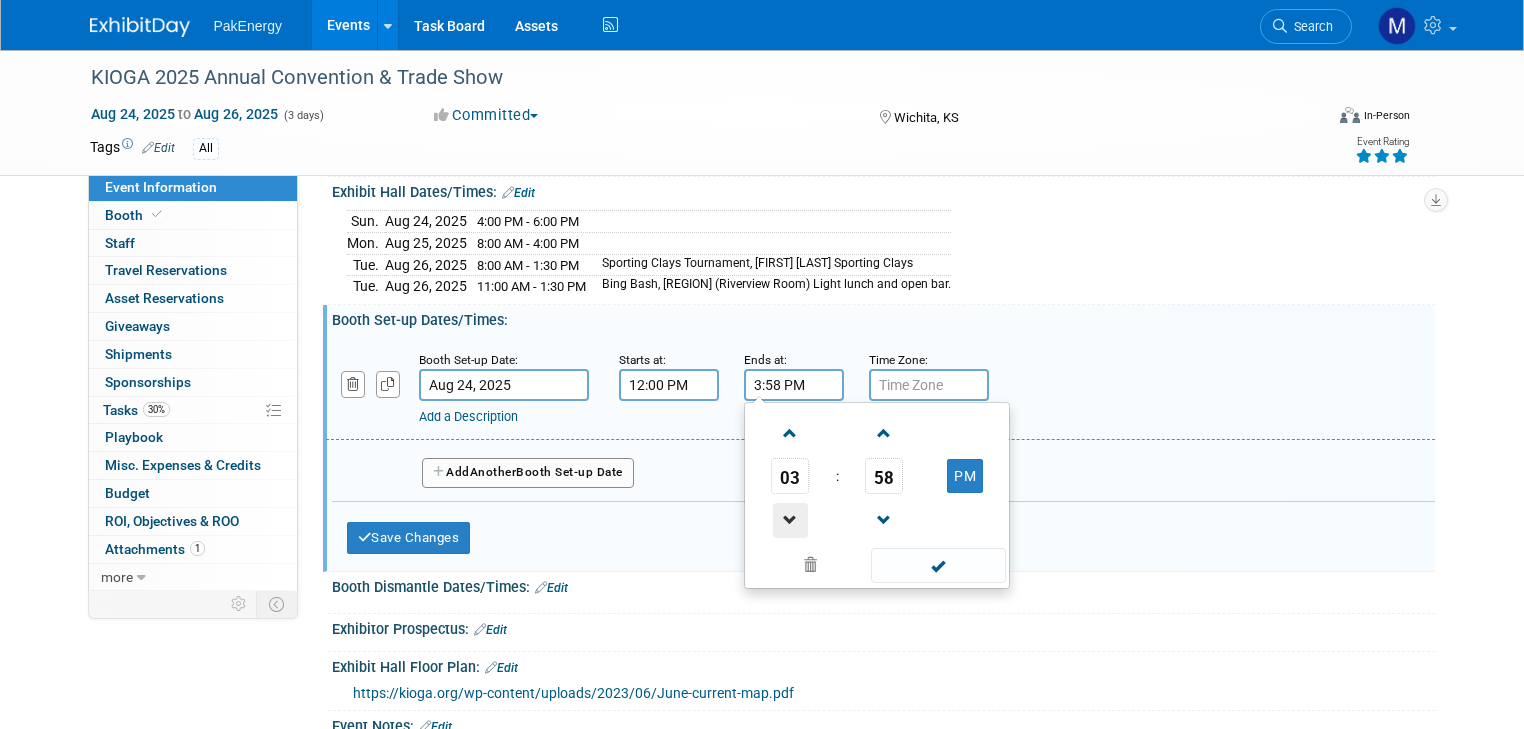 click at bounding box center (790, 520) 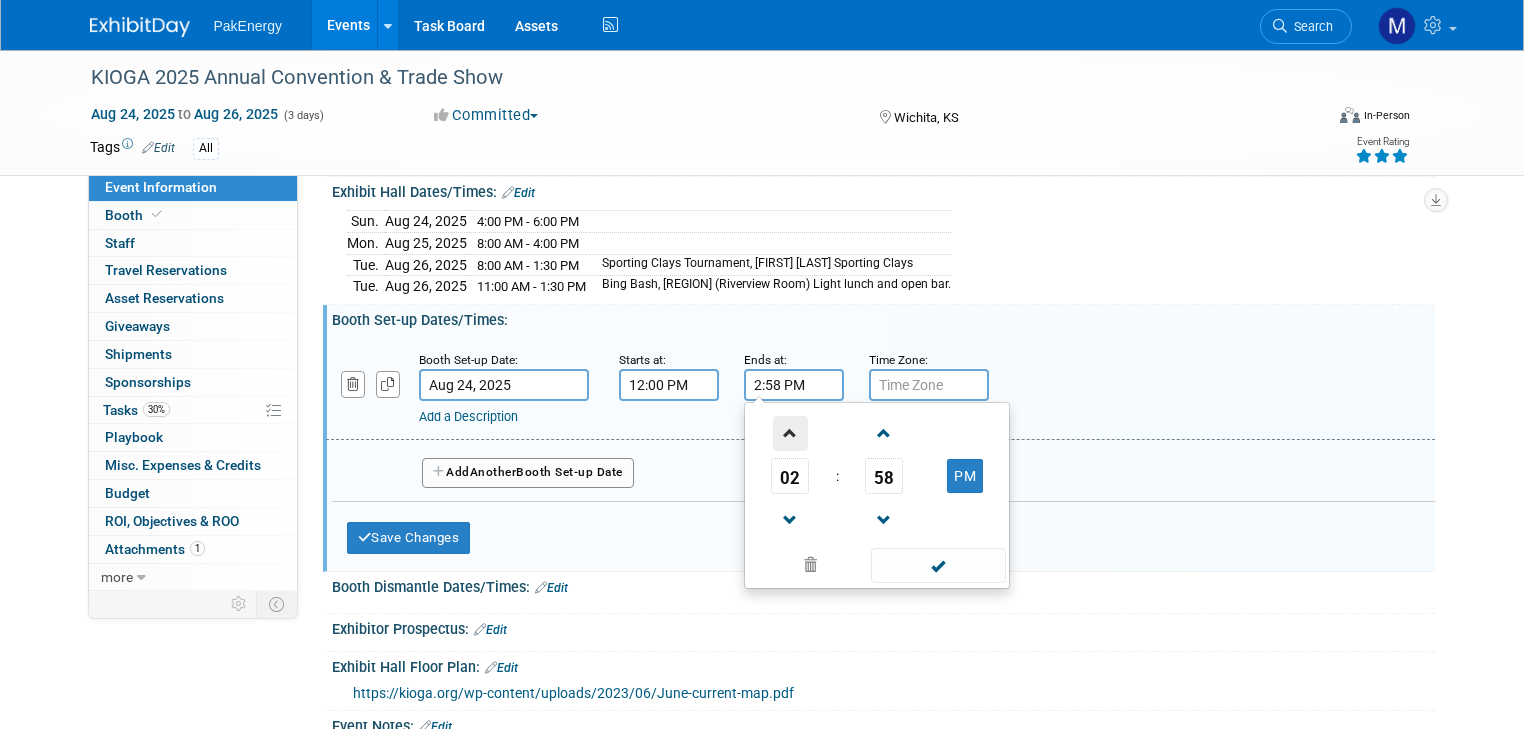 click at bounding box center (790, 433) 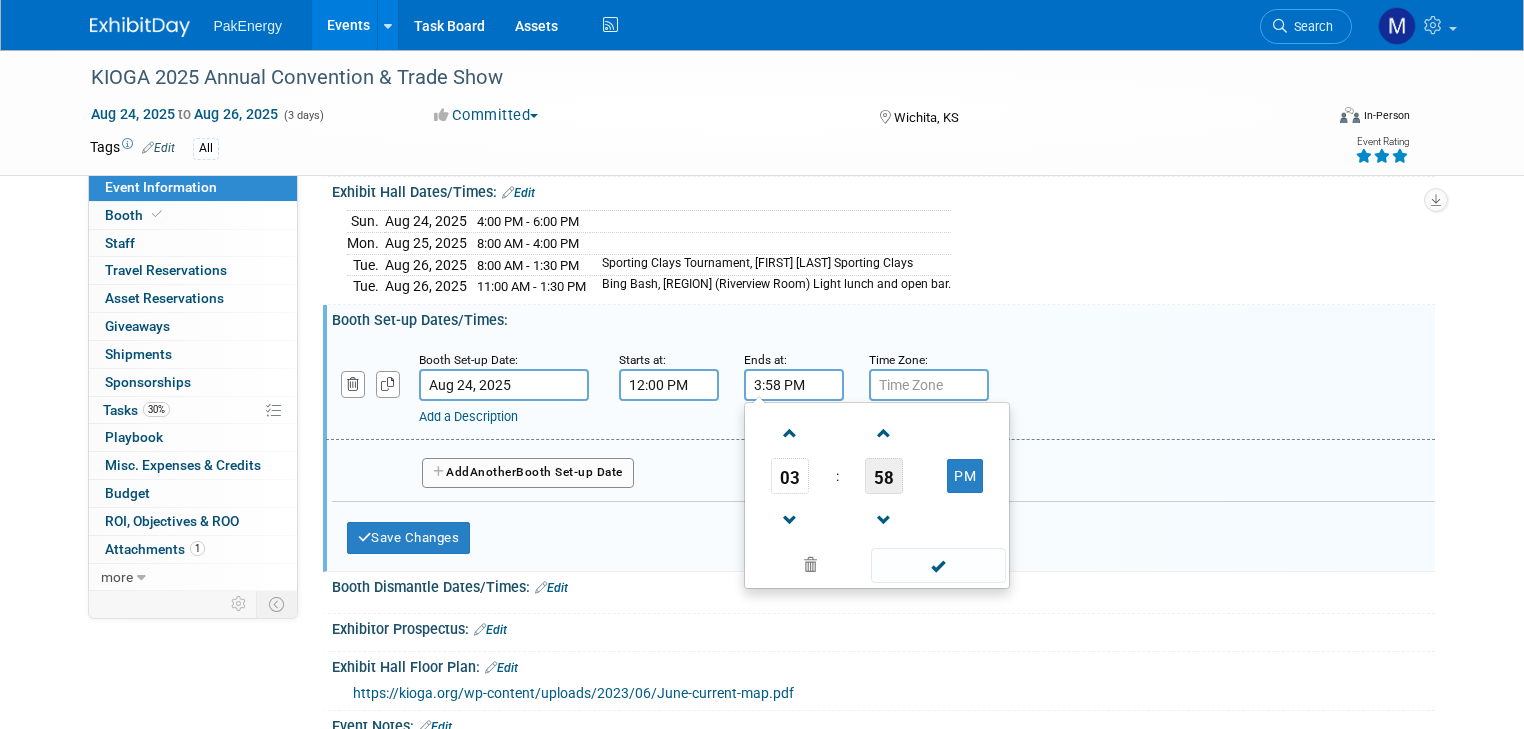 click on "58" at bounding box center (884, 476) 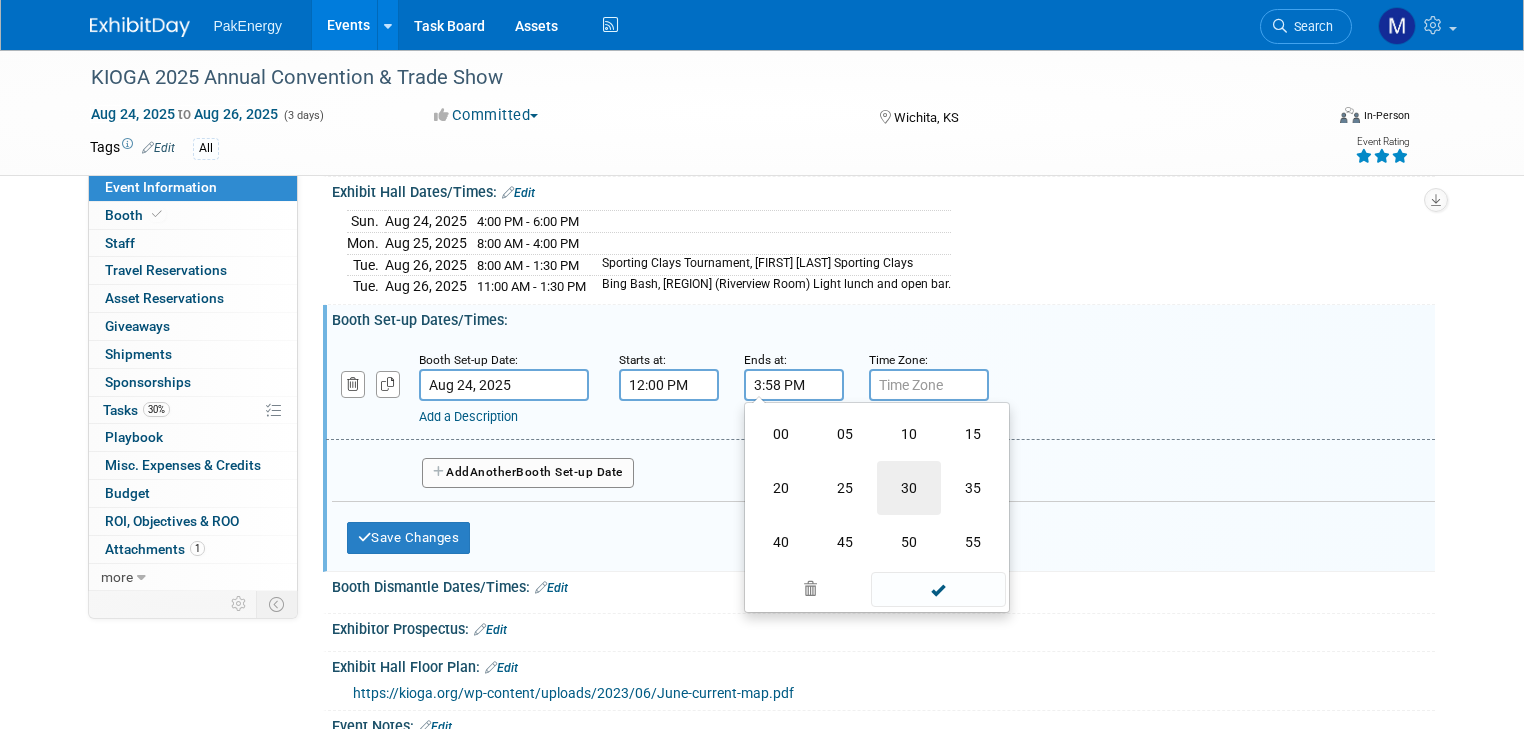 click on "30" at bounding box center (909, 488) 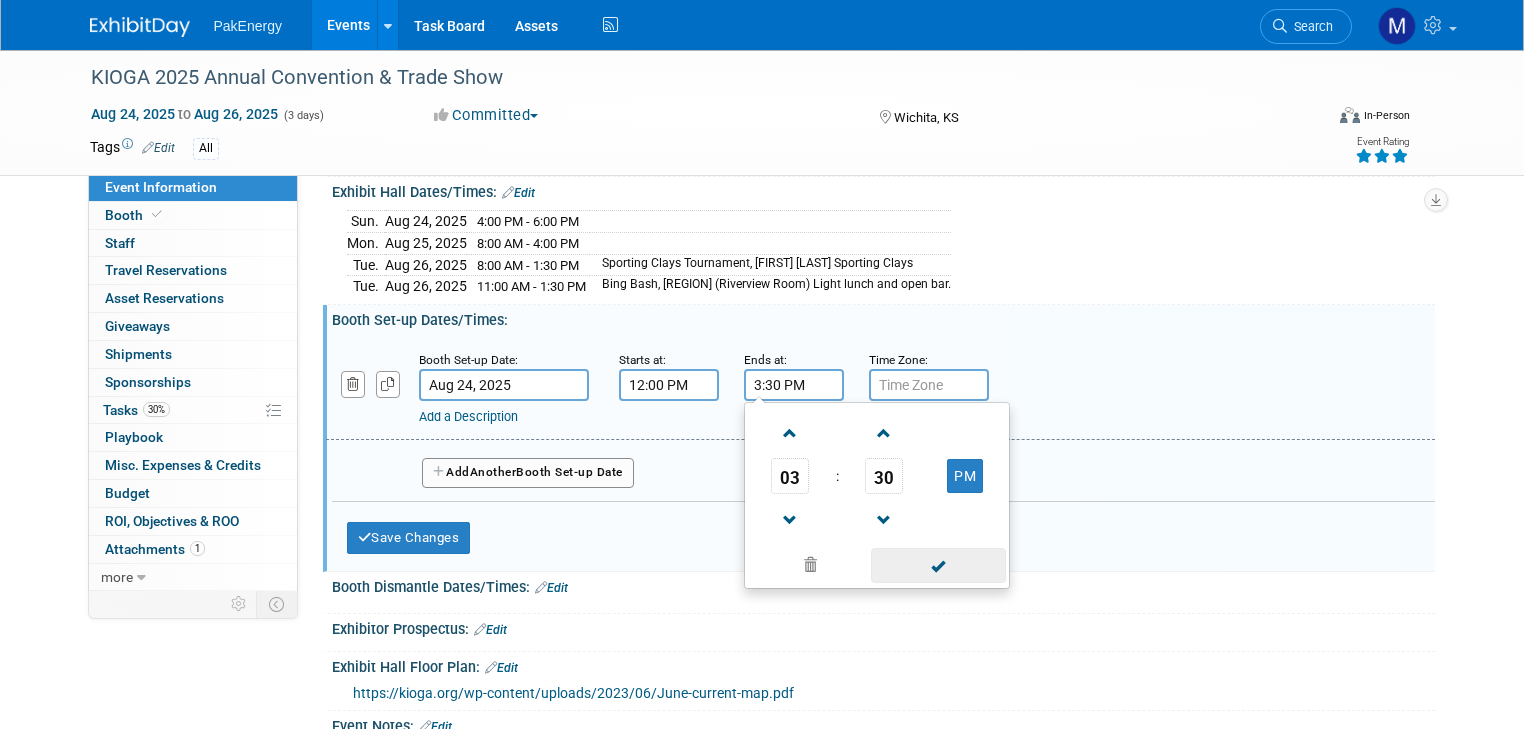 click at bounding box center (938, 565) 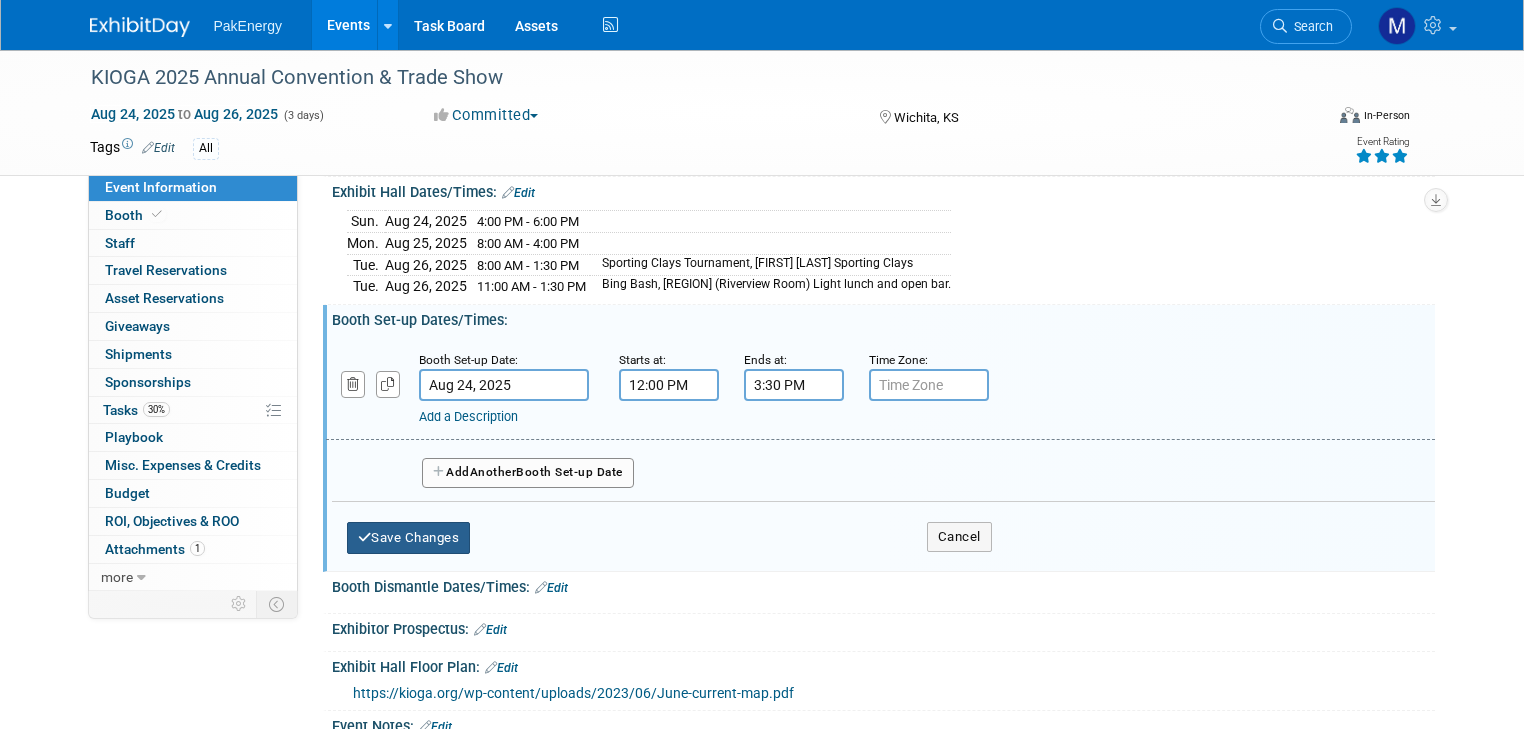 click on "Save Changes" at bounding box center [409, 538] 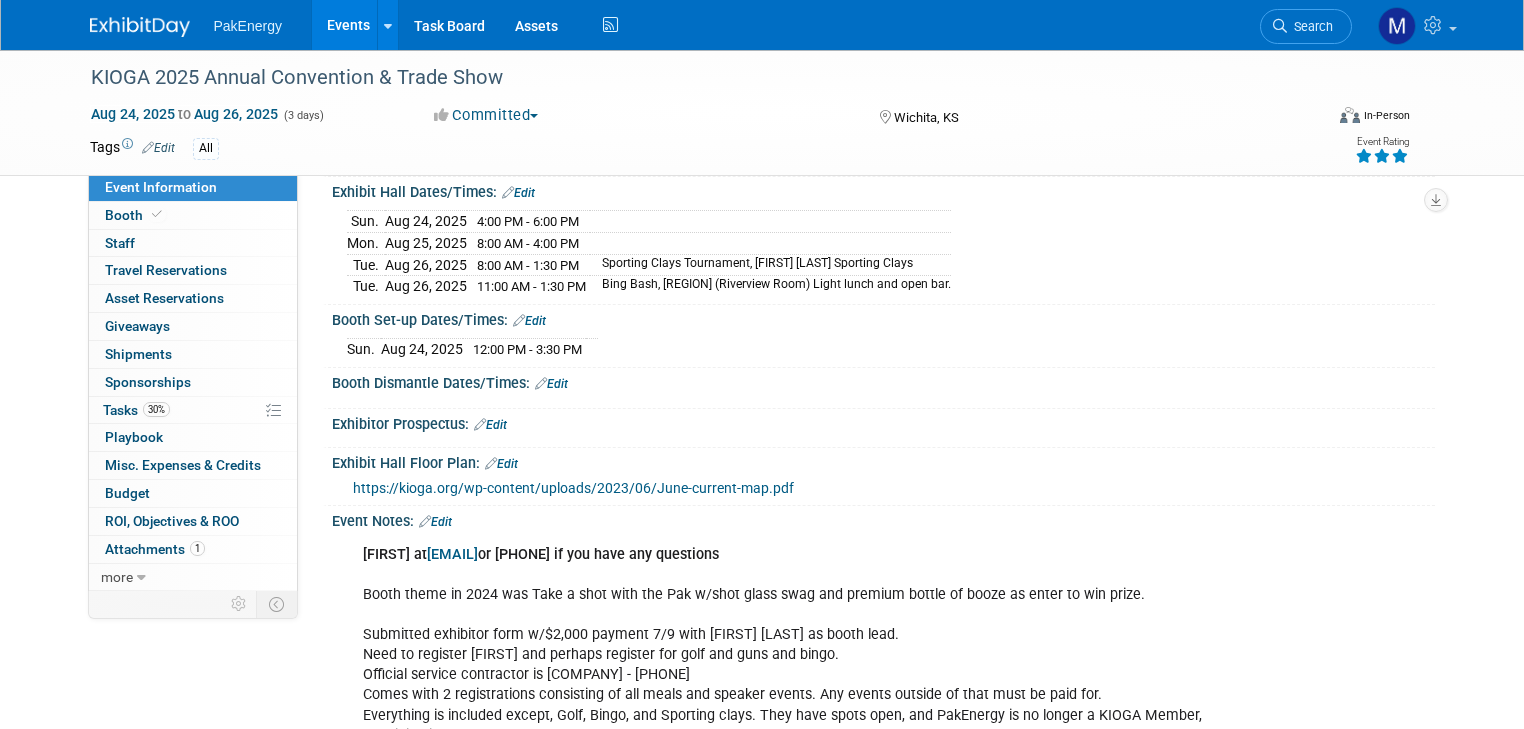 click on "Edit" at bounding box center [551, 384] 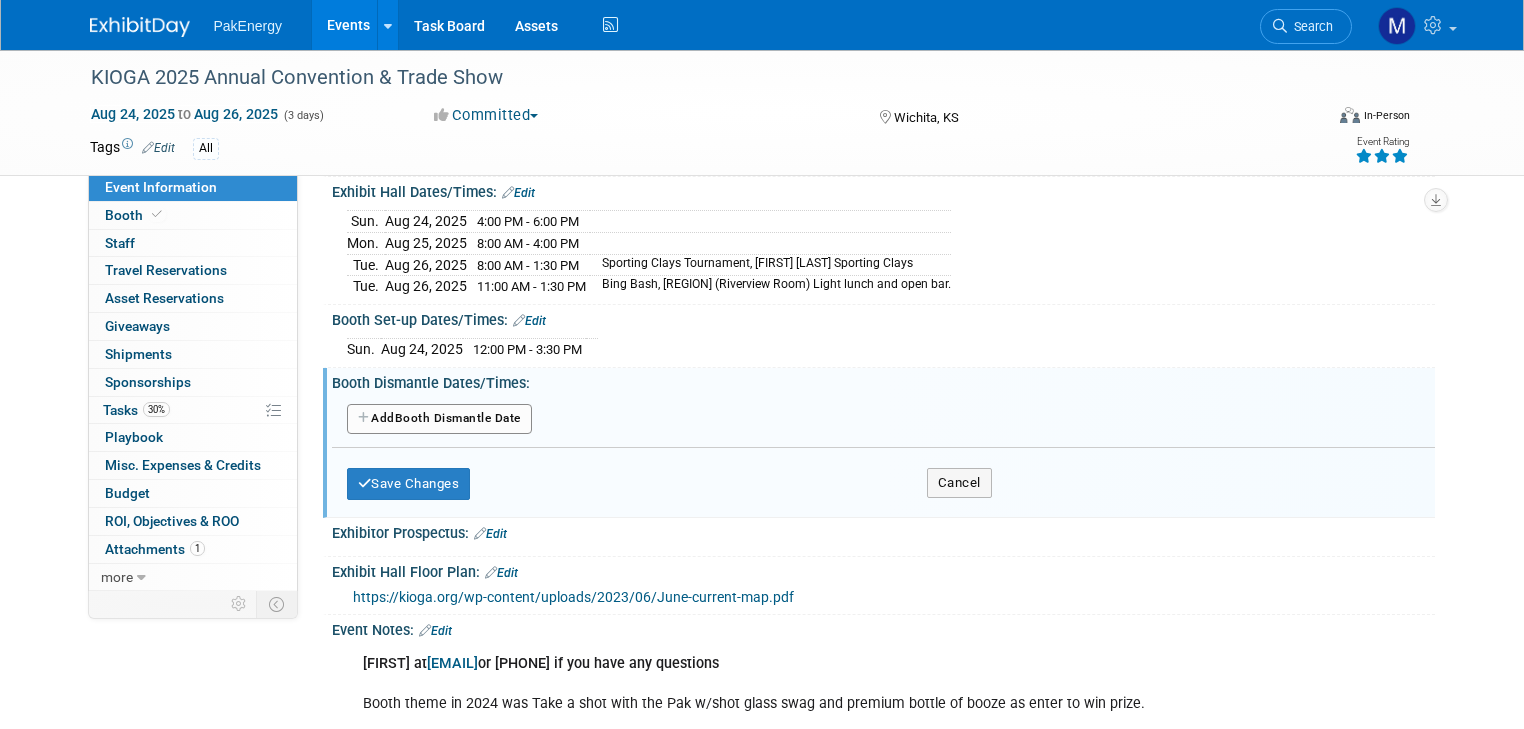 click on "Add  Another  Booth Dismantle Date" at bounding box center [439, 419] 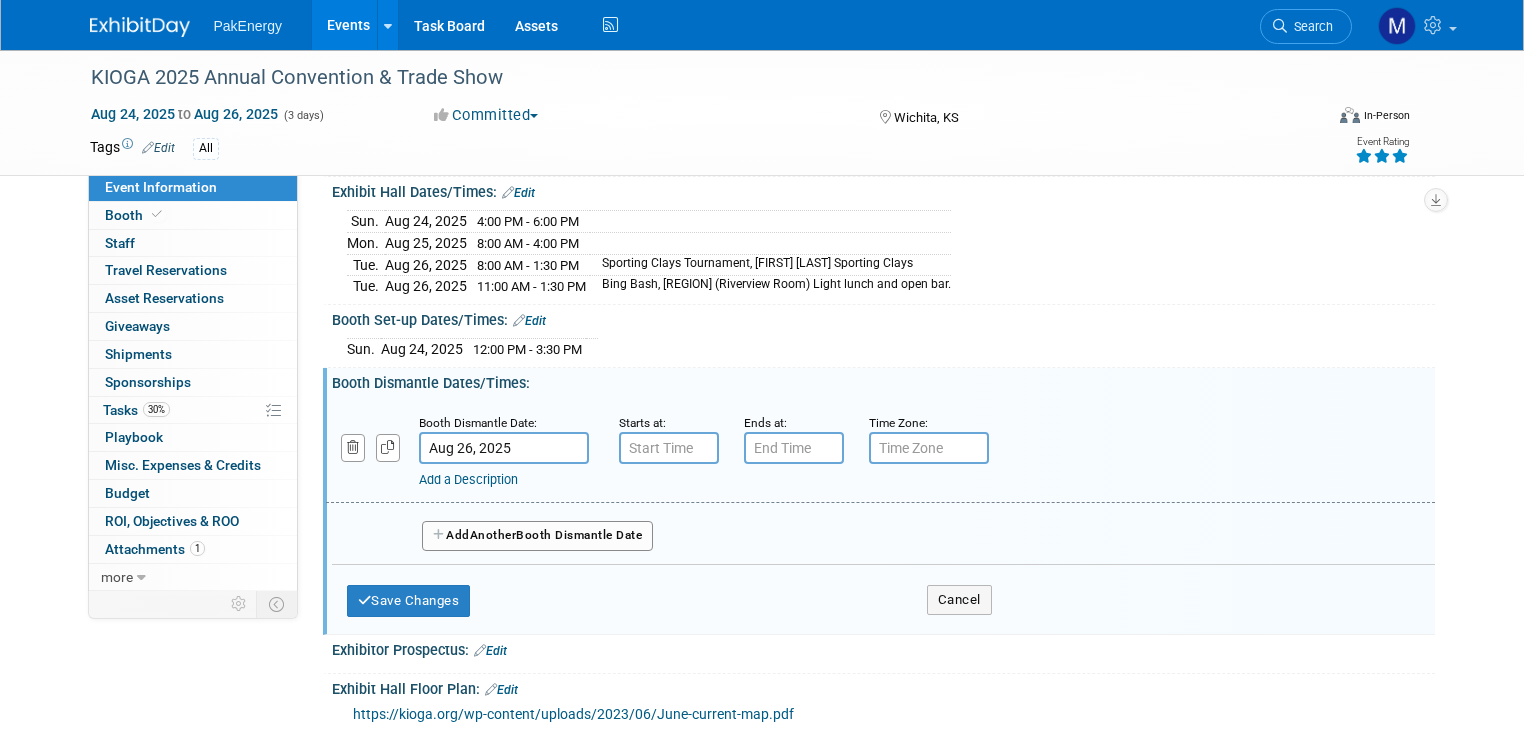click on "Aug 26, 2025" at bounding box center [504, 448] 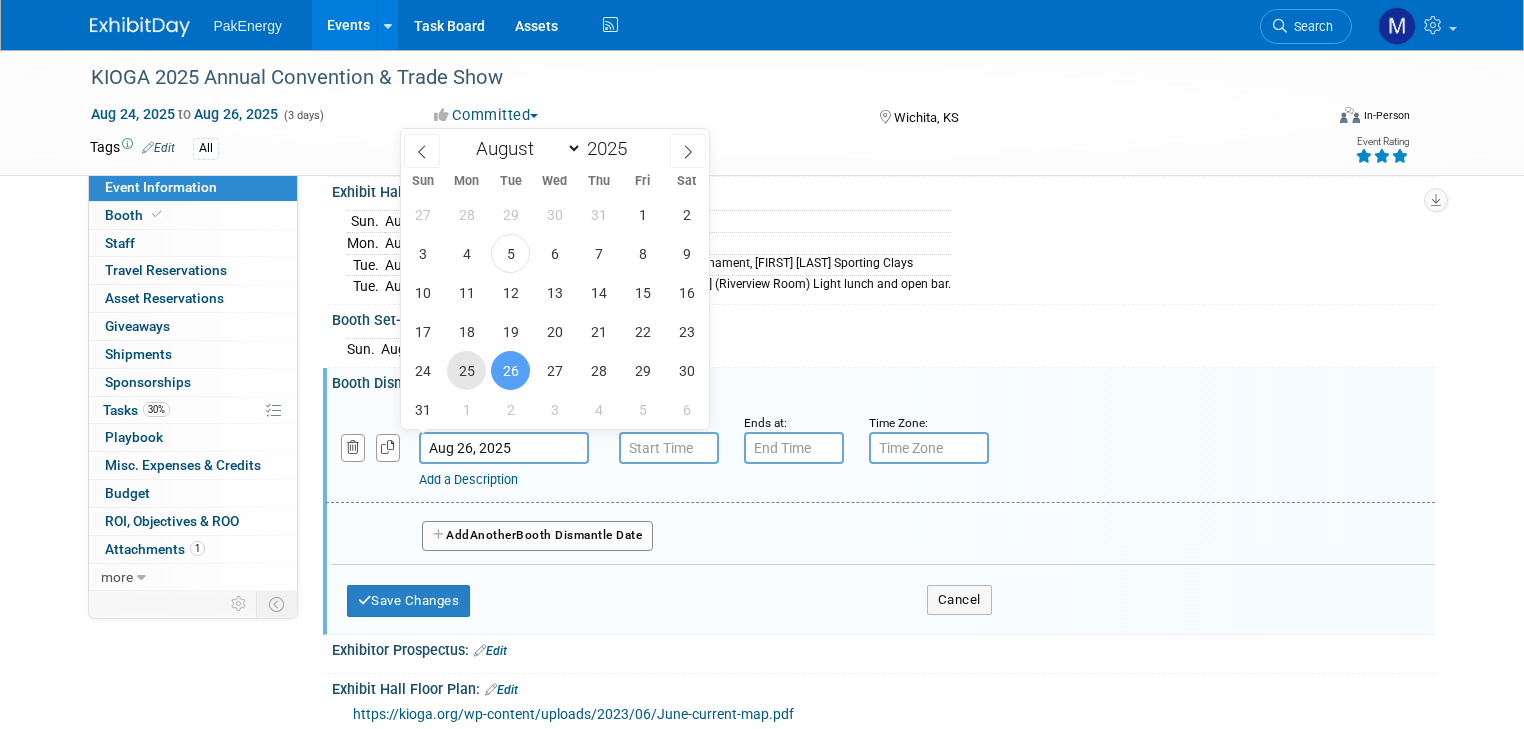 click on "25" at bounding box center [466, 370] 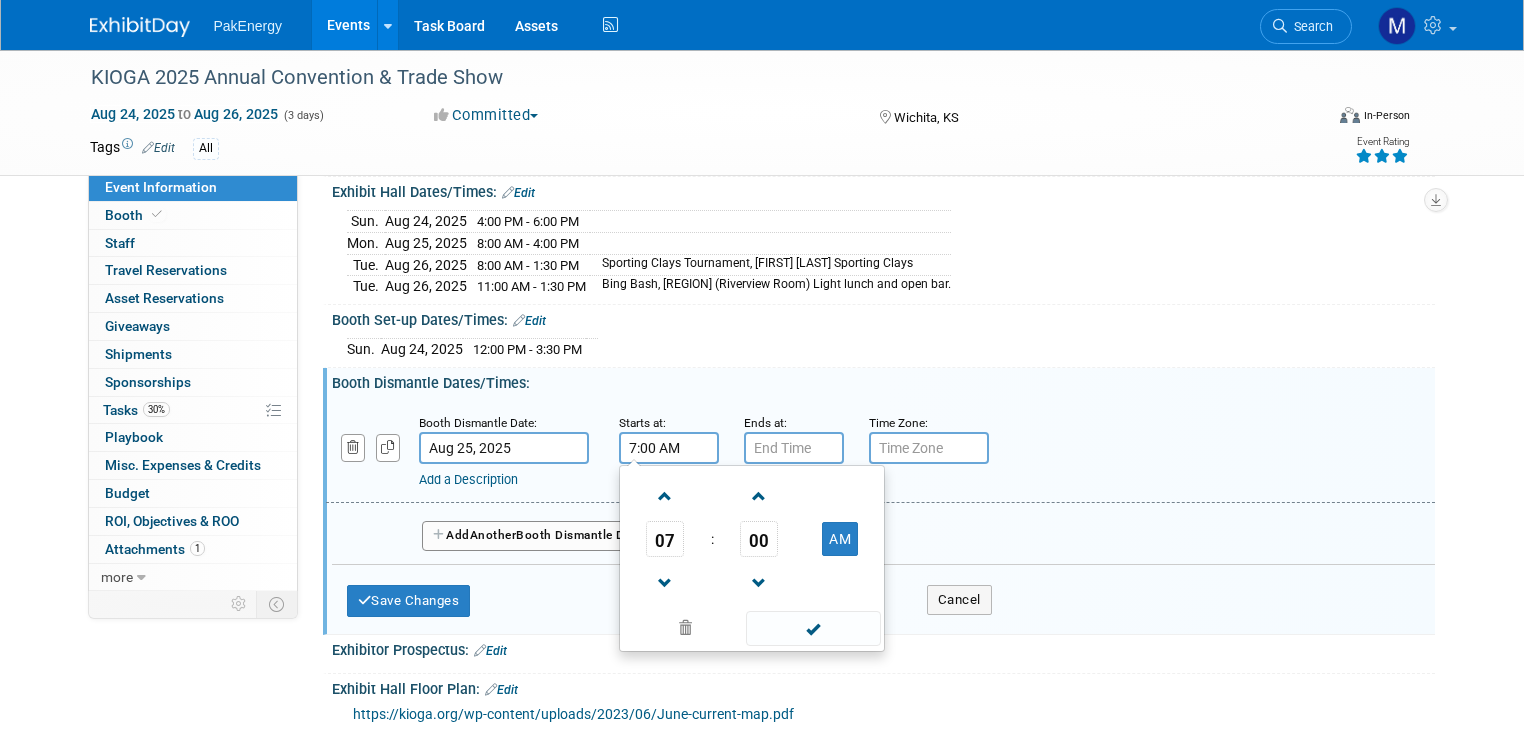 click on "7:00 AM" at bounding box center [669, 448] 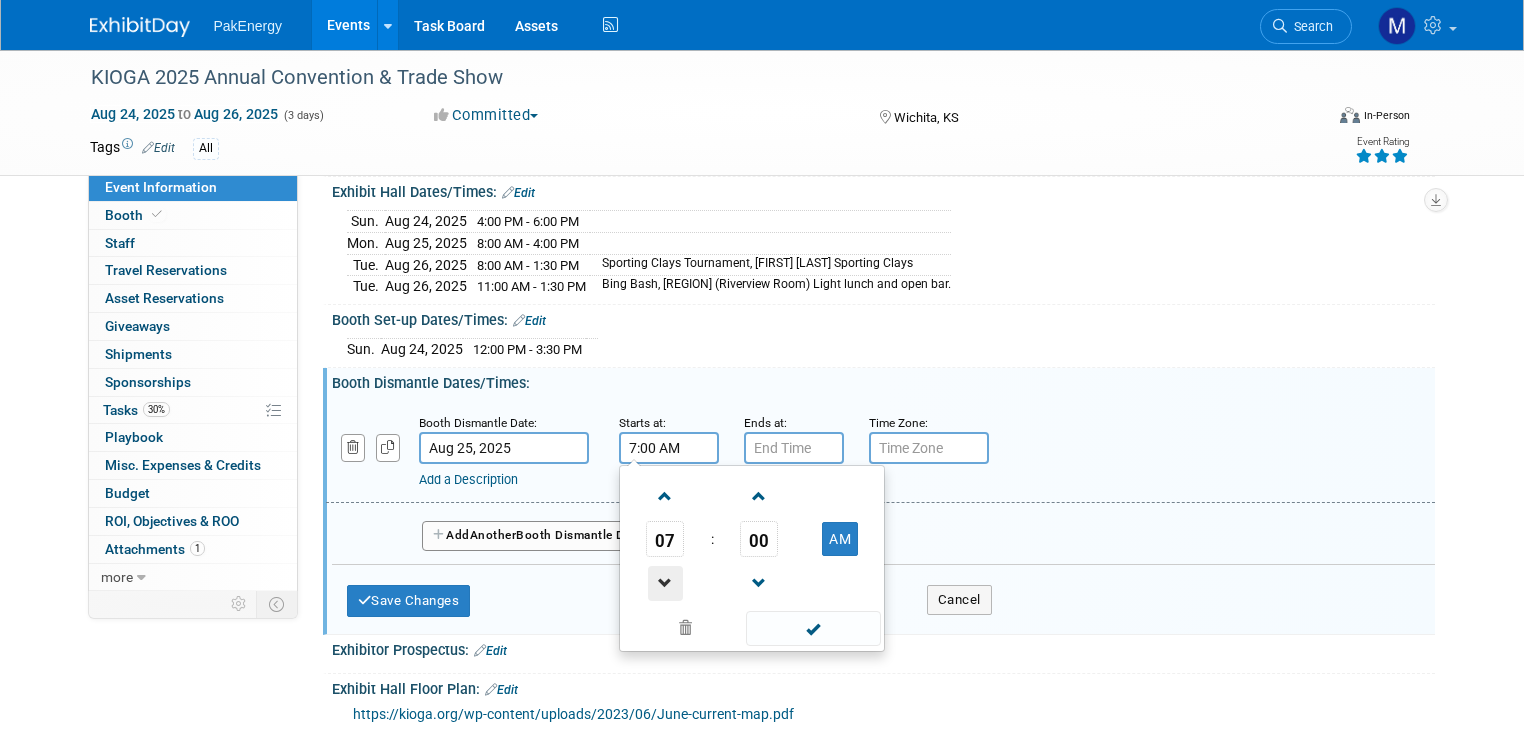 click at bounding box center [665, 583] 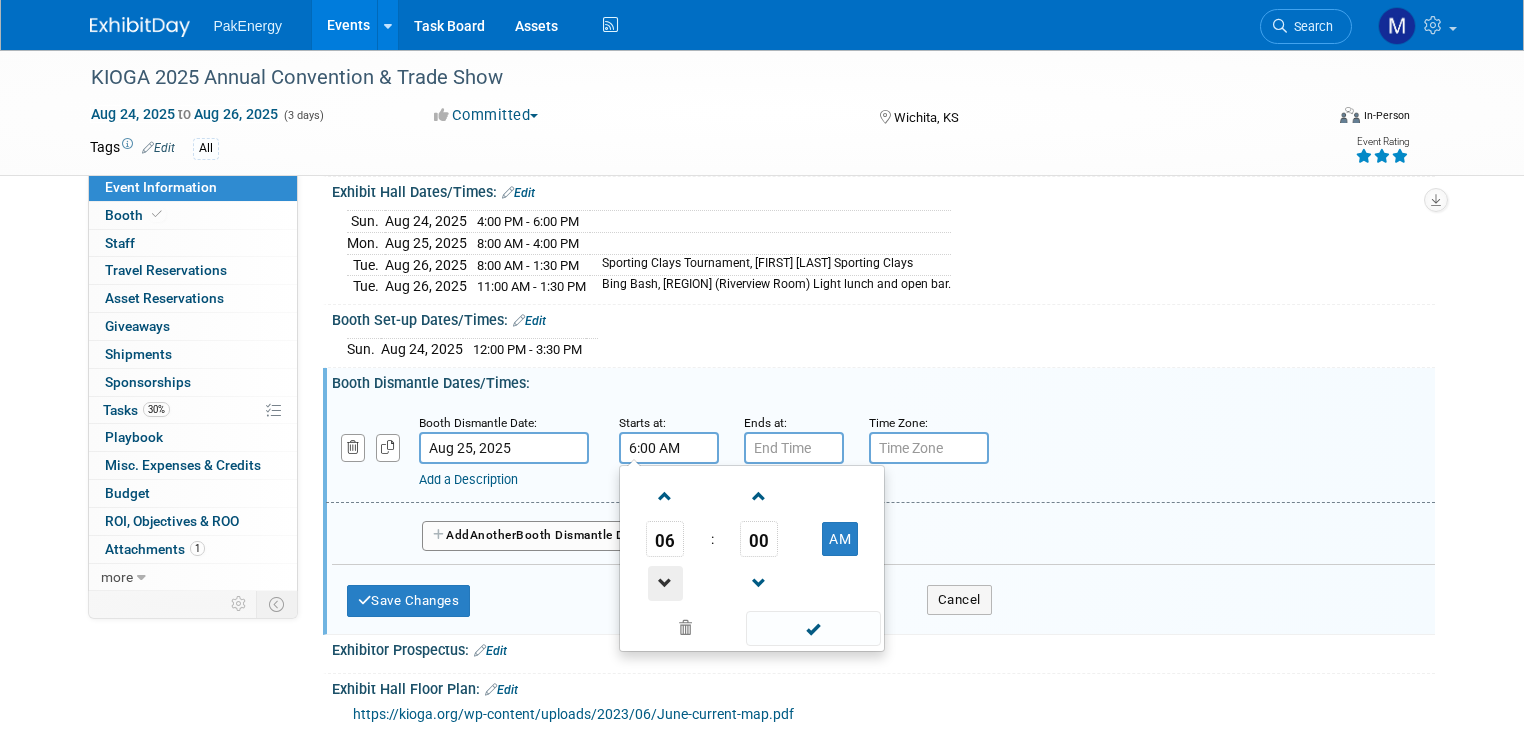 click at bounding box center [665, 583] 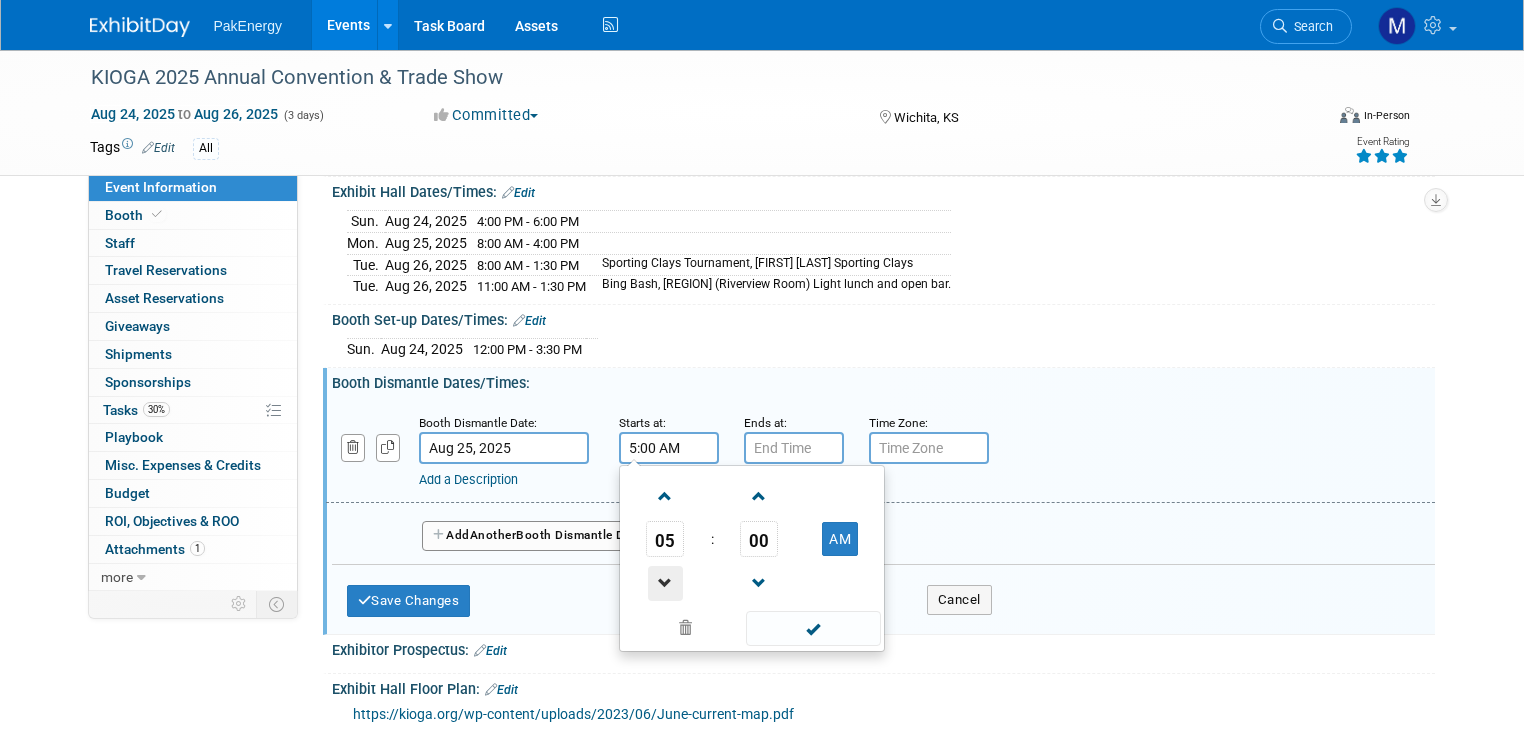 click at bounding box center (665, 583) 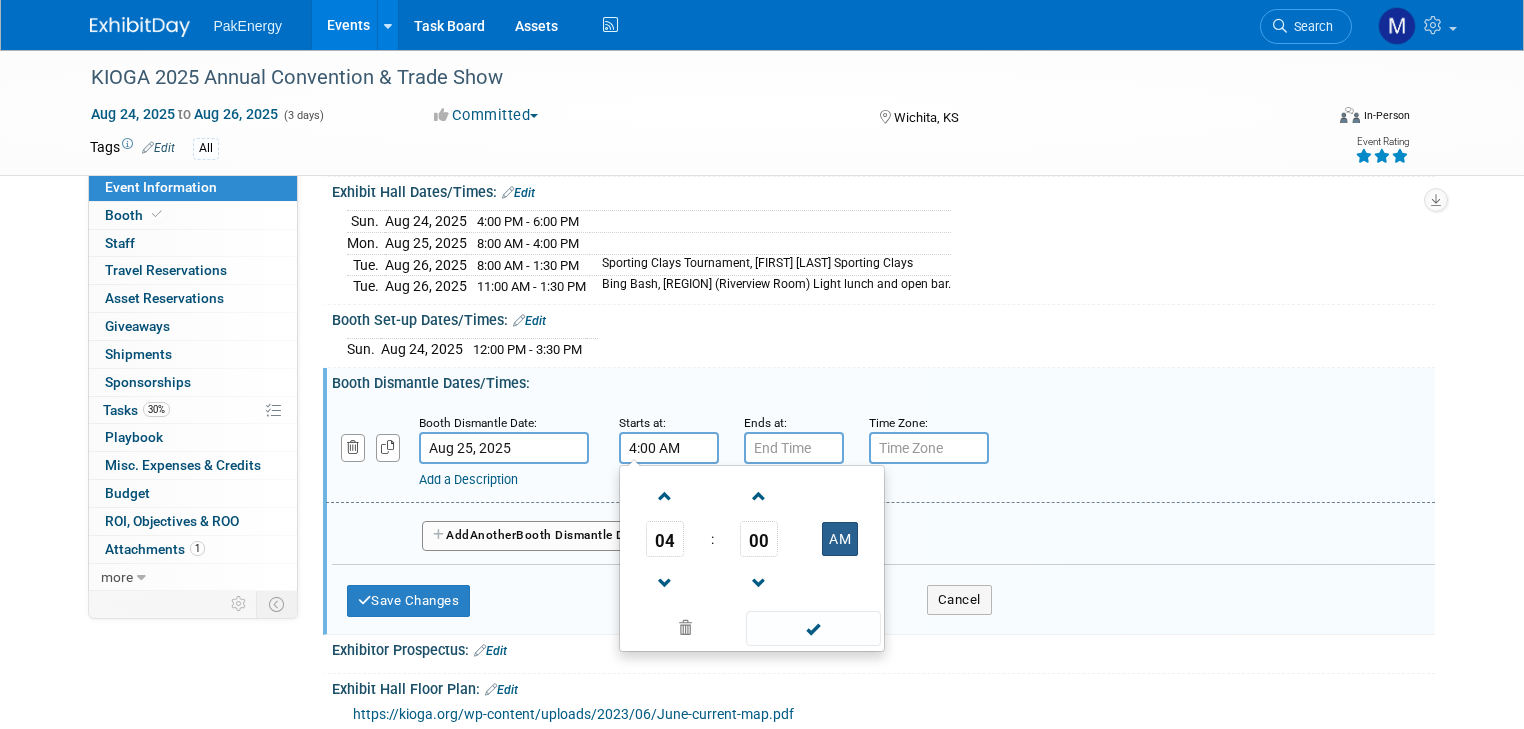click on "AM" at bounding box center (840, 539) 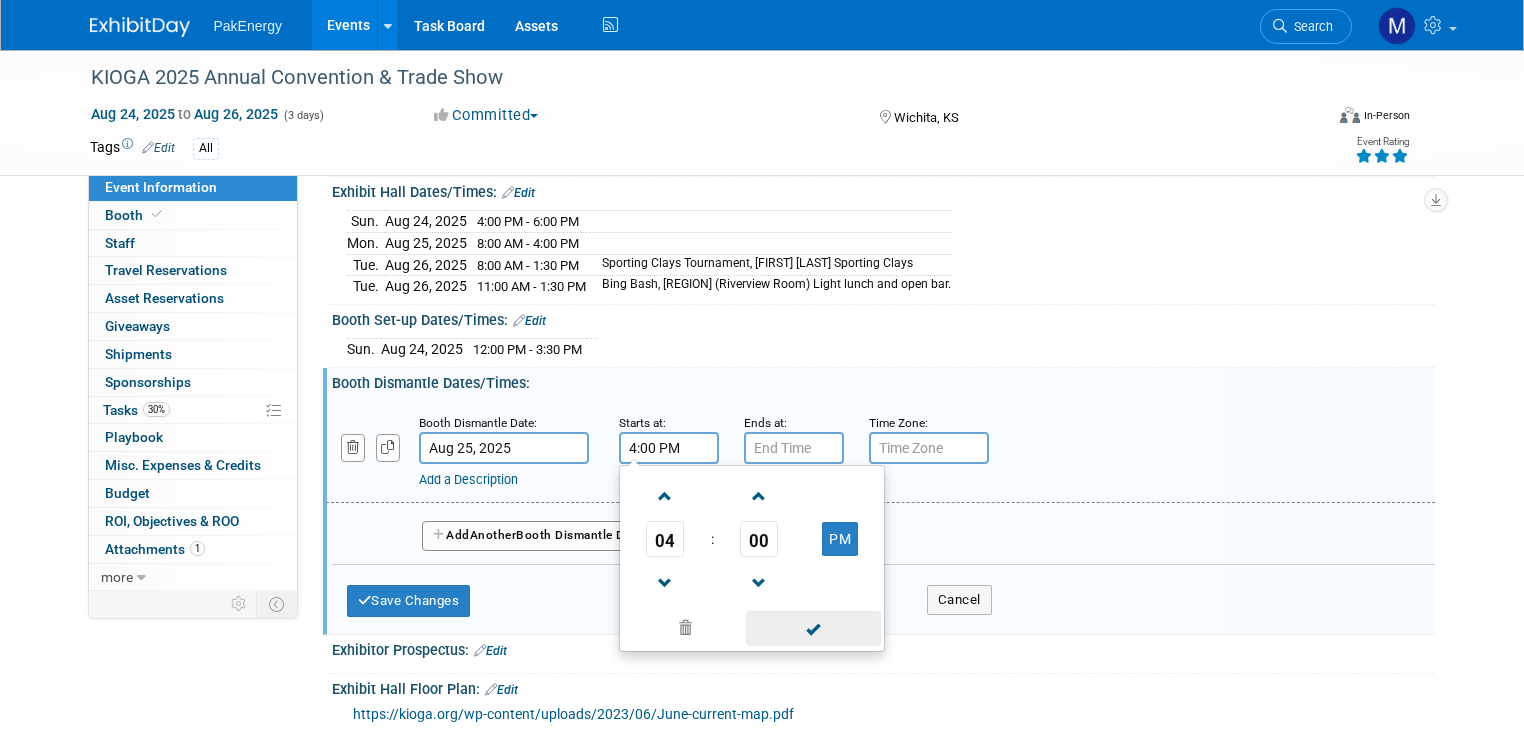 click at bounding box center [813, 628] 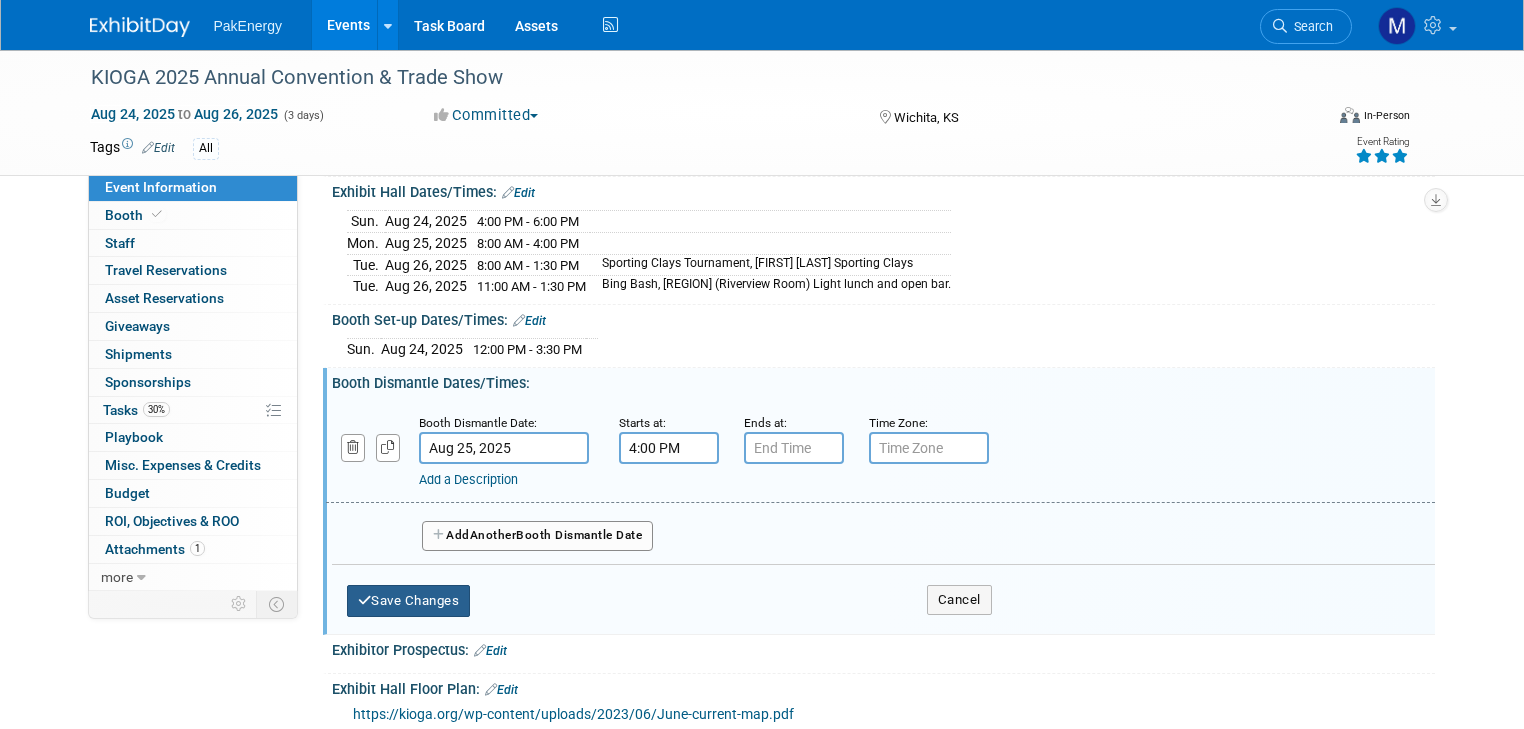 click on "Save Changes" at bounding box center (409, 601) 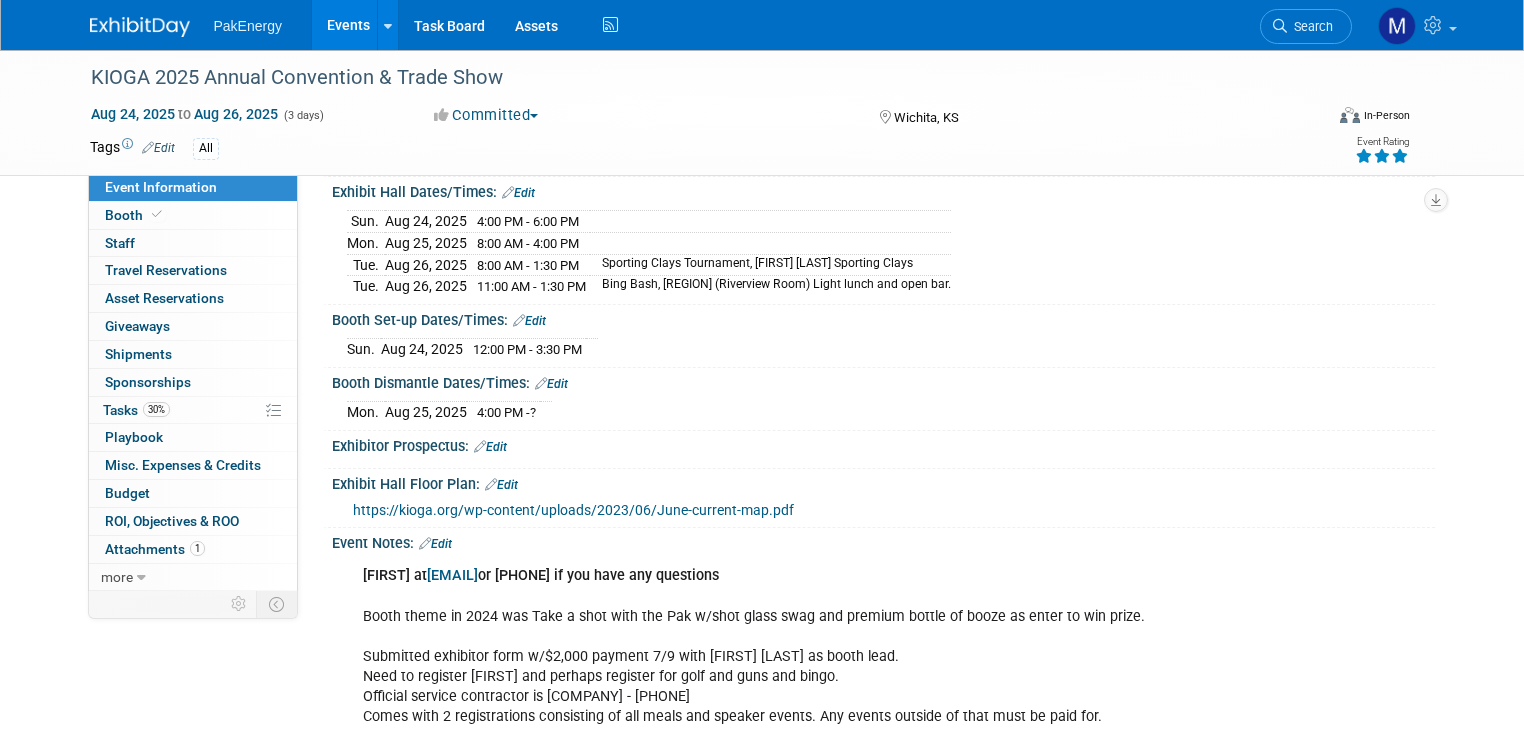 click on "Exhibitor Prospectus:
Edit" at bounding box center (883, 444) 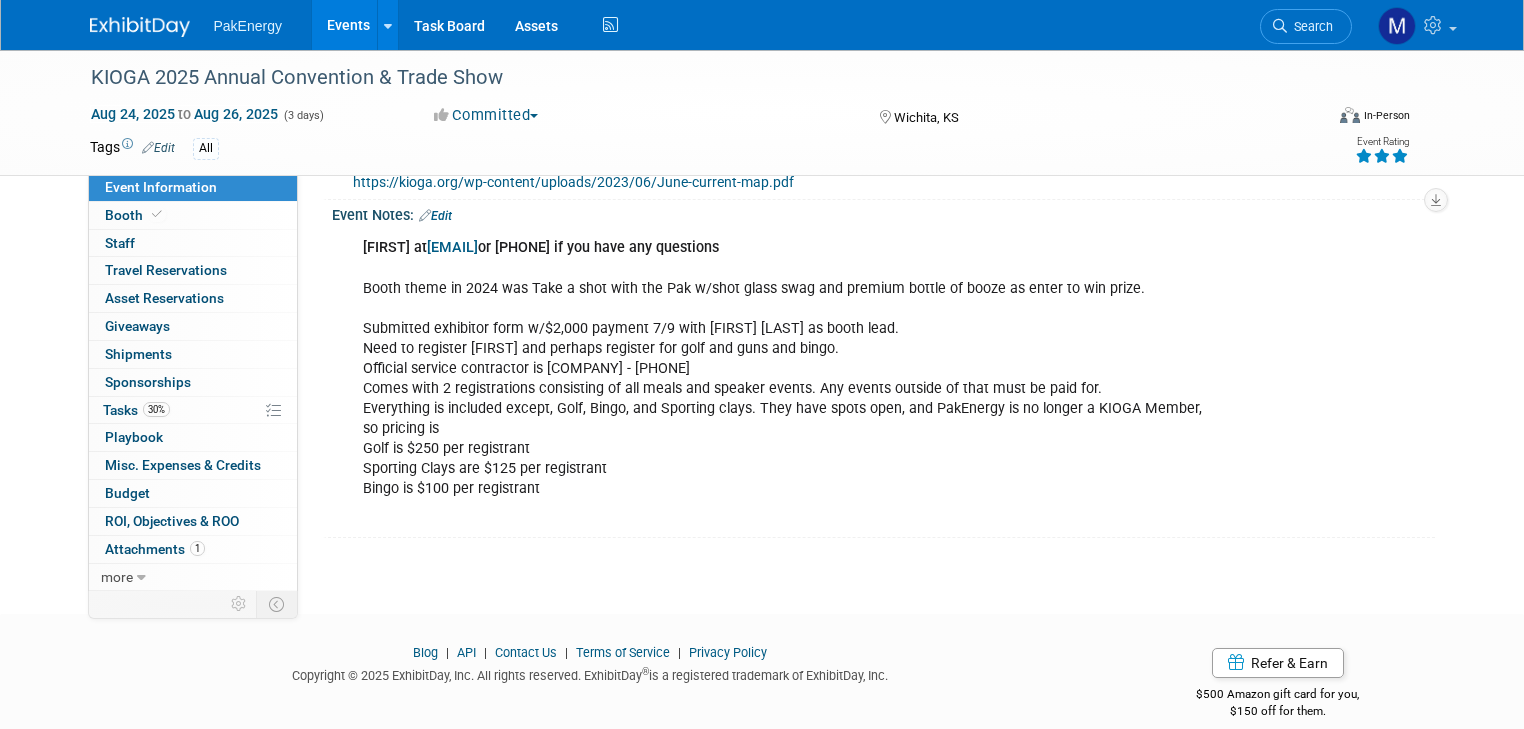 scroll, scrollTop: 552, scrollLeft: 0, axis: vertical 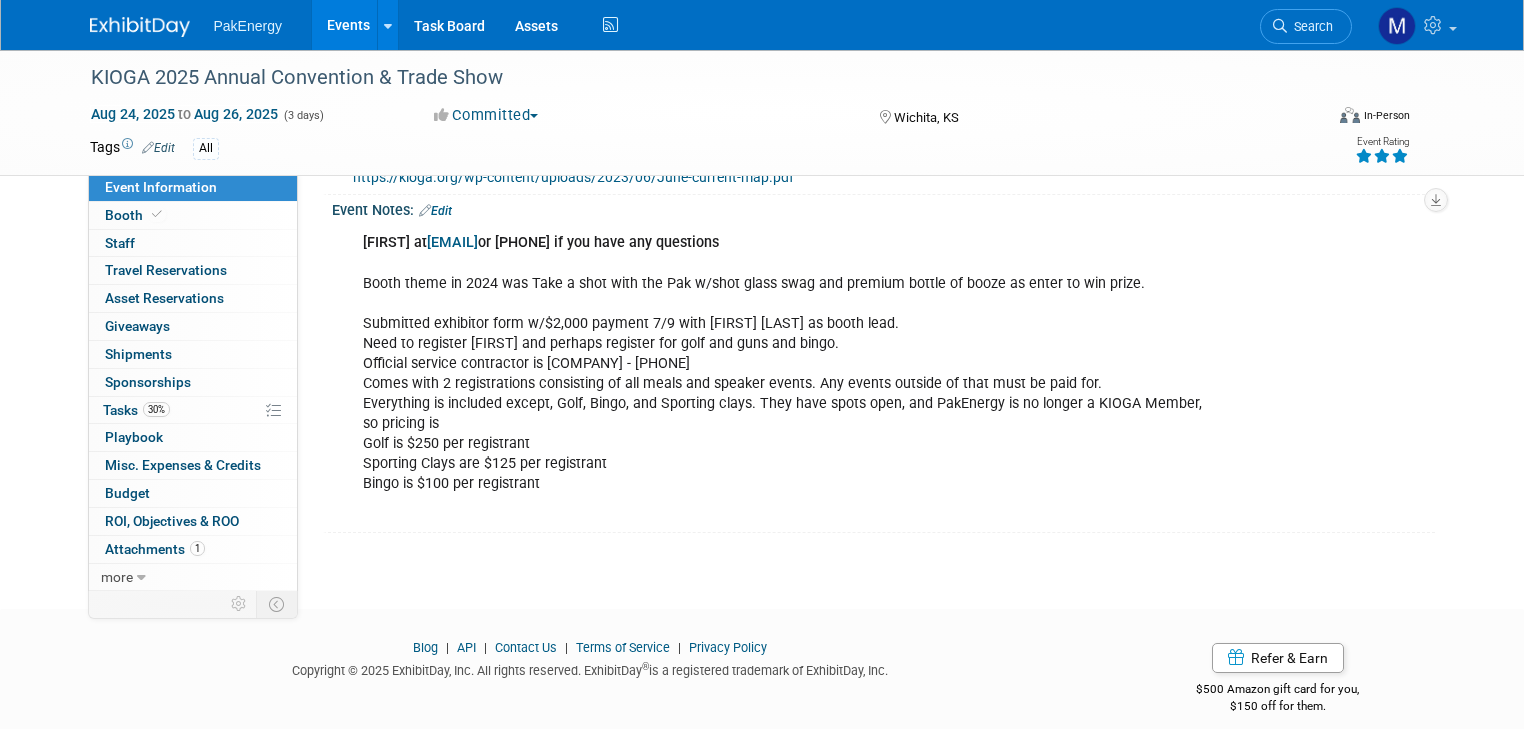 click on "Edit" at bounding box center (435, 211) 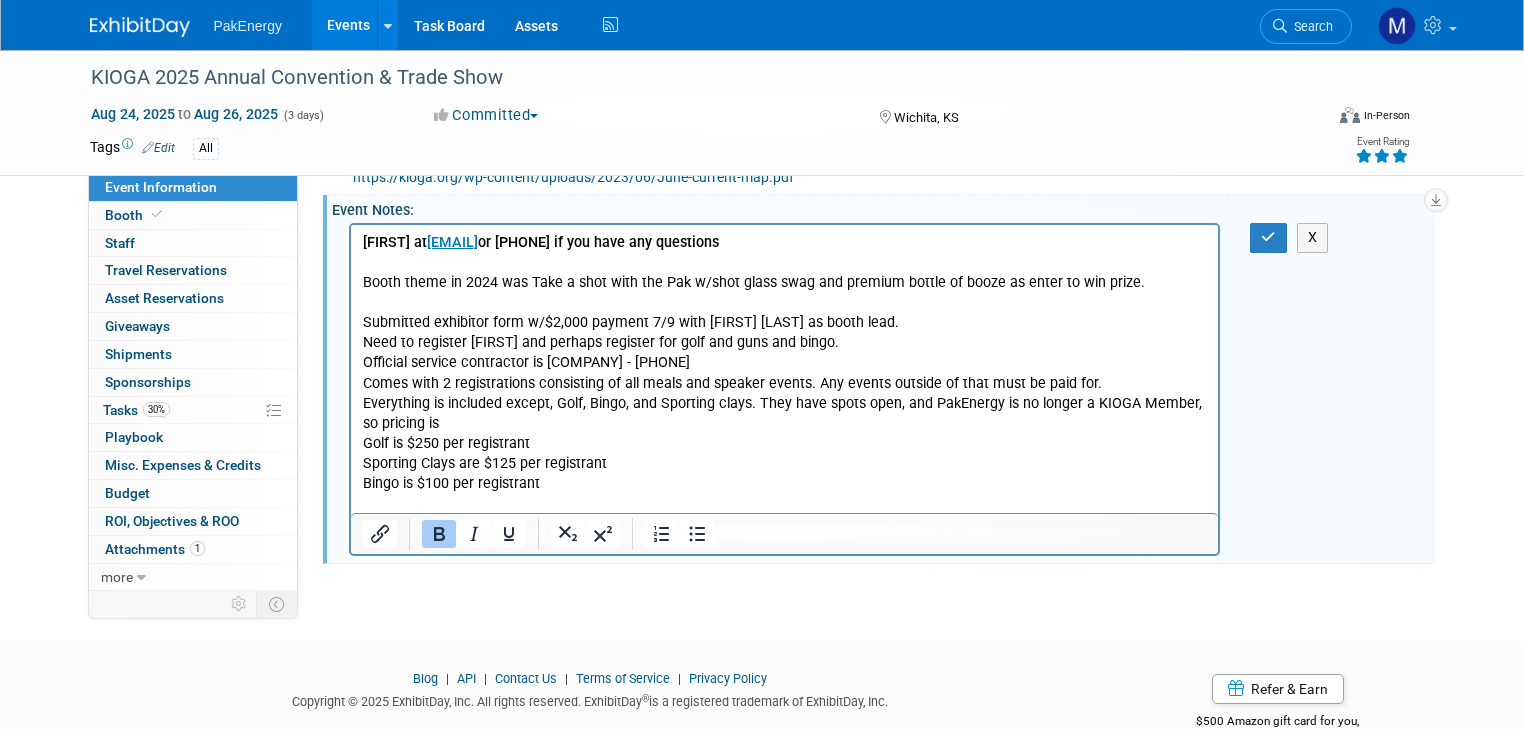 scroll, scrollTop: 0, scrollLeft: 0, axis: both 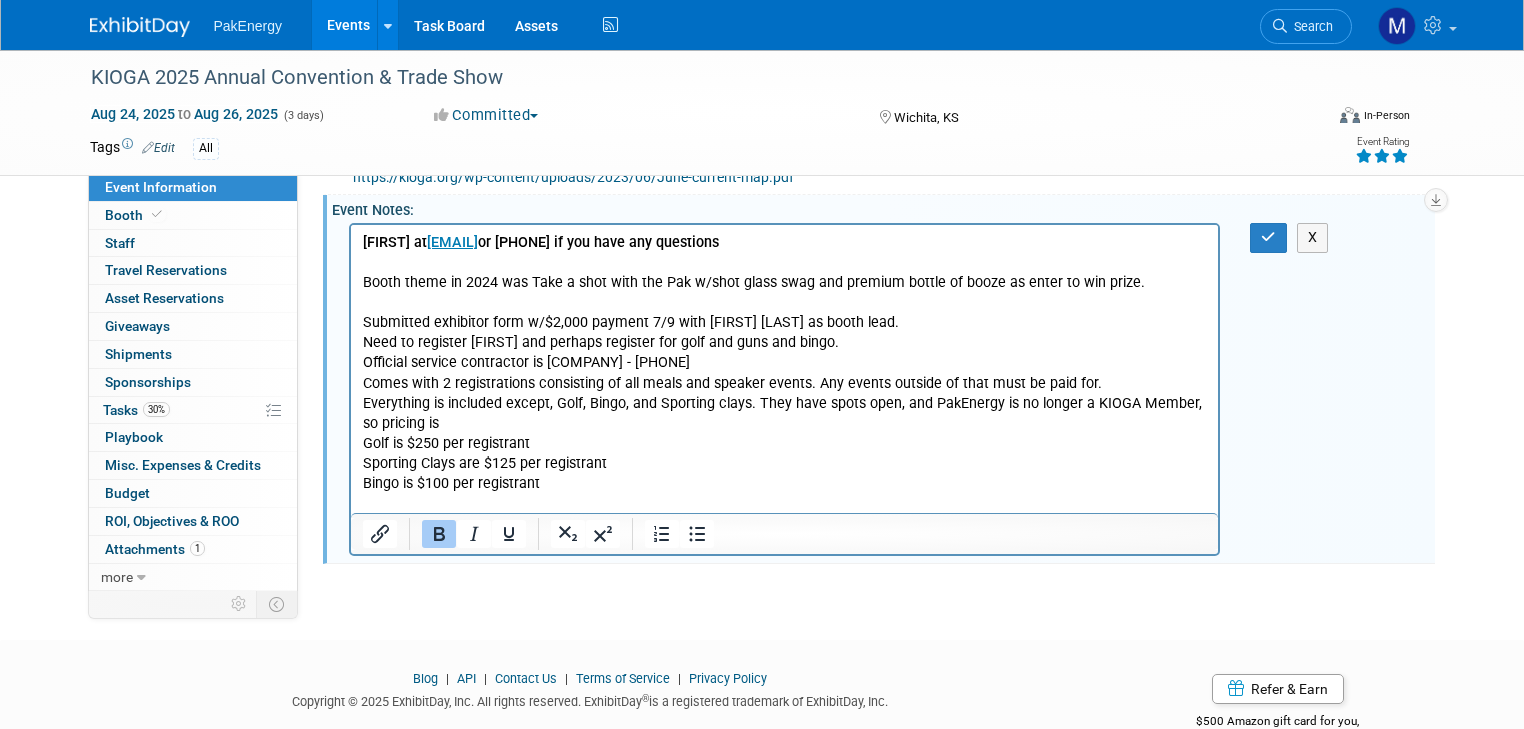 click on "Jennifer at  jsamford@kioga.org  or (785) 232-7772 if you have any questions Booth theme in 2024 was Take a shot with the Pak w/shot glass swag and premium bottle of booze as enter to win prize. Submitted exhibitor form w/$2,000 payment 7/9 with Jay Patel as booth lead. Need to register Connor and perhaps register for golf and guns and bingo.  Official service contractor is Henry Helgerson Co. - (316)943-1851 Comes with 2 registrations consisting of all meals and speaker events. Any events outside of that must be paid for.  Everything is included except, Golf, Bingo, and Sporting clays. They have spots open, and PakEnergy is no longer a KIOGA Member, so pricing is Golf is $250 per registrant Sporting Clays are $125 per registrant Bingo is $100 per registrant" at bounding box center [784, 373] 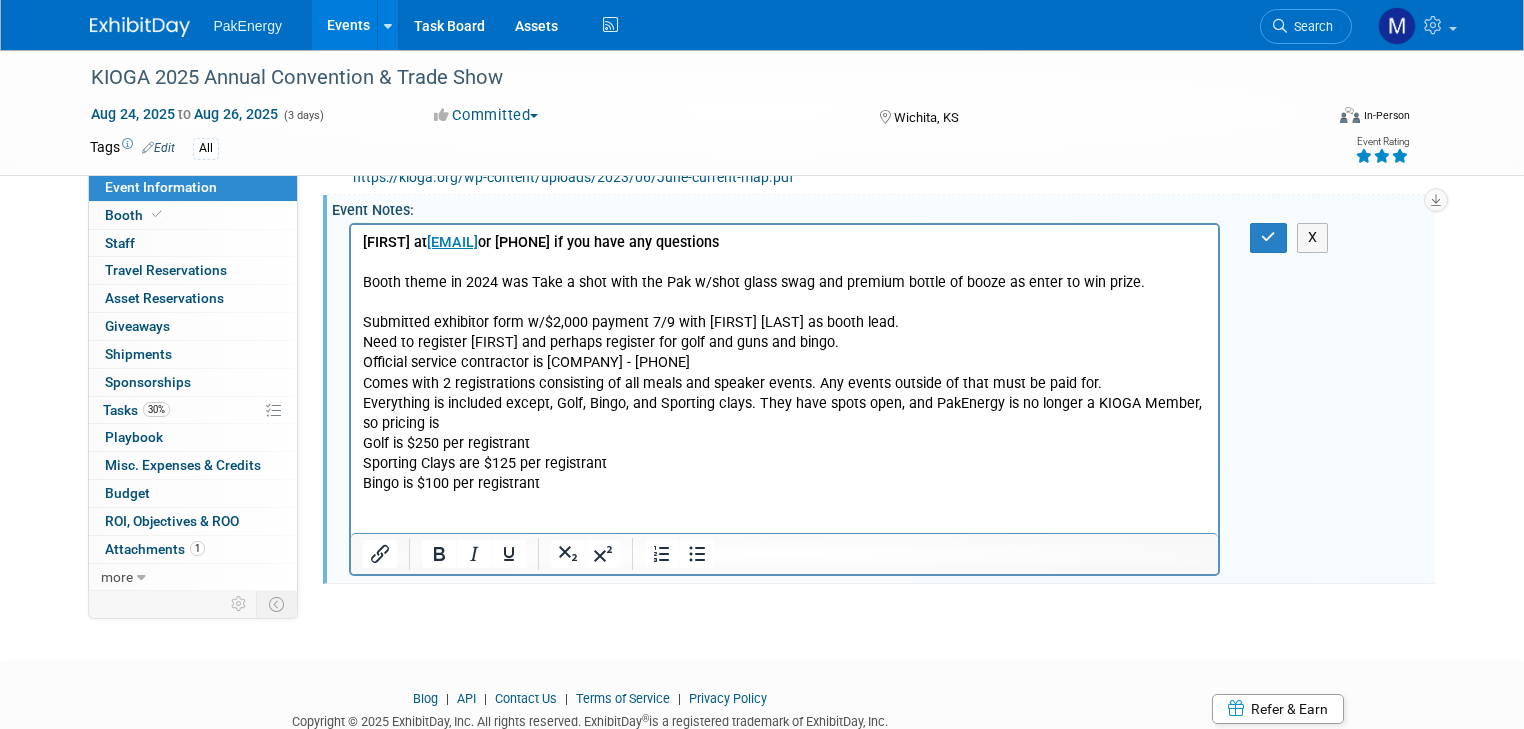 type 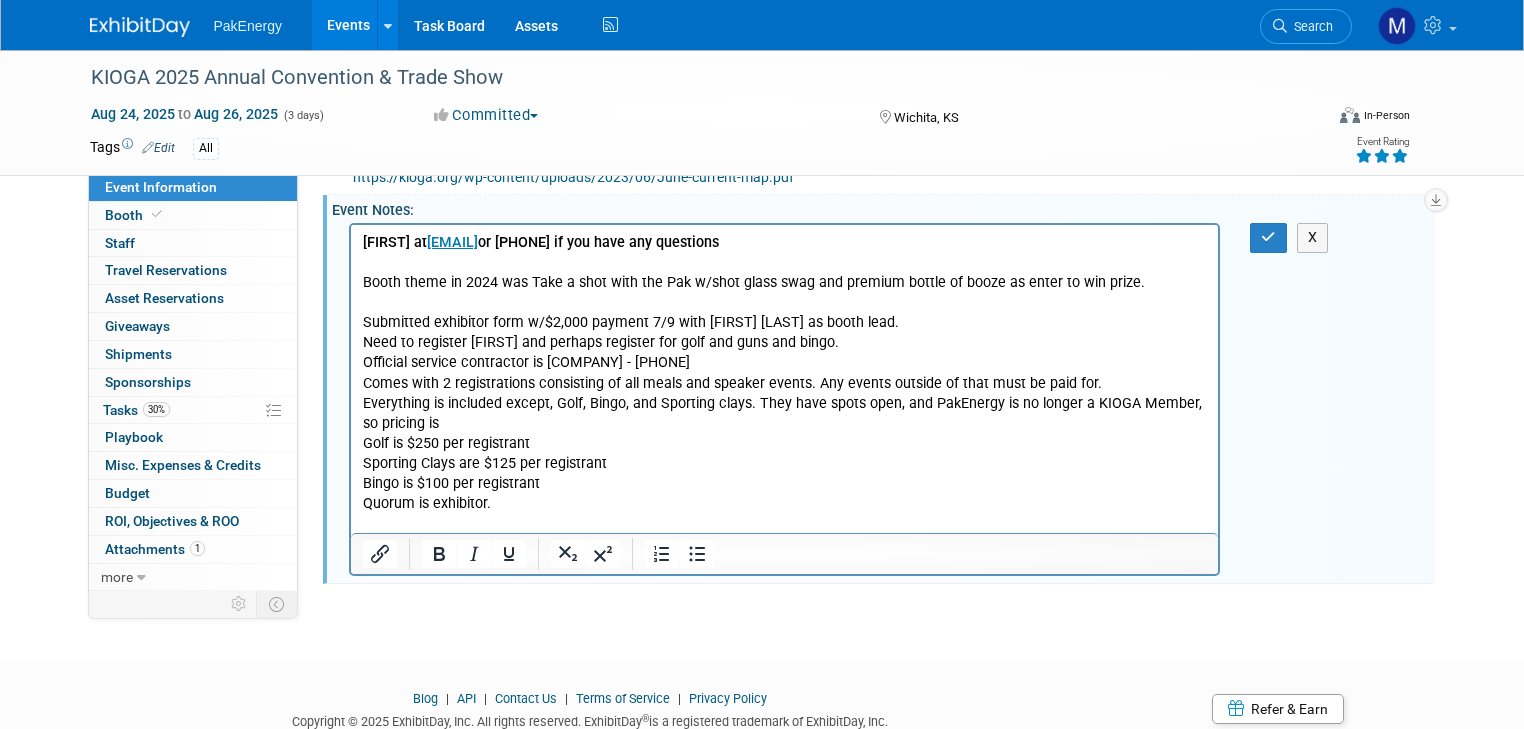 click on "Quorum is exhibitor." at bounding box center [784, 514] 